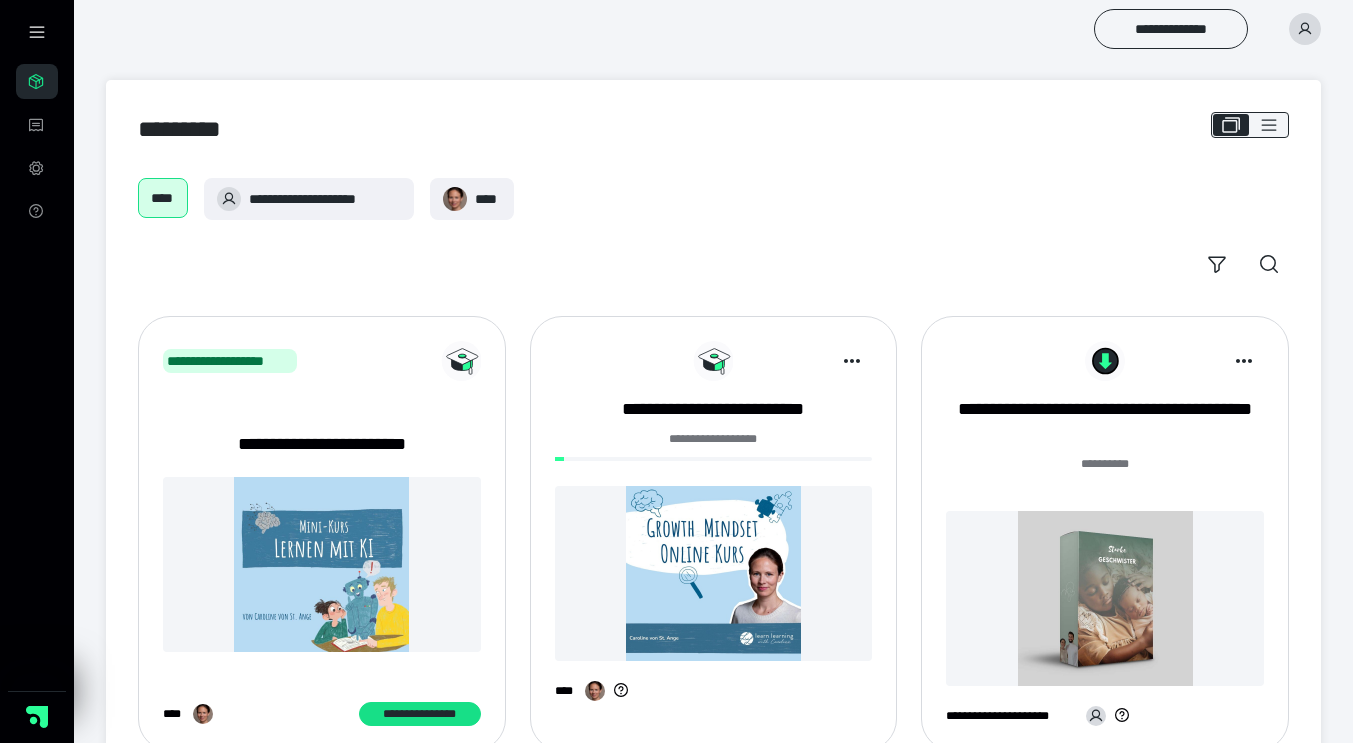 scroll, scrollTop: 0, scrollLeft: 0, axis: both 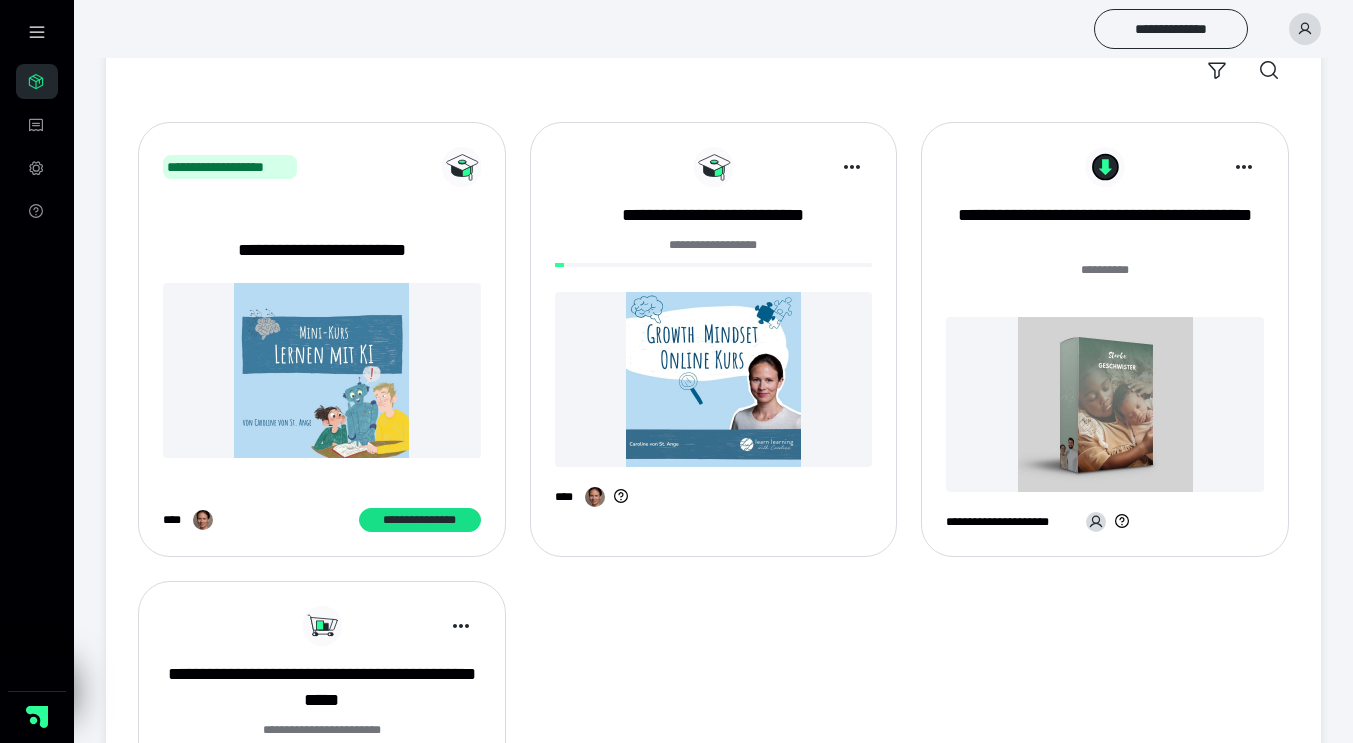 click at bounding box center (714, 379) 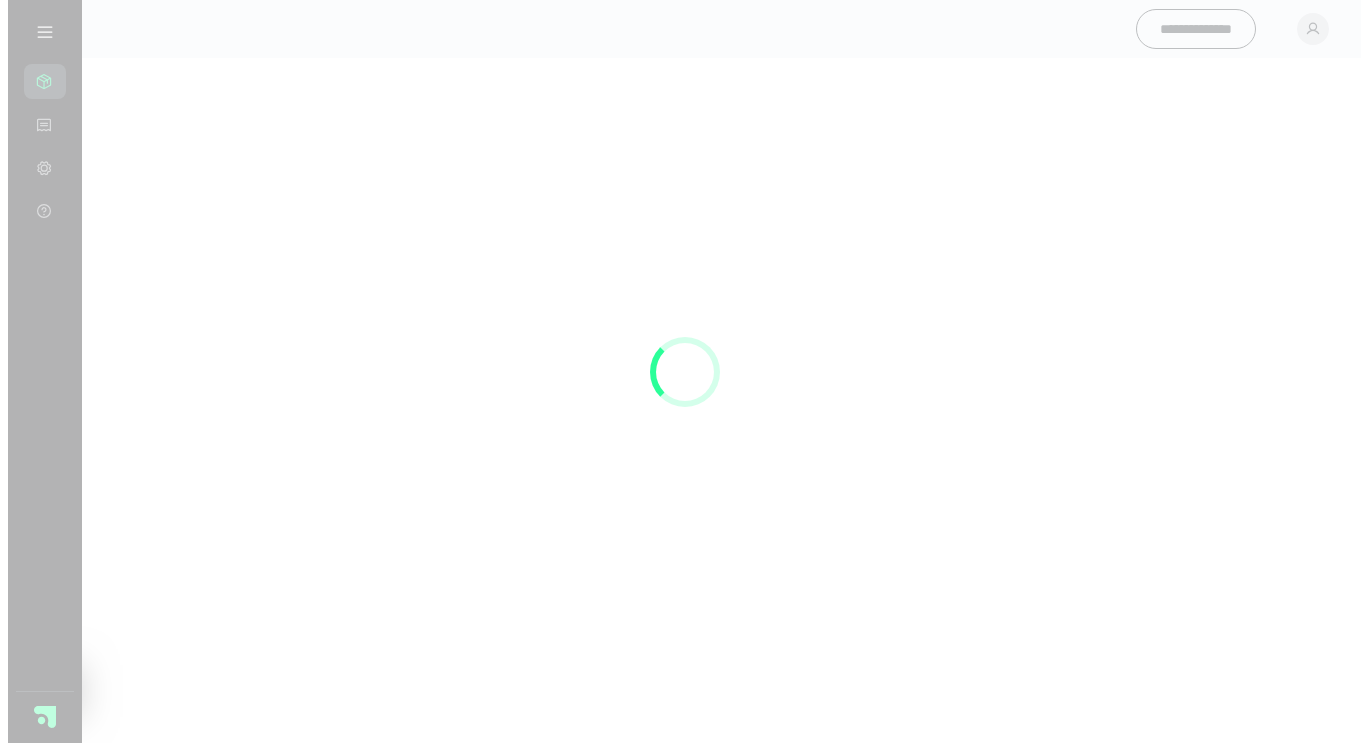 scroll, scrollTop: 0, scrollLeft: 0, axis: both 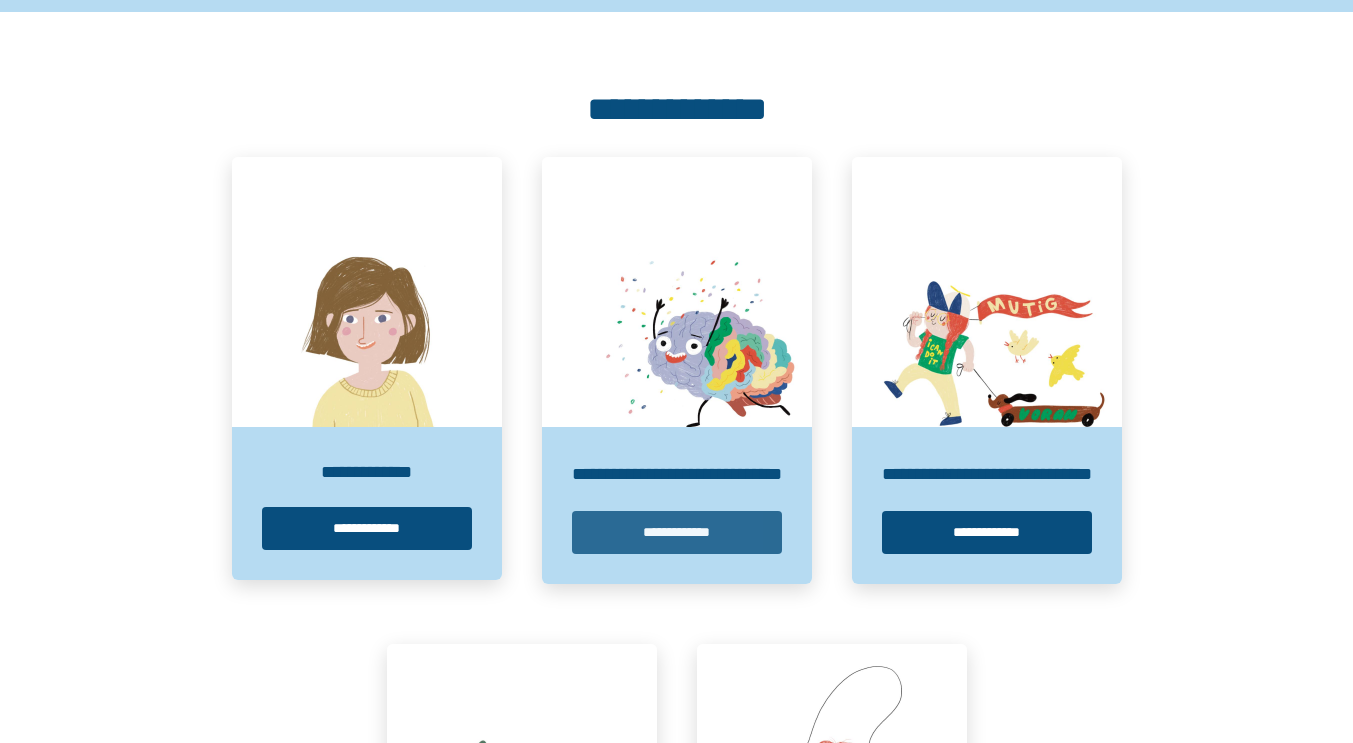click on "**********" at bounding box center [677, 532] 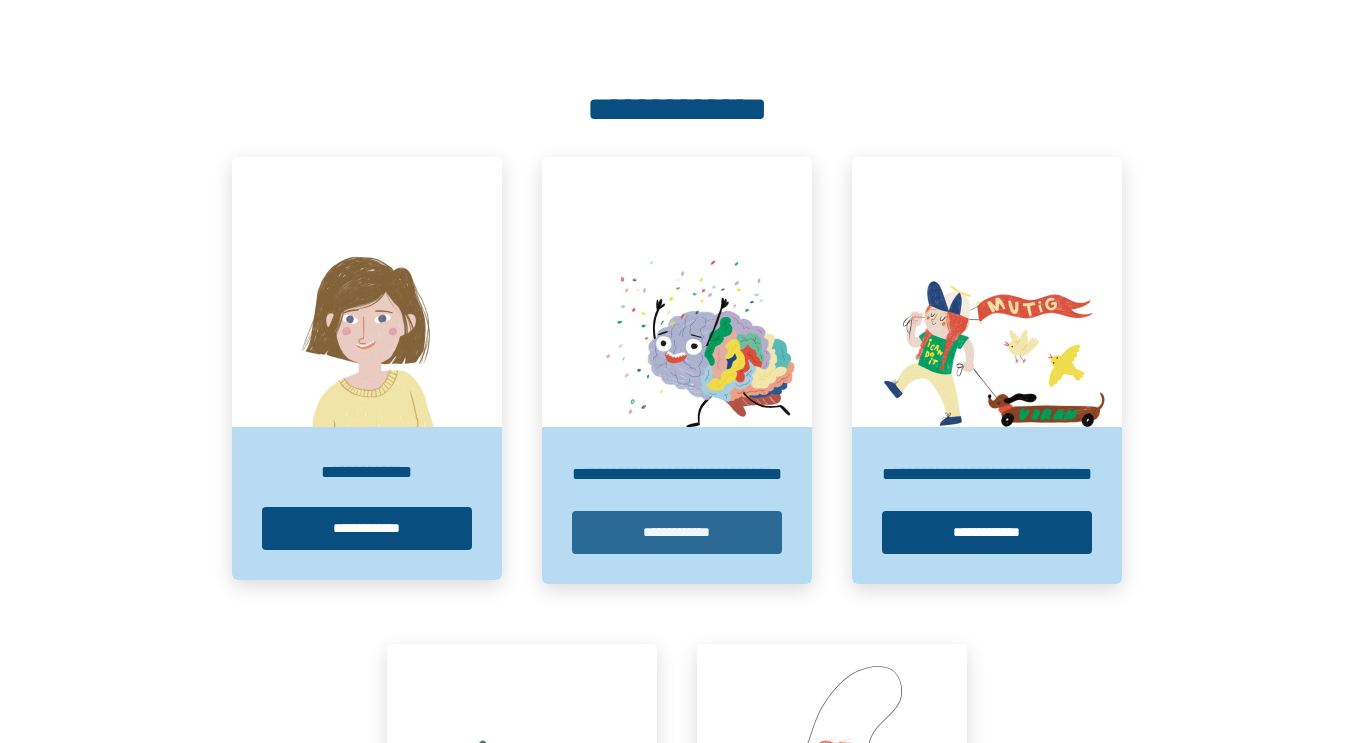 scroll, scrollTop: 0, scrollLeft: 0, axis: both 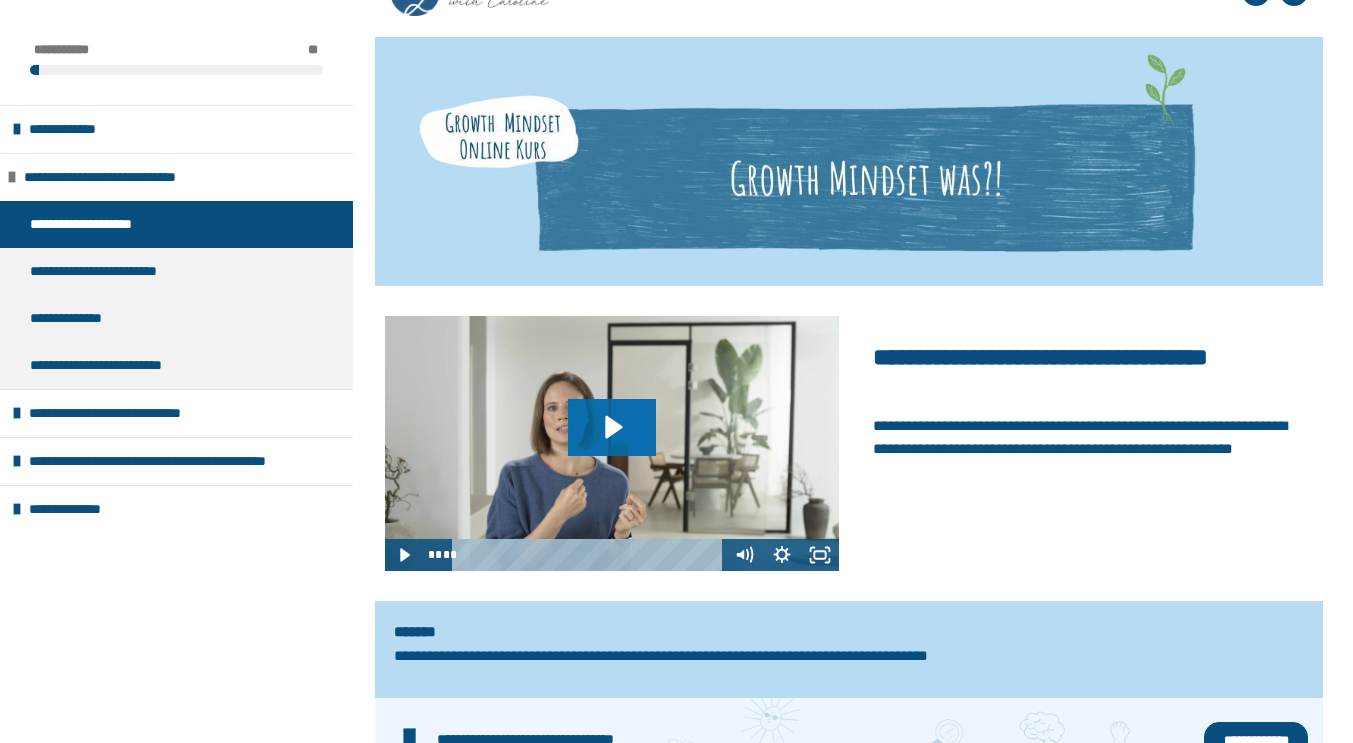 click 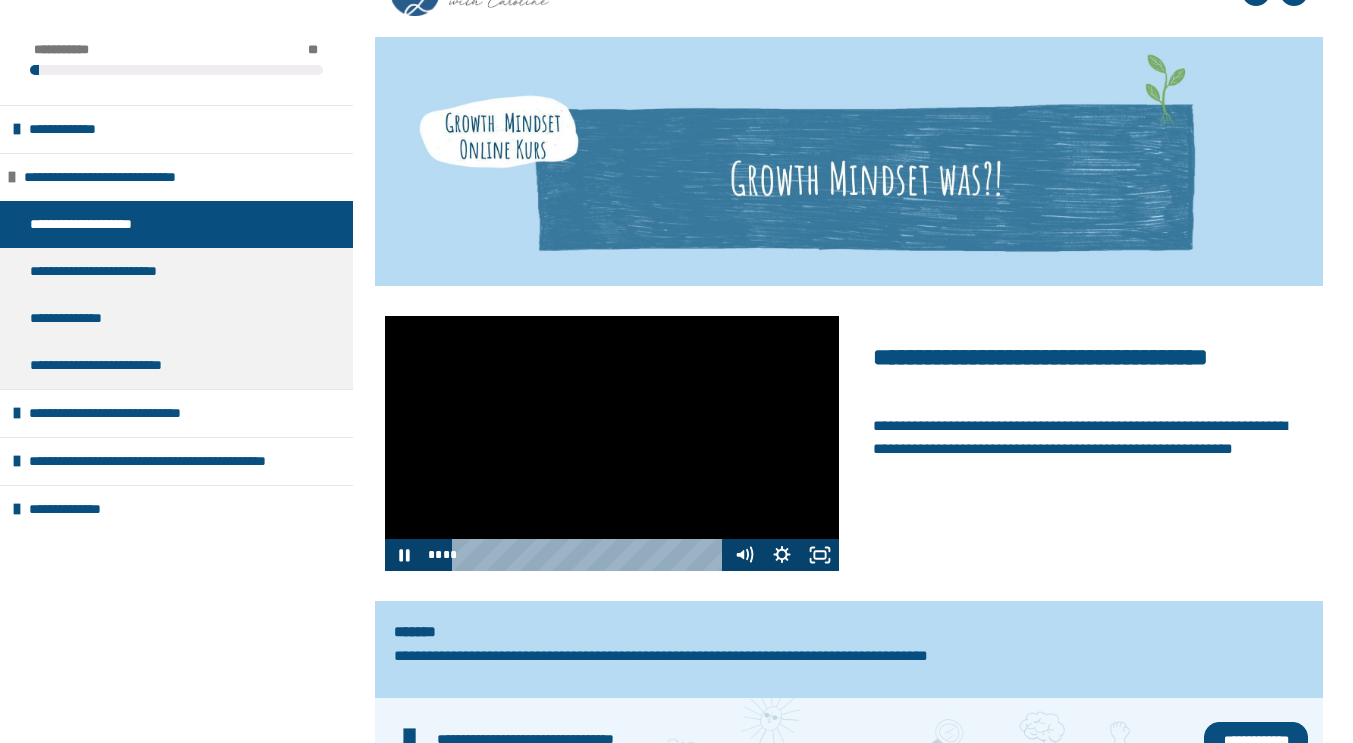 click at bounding box center (590, 555) 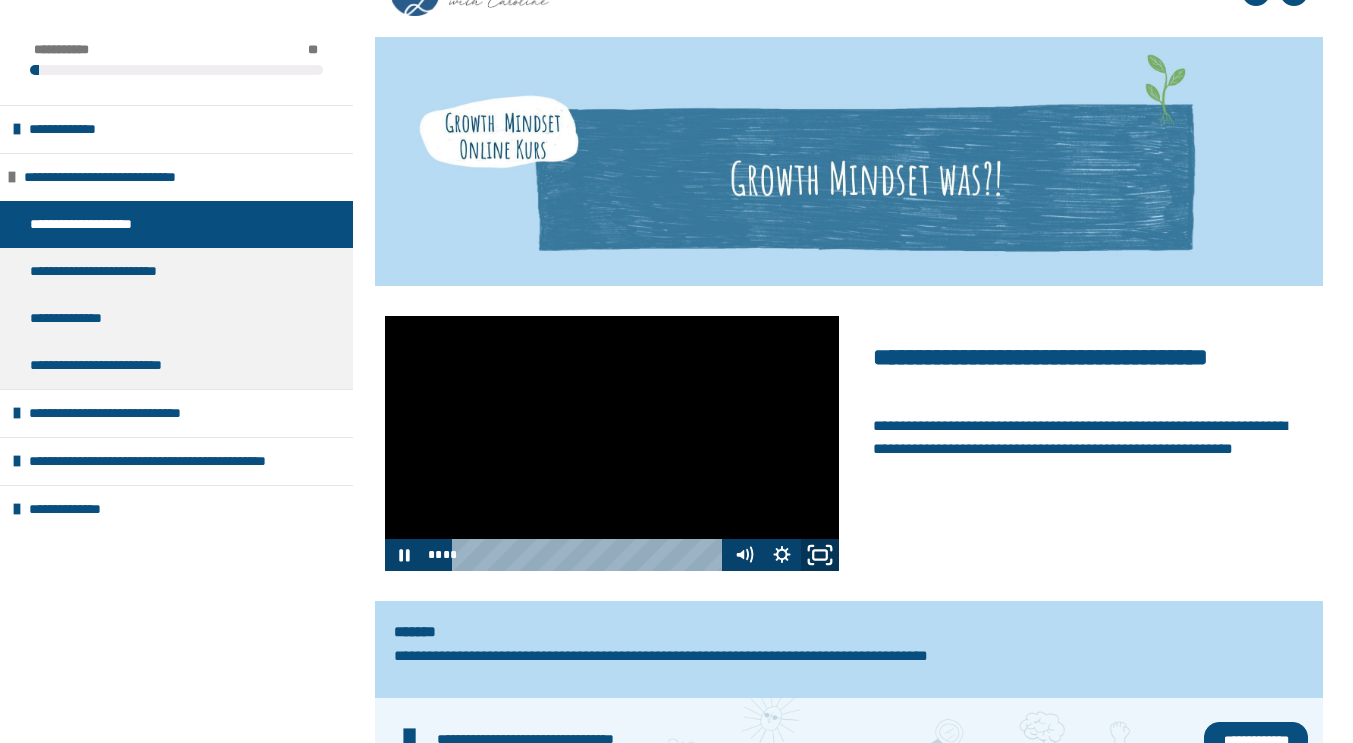 click 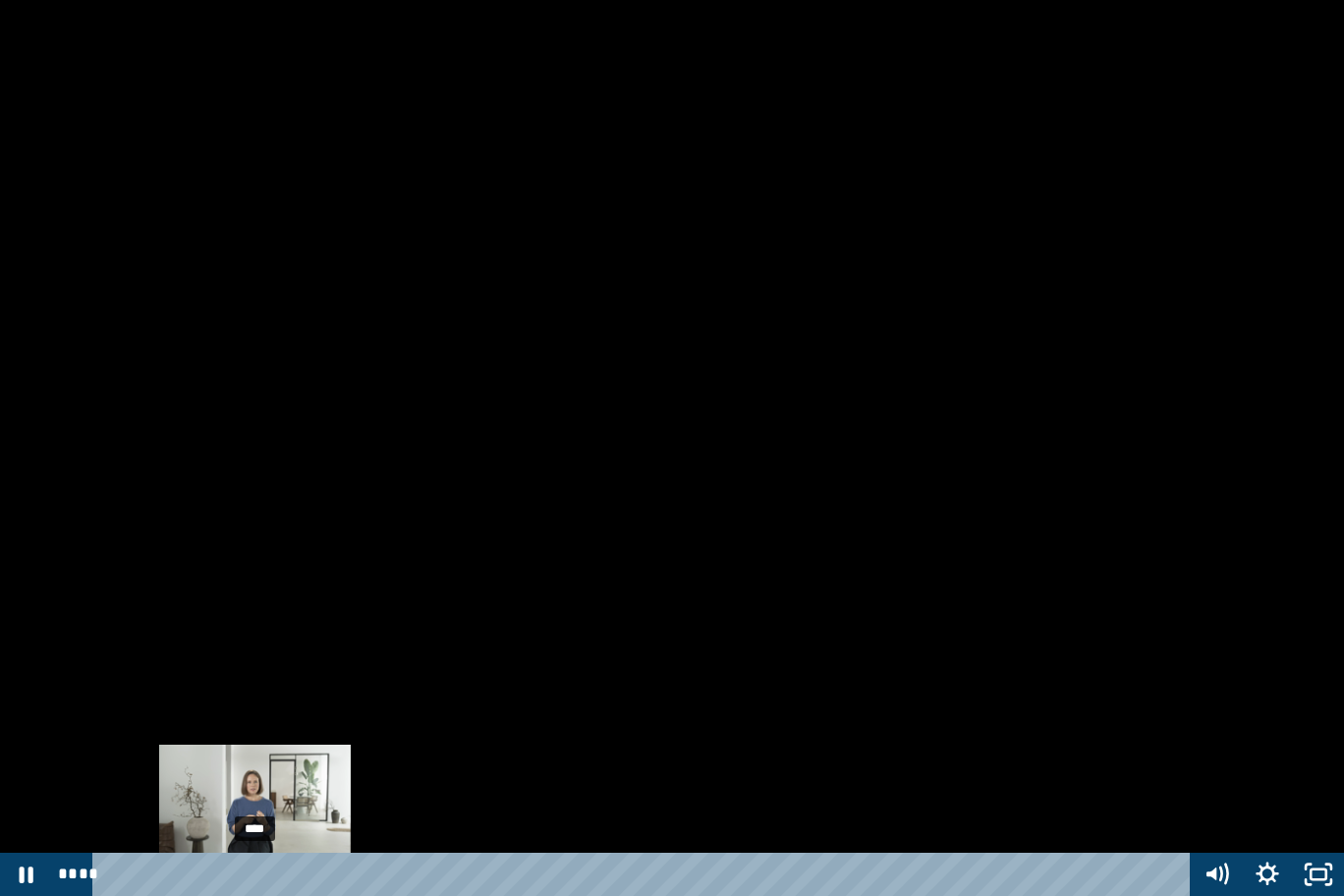 click on "****" at bounding box center (644, 874) 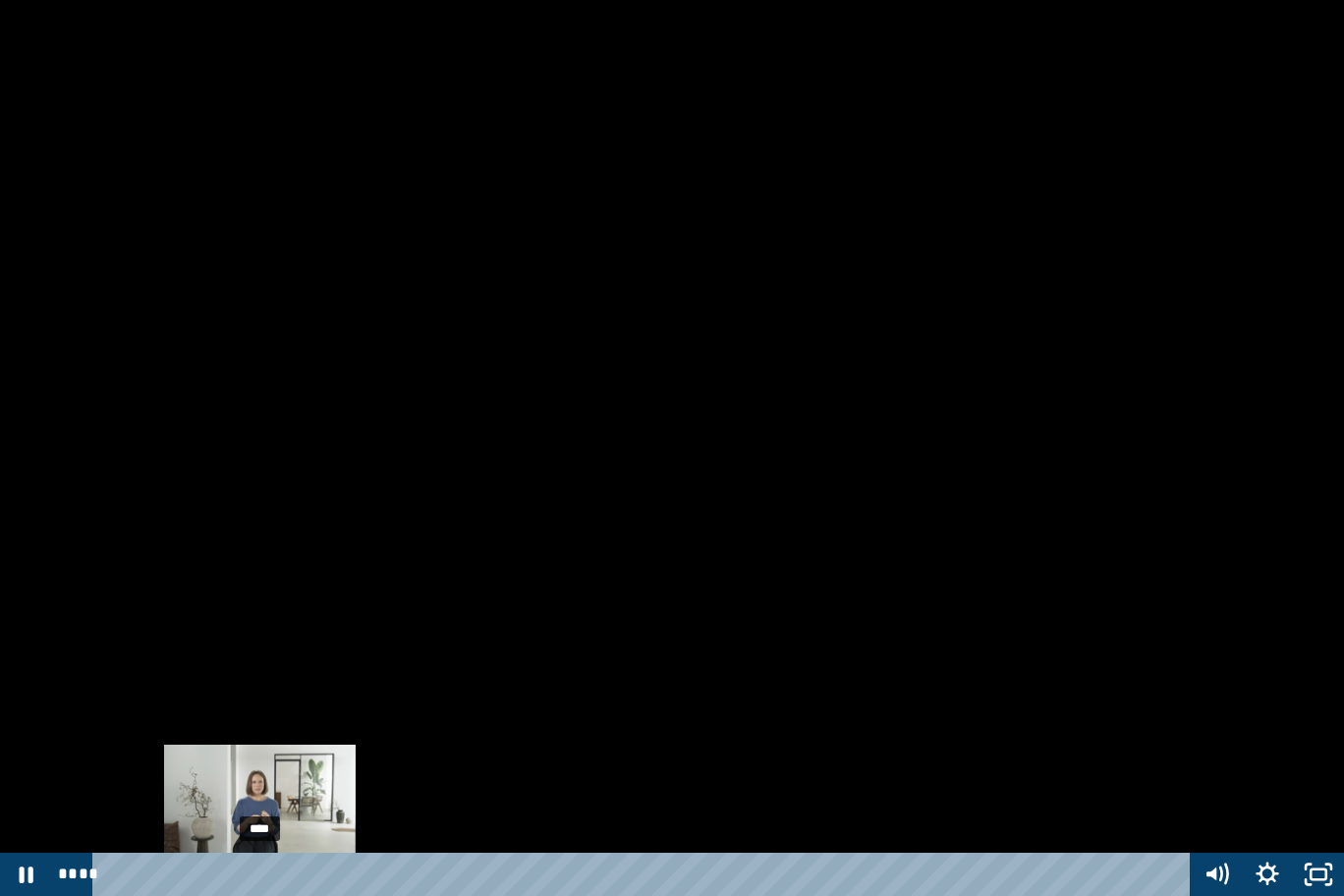 click on "****" at bounding box center [644, 874] 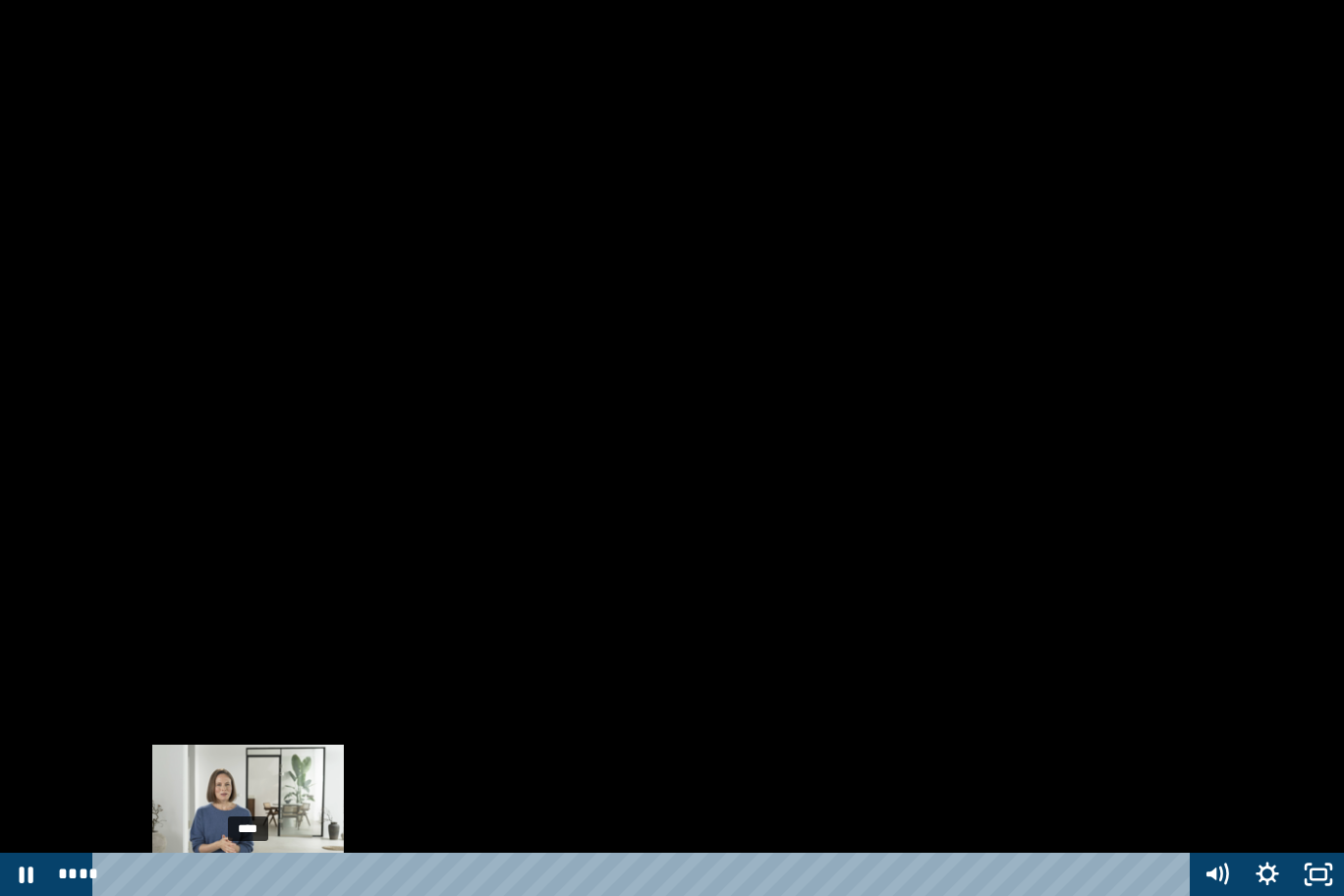 click on "****" at bounding box center [644, 874] 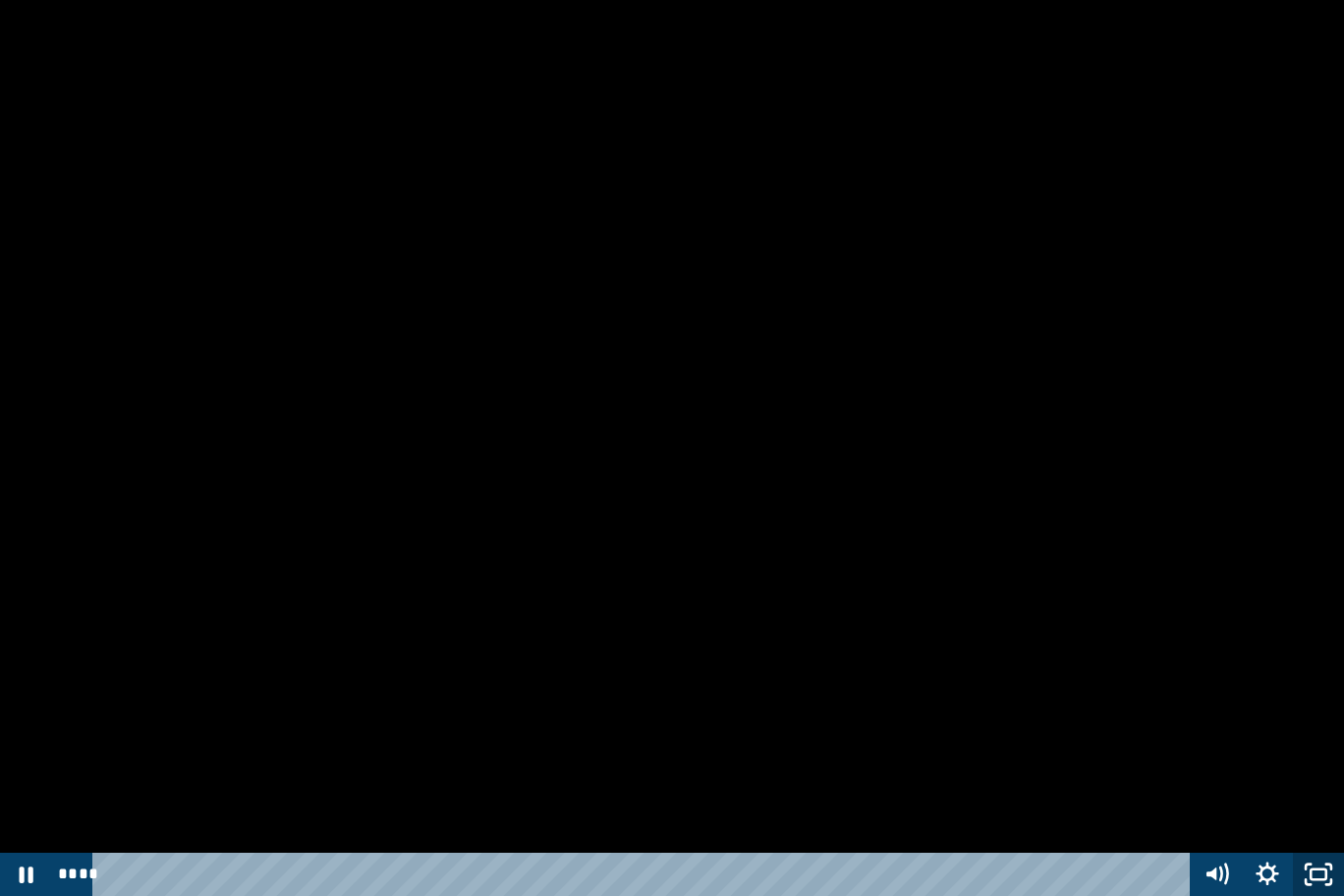 click 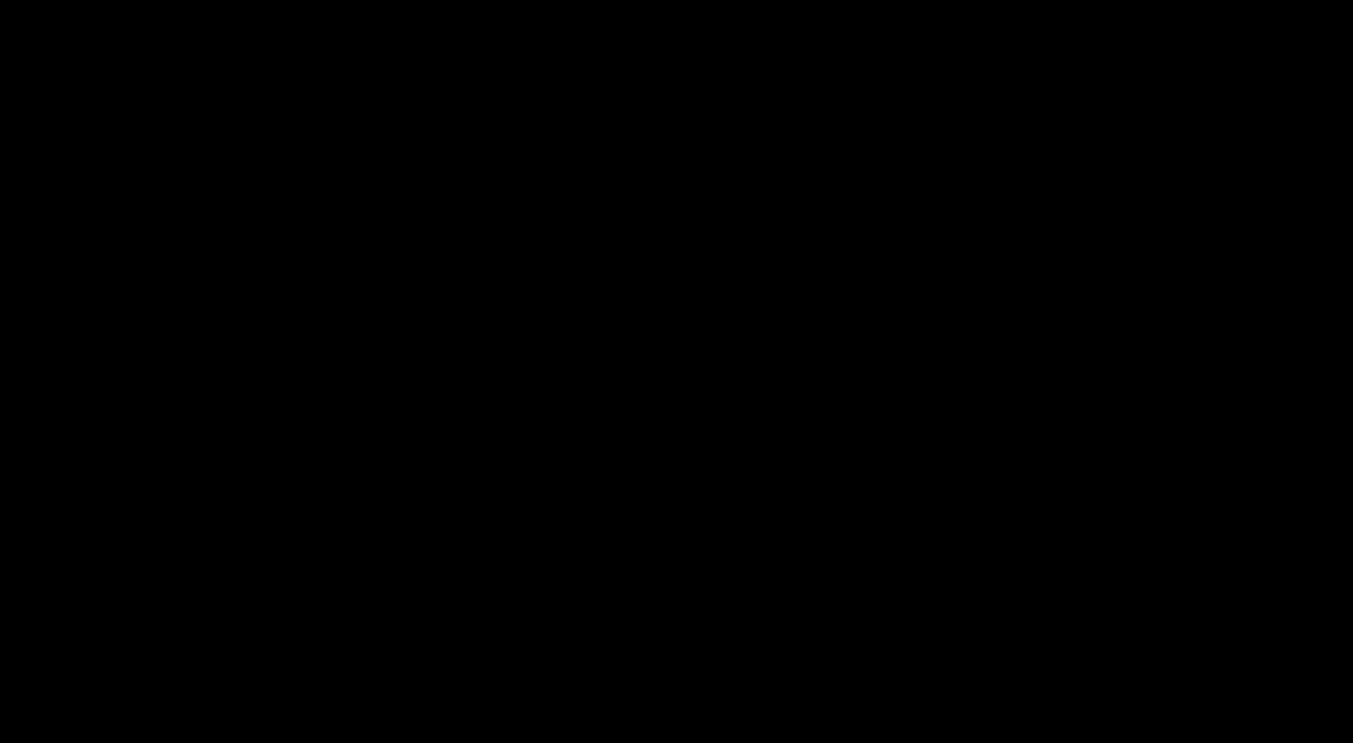 scroll, scrollTop: 403, scrollLeft: 0, axis: vertical 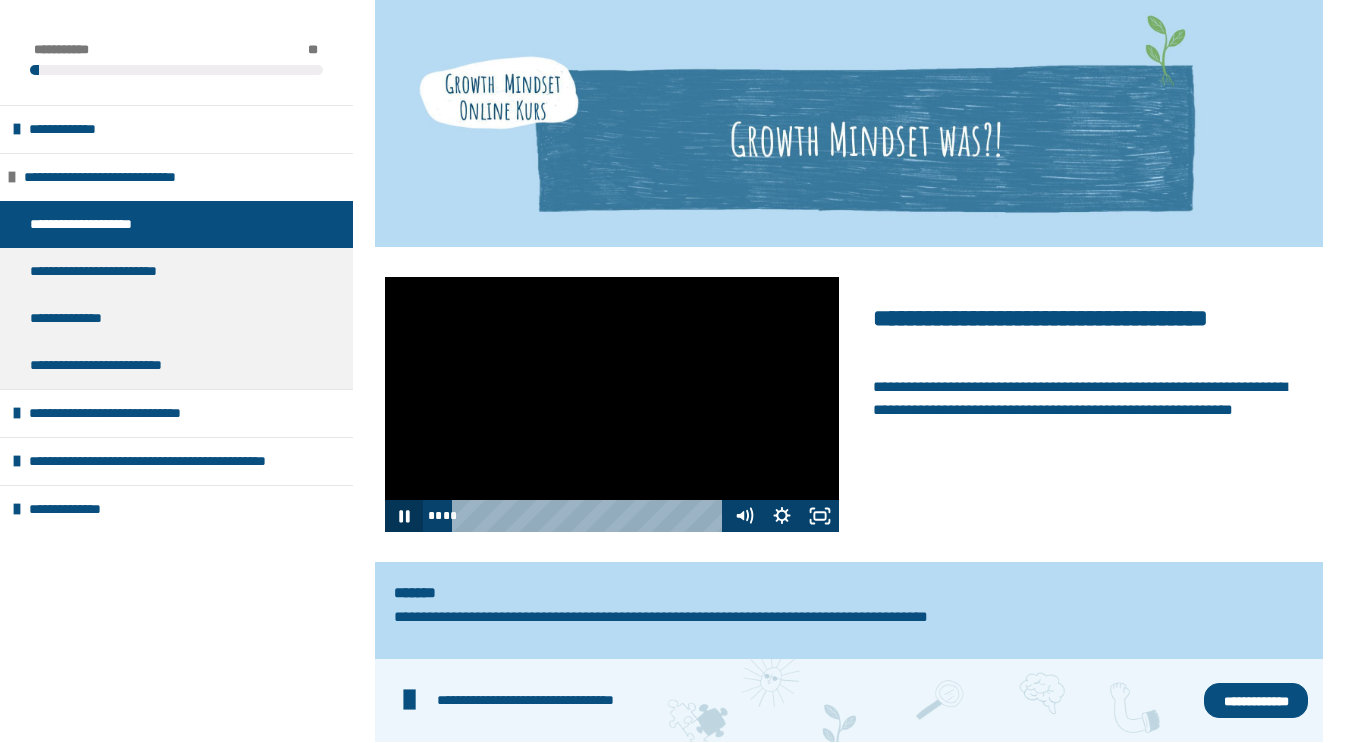 click 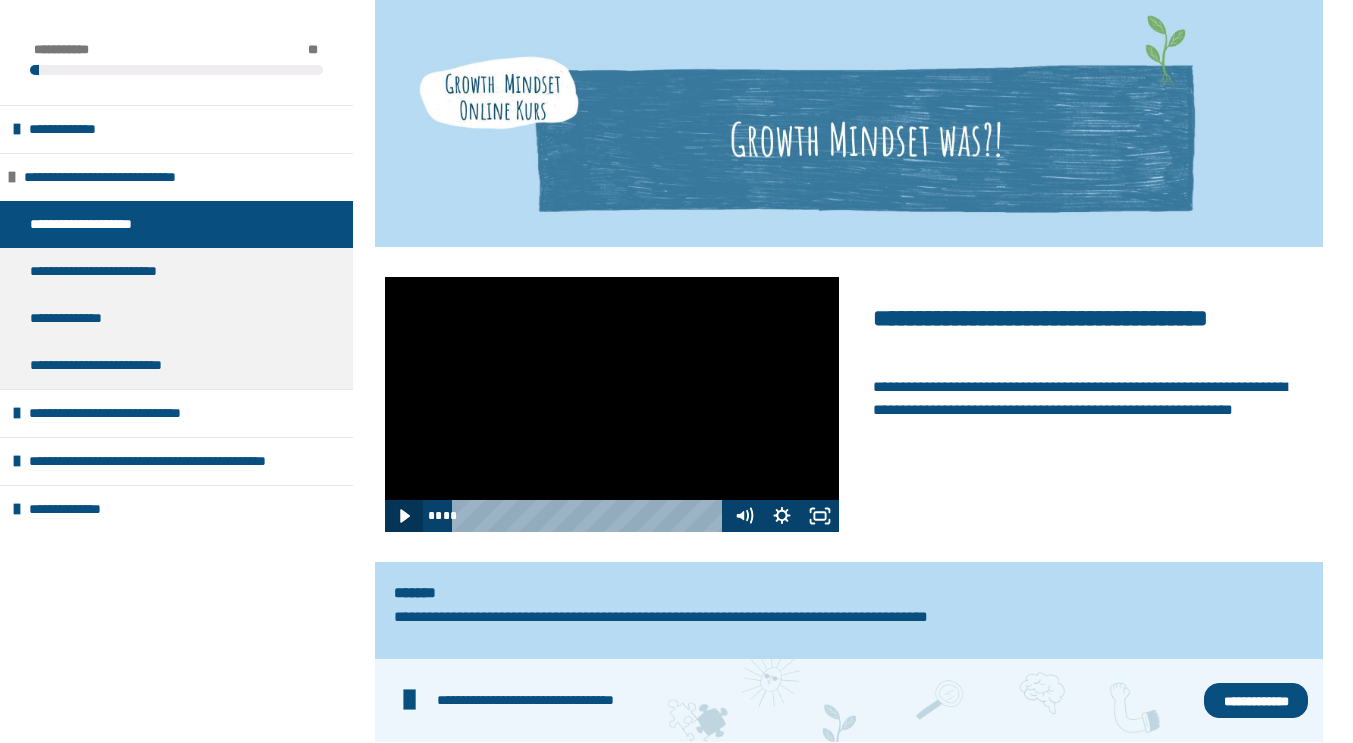 type 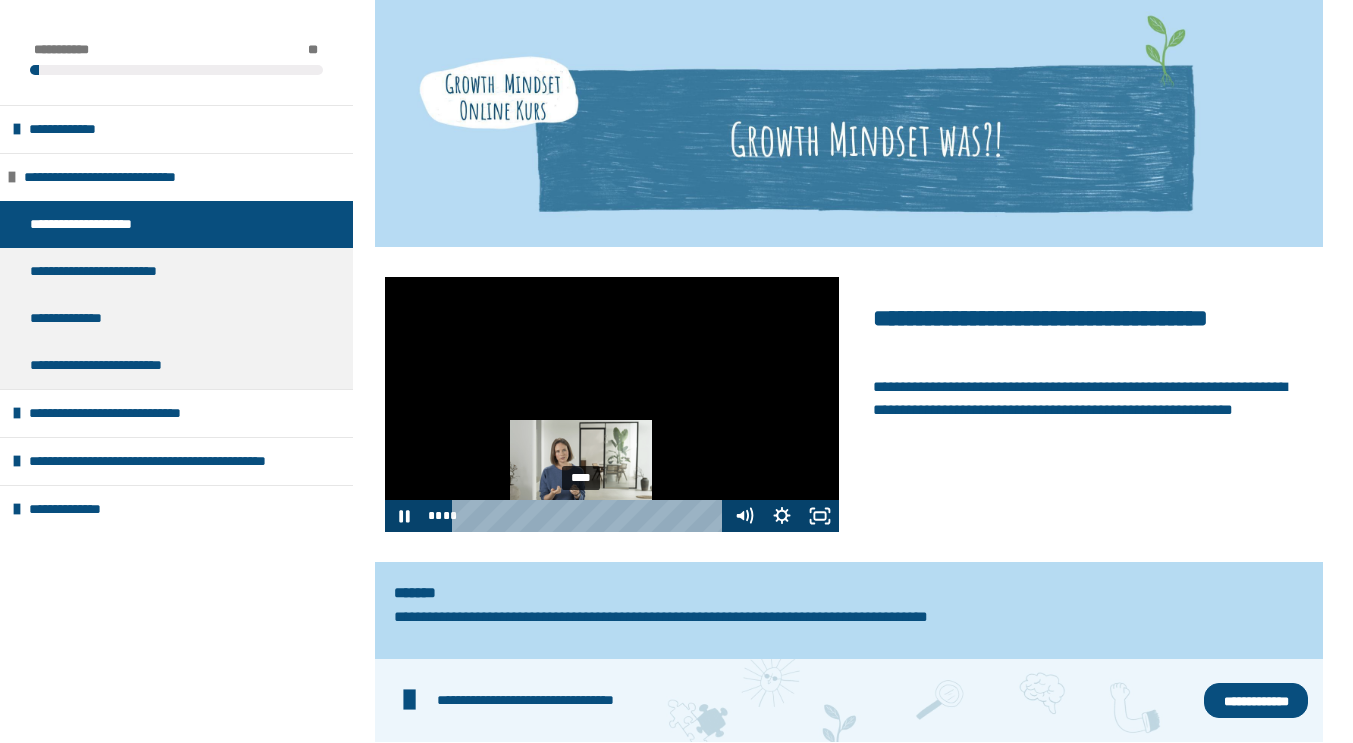 click on "****" at bounding box center (590, 516) 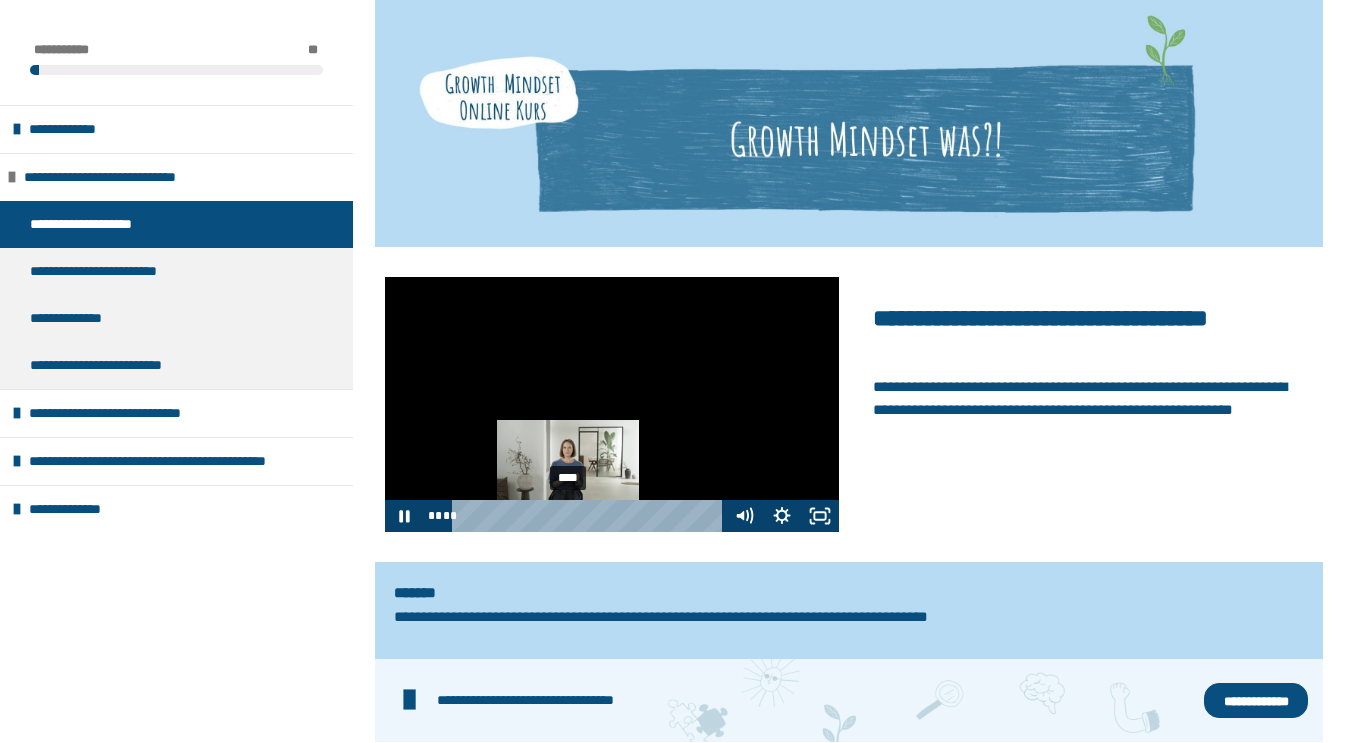 click on "****" at bounding box center (590, 516) 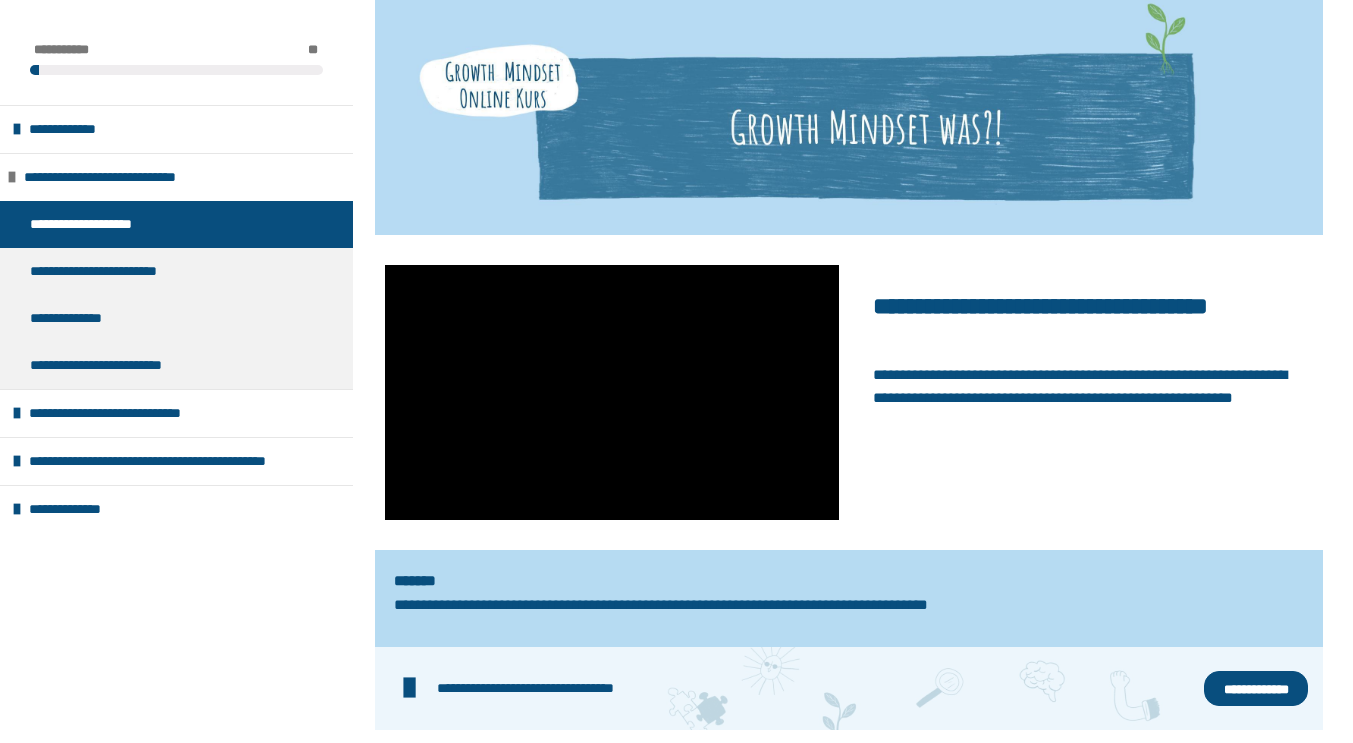 scroll, scrollTop: 414, scrollLeft: 0, axis: vertical 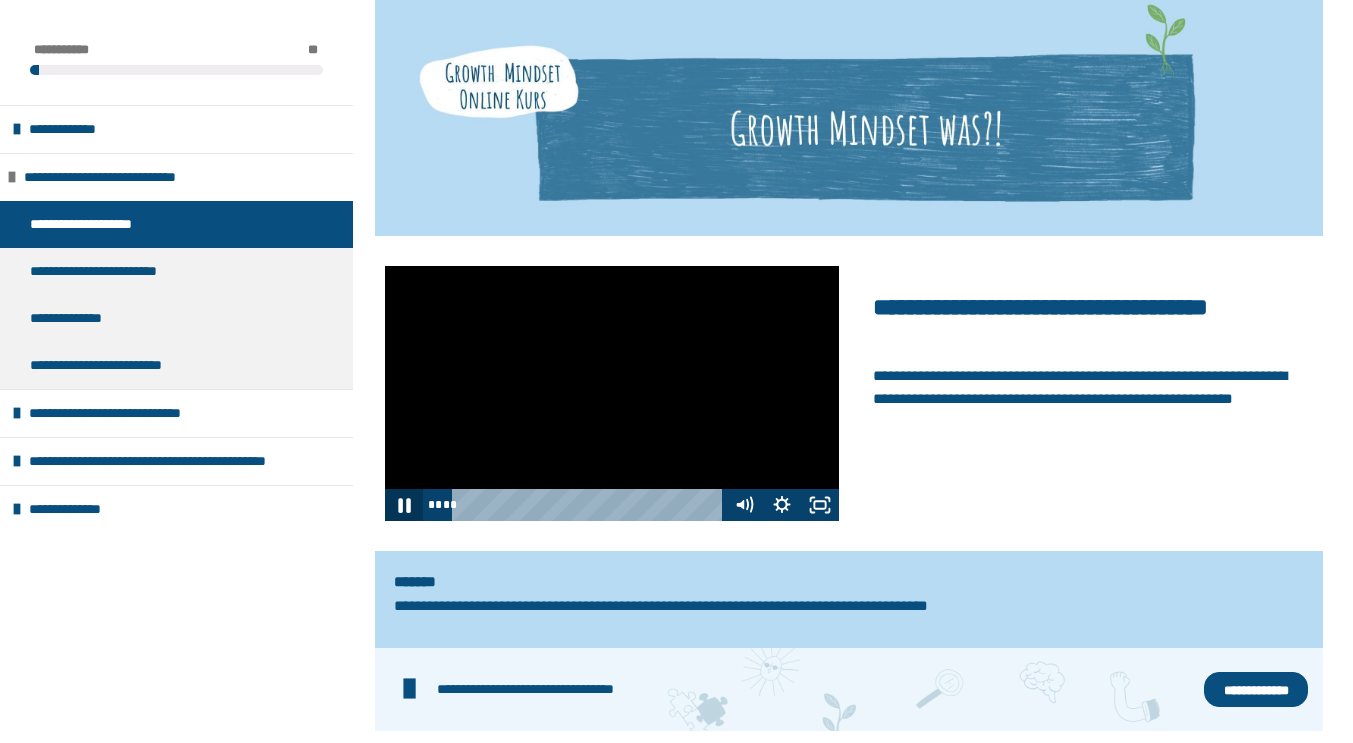 click 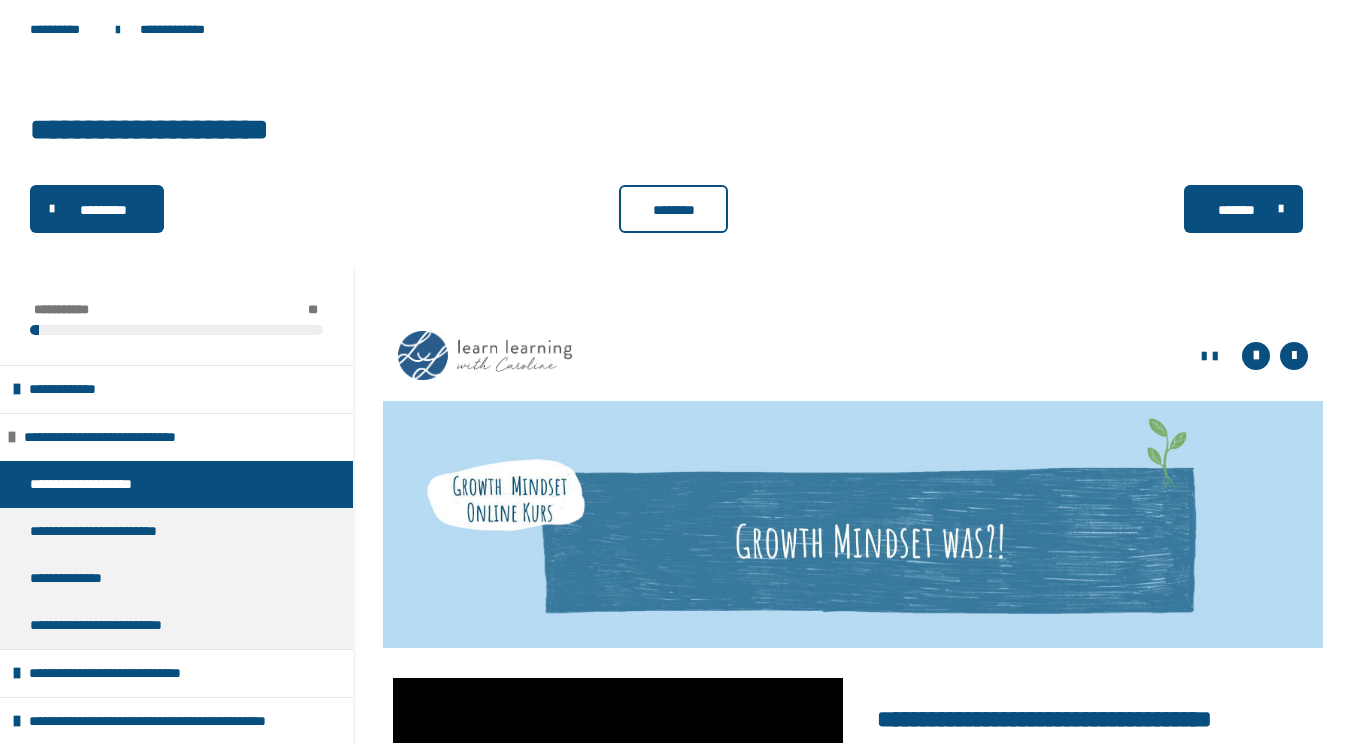 scroll, scrollTop: 376, scrollLeft: 0, axis: vertical 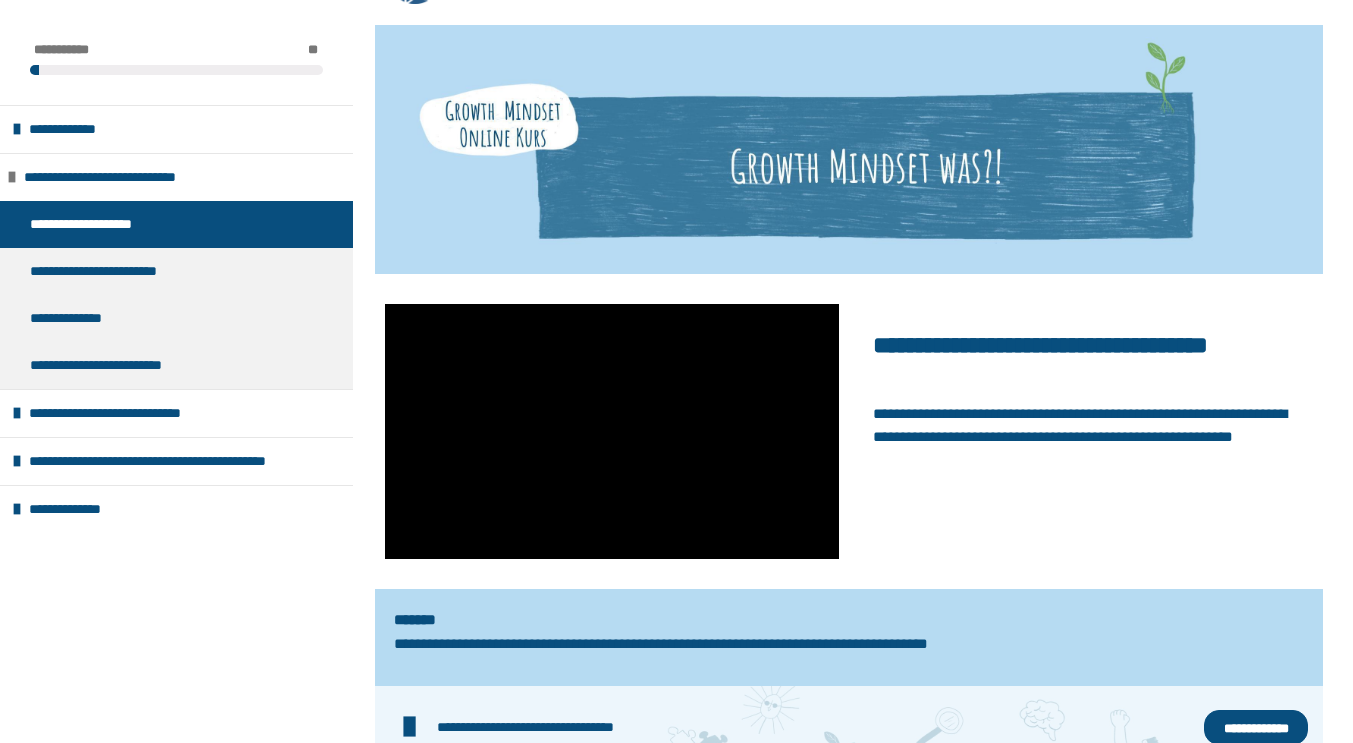 click on "**********" at bounding box center [100, 224] 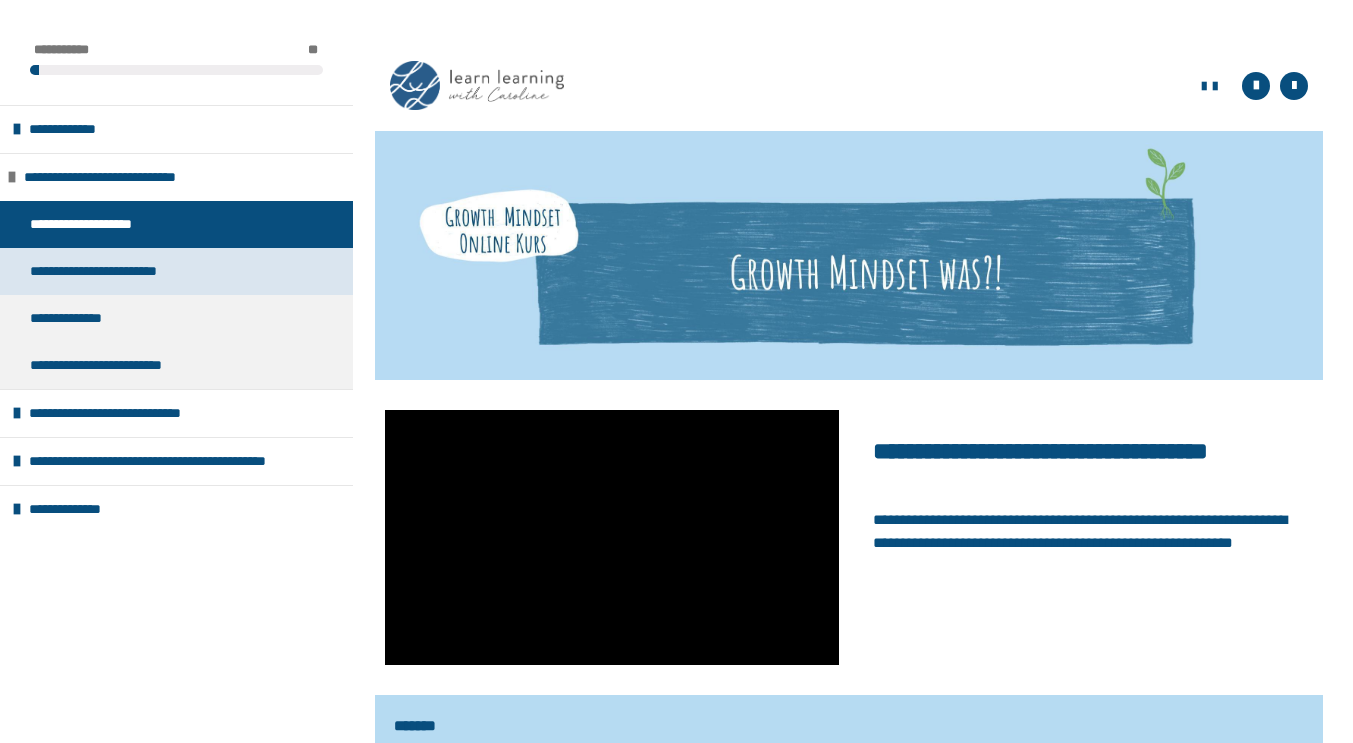 click on "**********" at bounding box center (111, 271) 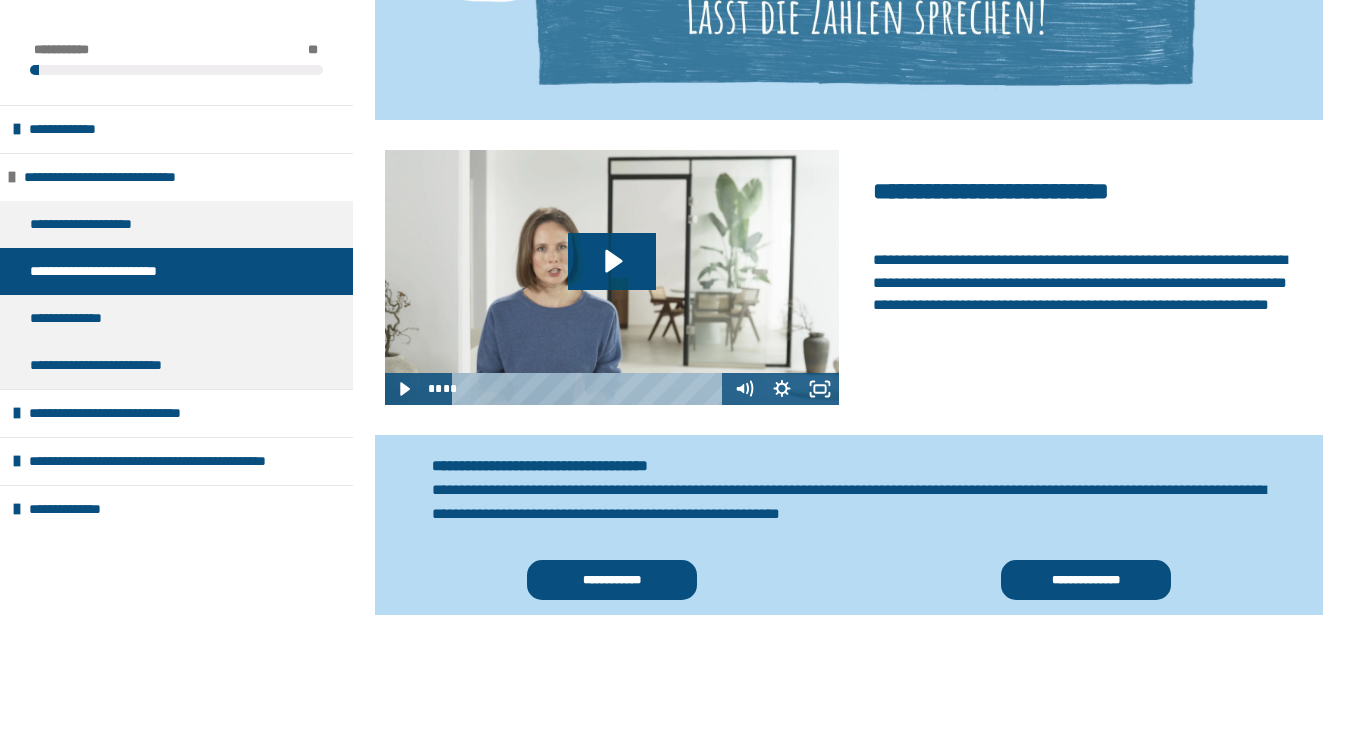 scroll, scrollTop: 531, scrollLeft: 0, axis: vertical 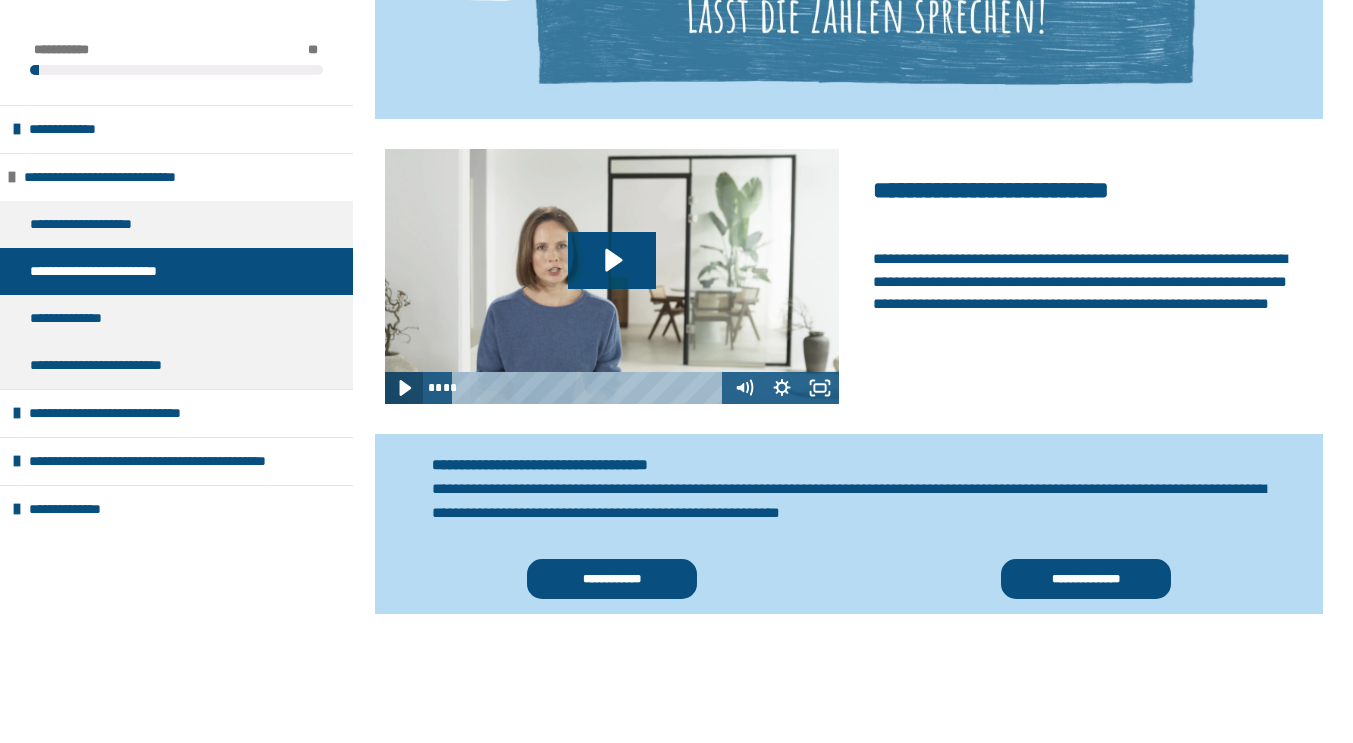 click 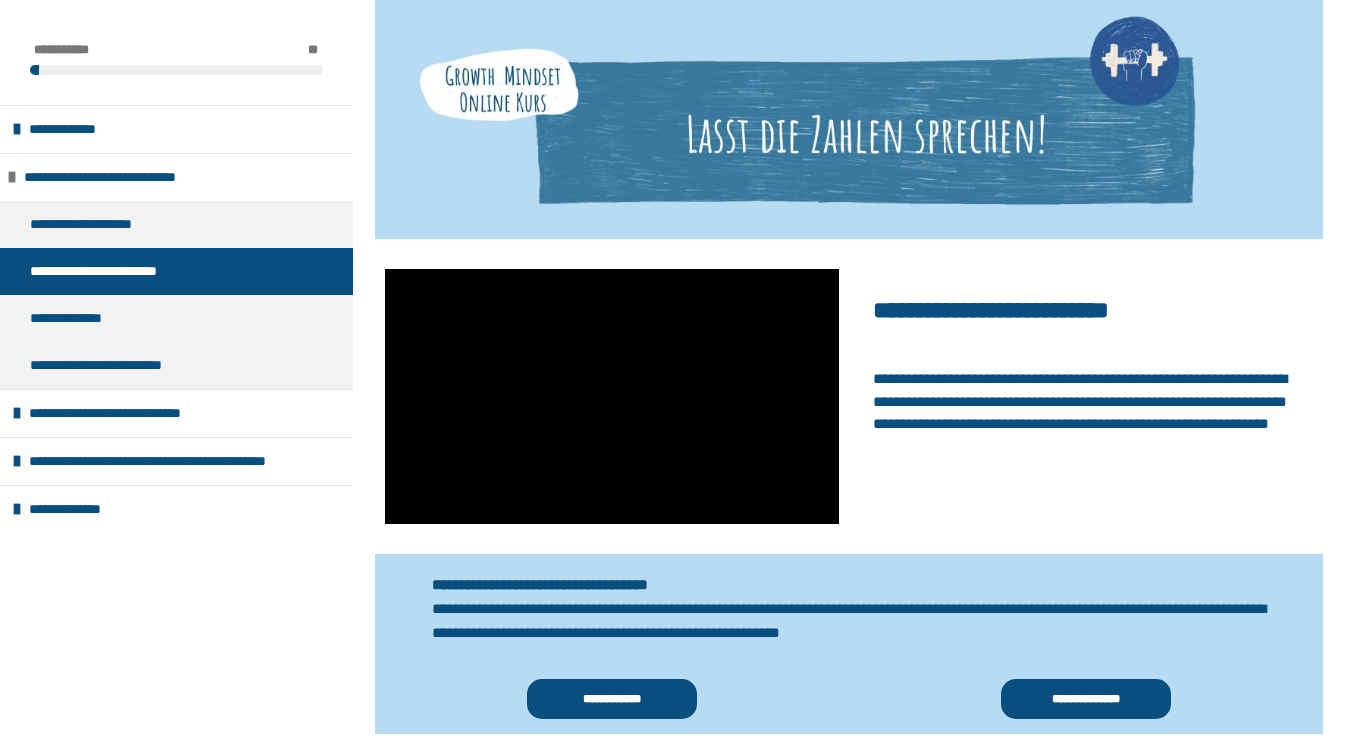 scroll, scrollTop: 412, scrollLeft: 0, axis: vertical 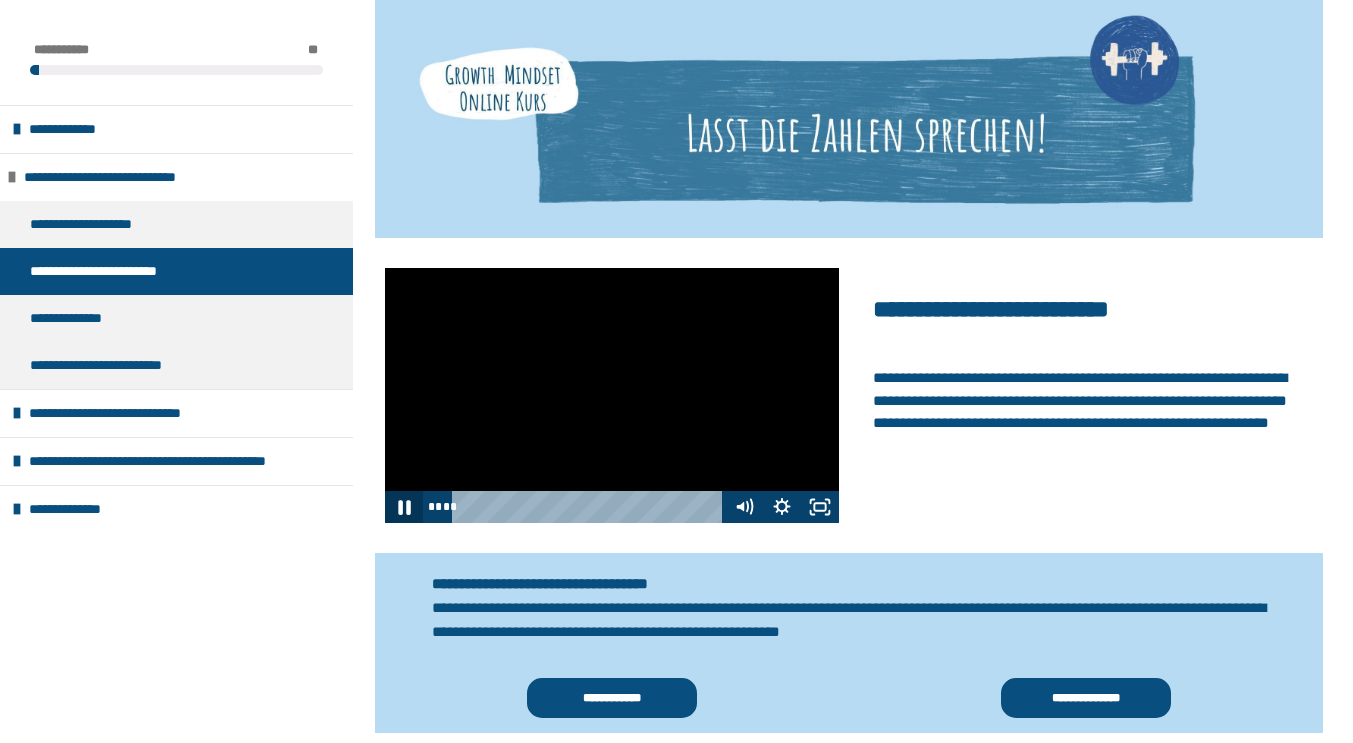 click 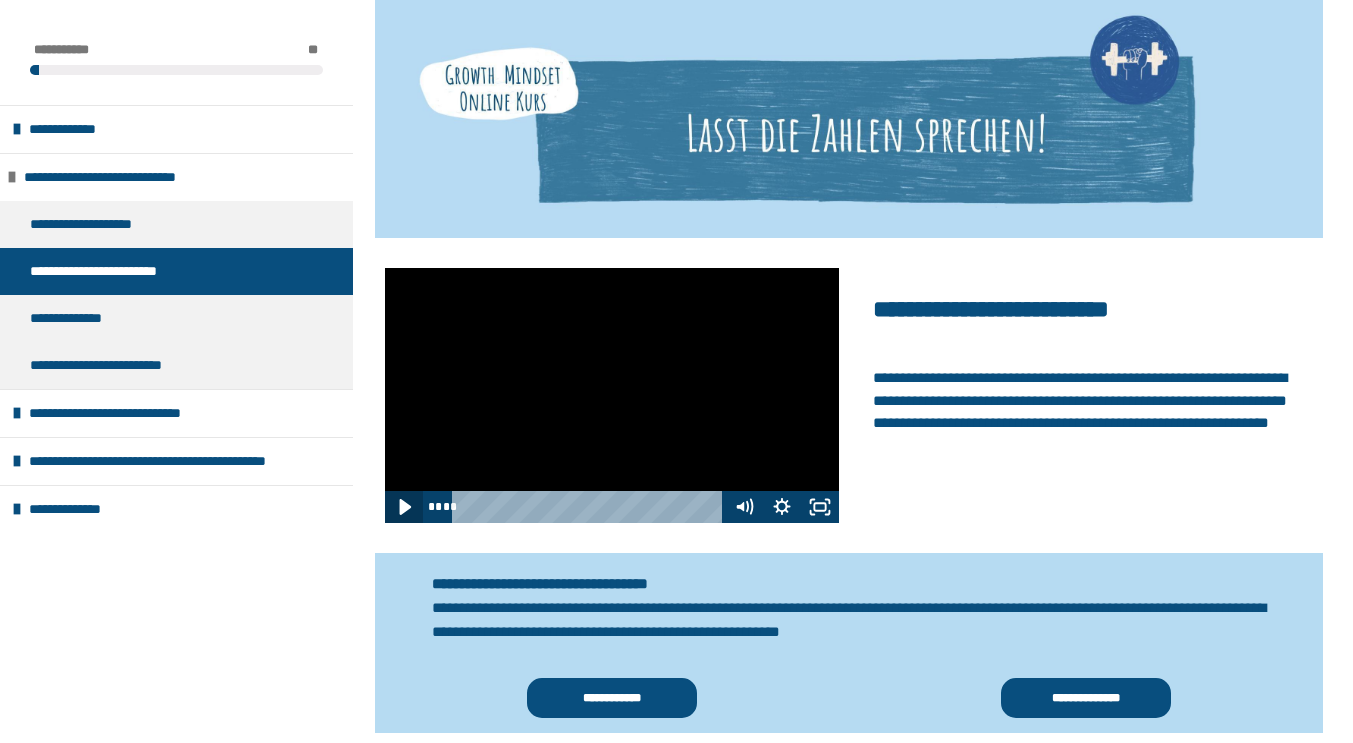 click 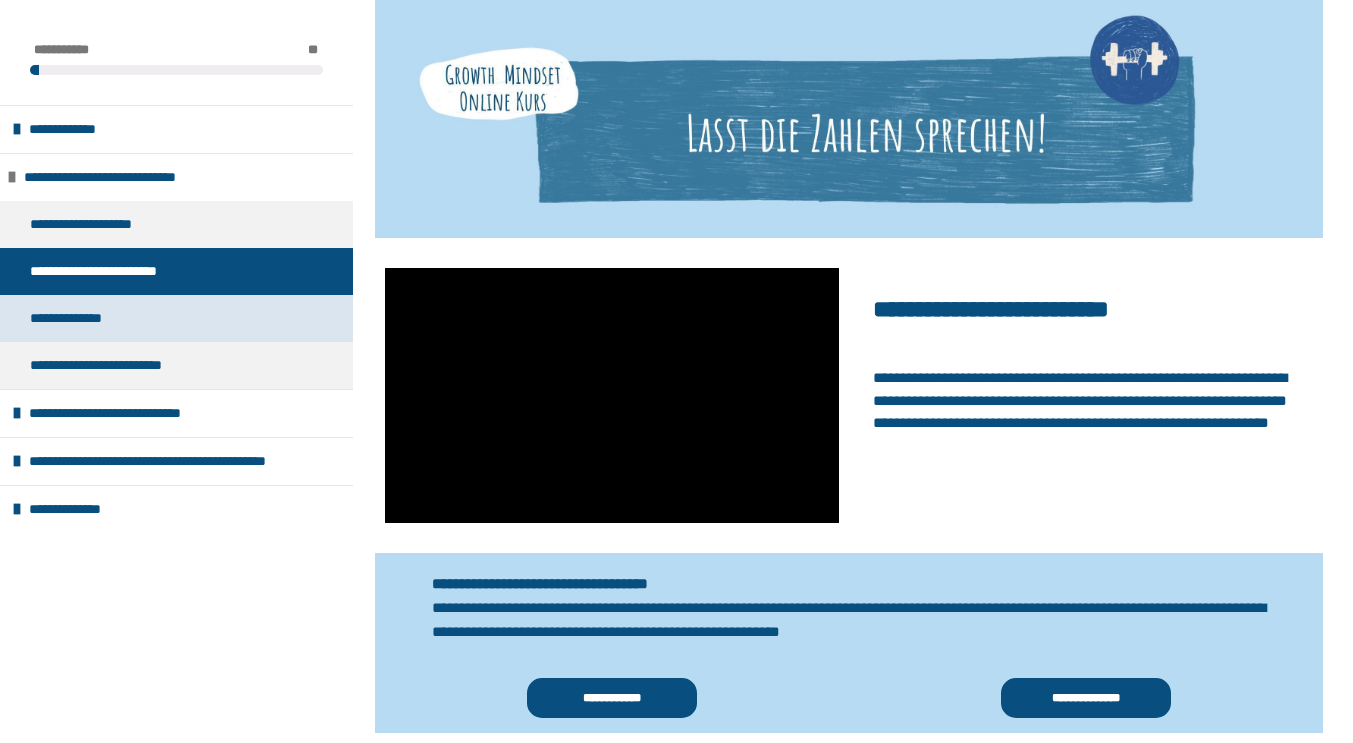 click on "**********" at bounding box center [80, 318] 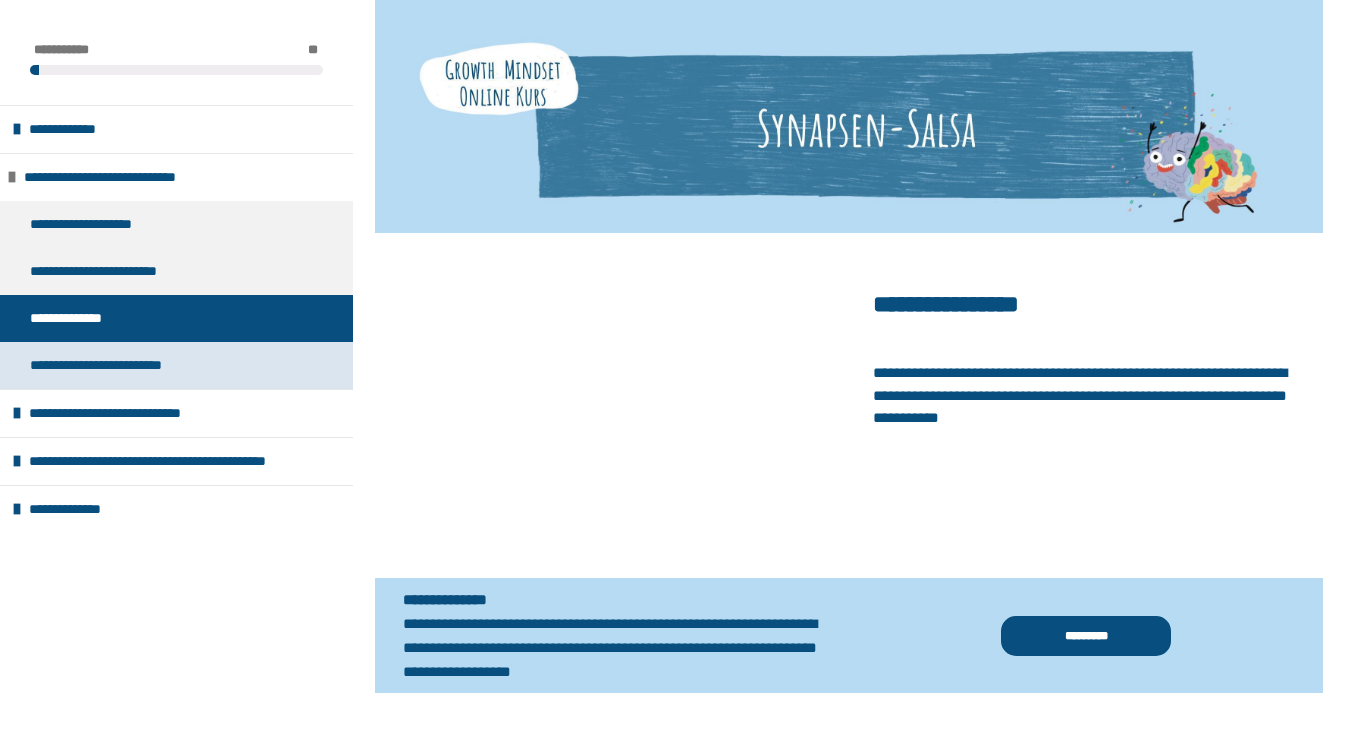 scroll, scrollTop: 427, scrollLeft: 0, axis: vertical 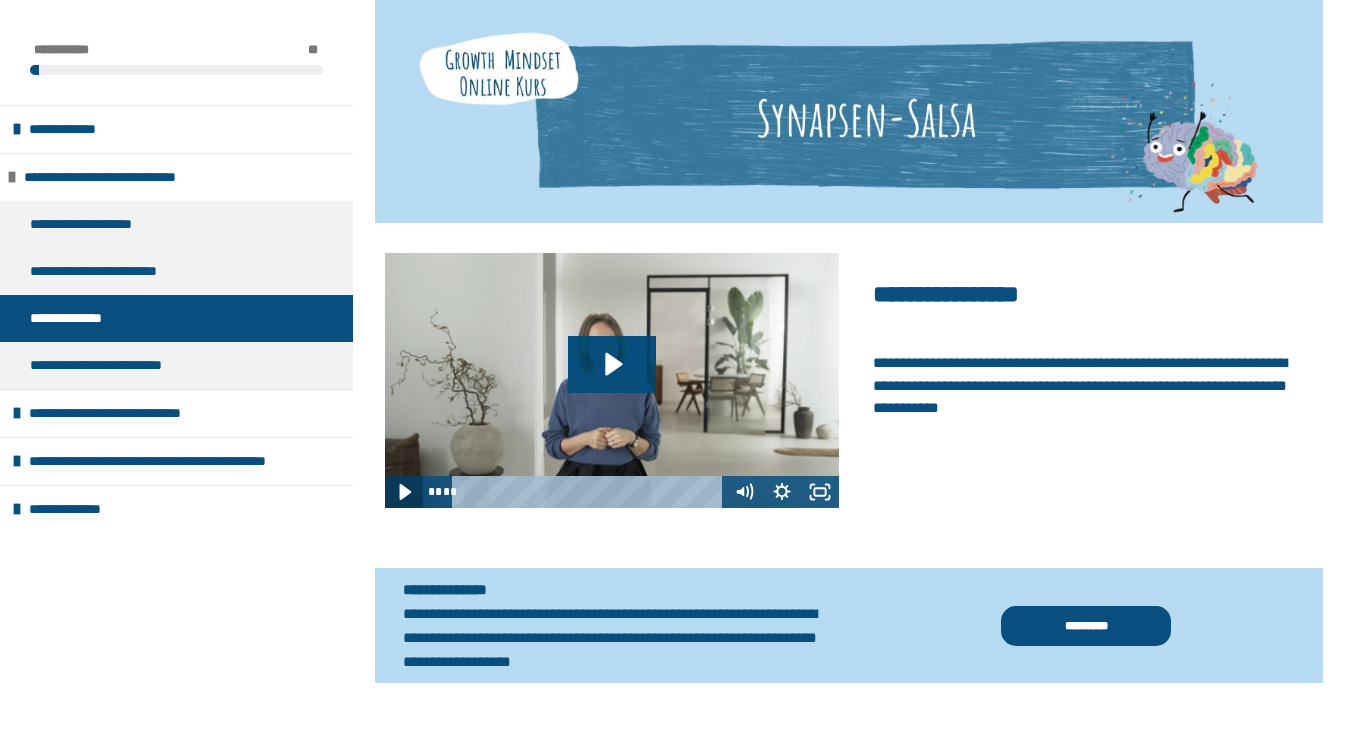 click 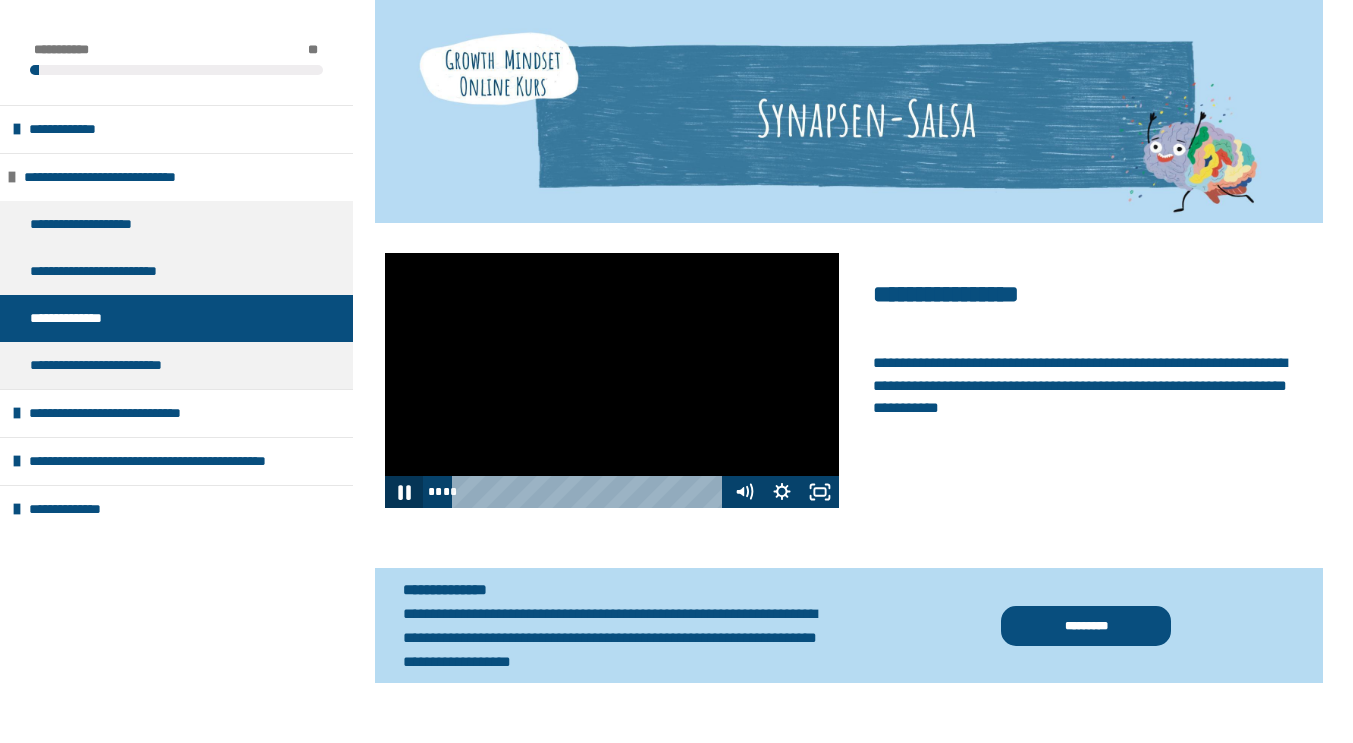 click 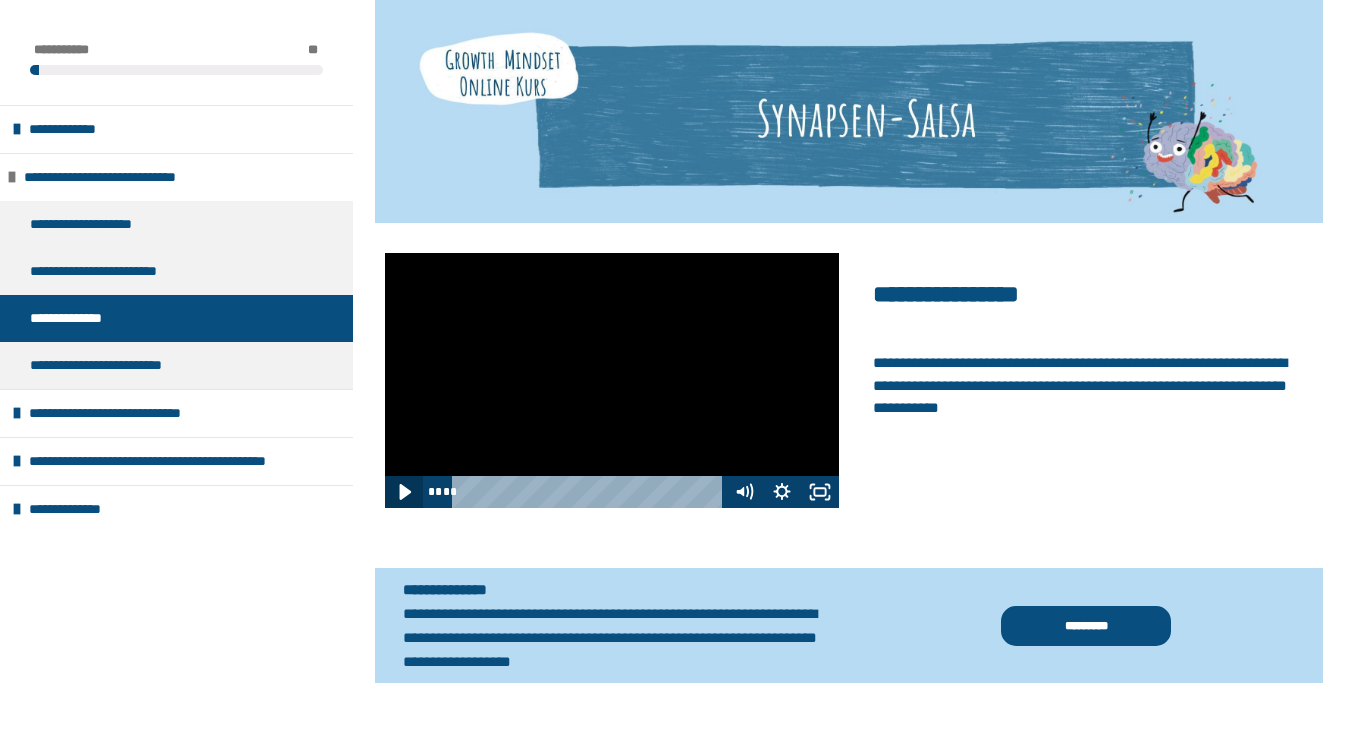 click 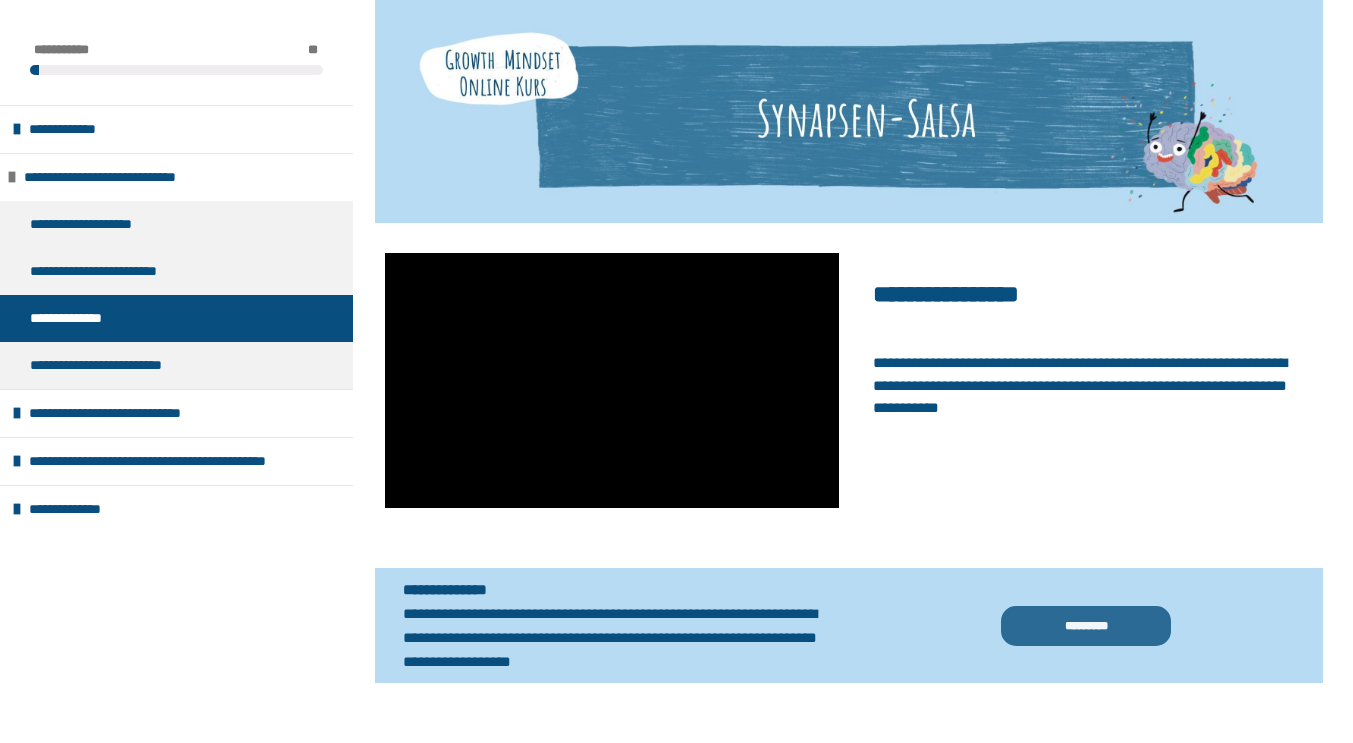 click on "*********" at bounding box center (1086, 626) 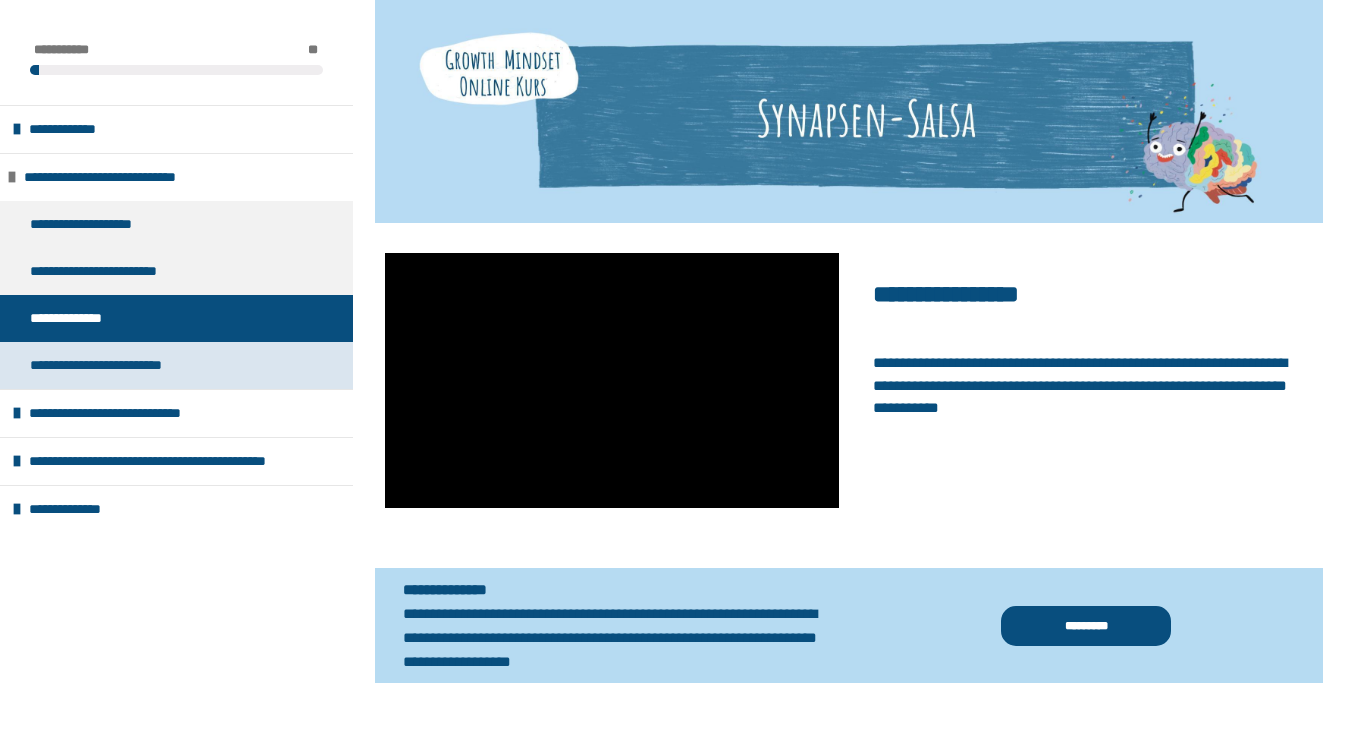 click on "**********" at bounding box center (112, 365) 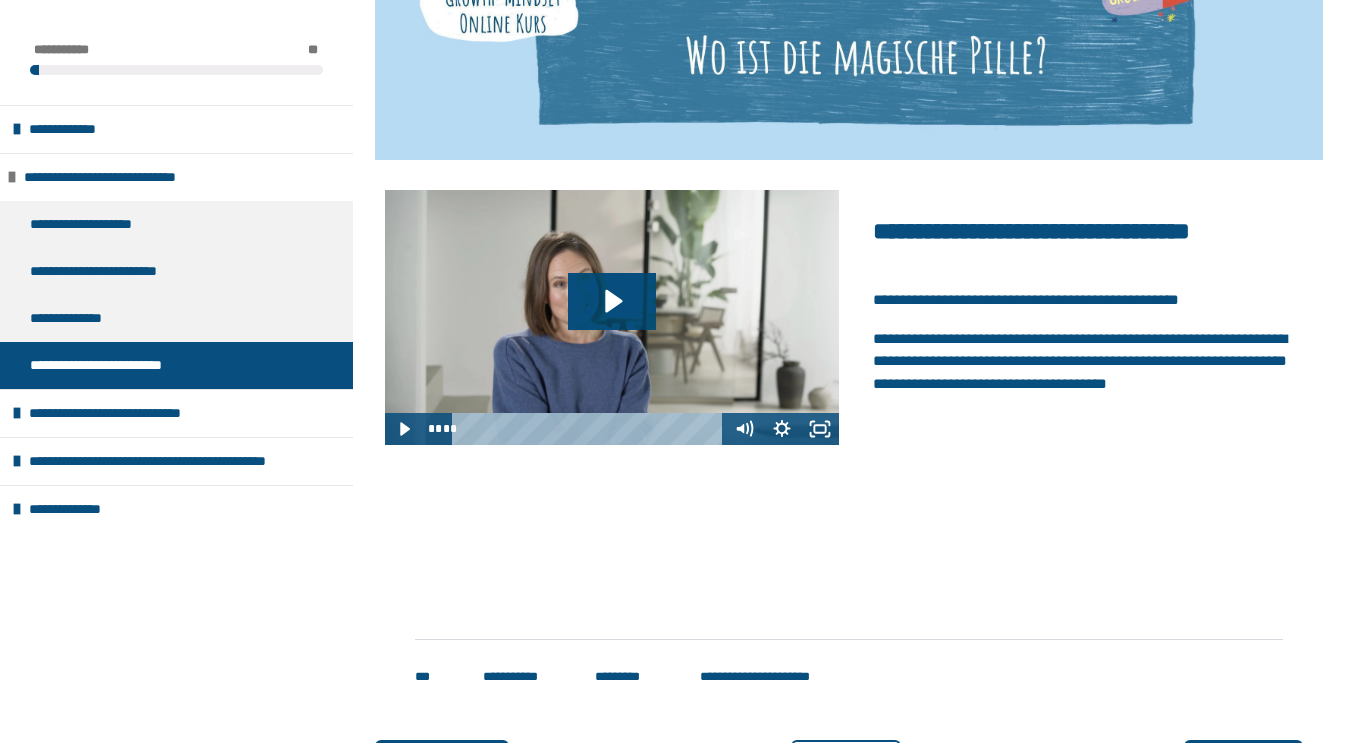 scroll, scrollTop: 520, scrollLeft: 0, axis: vertical 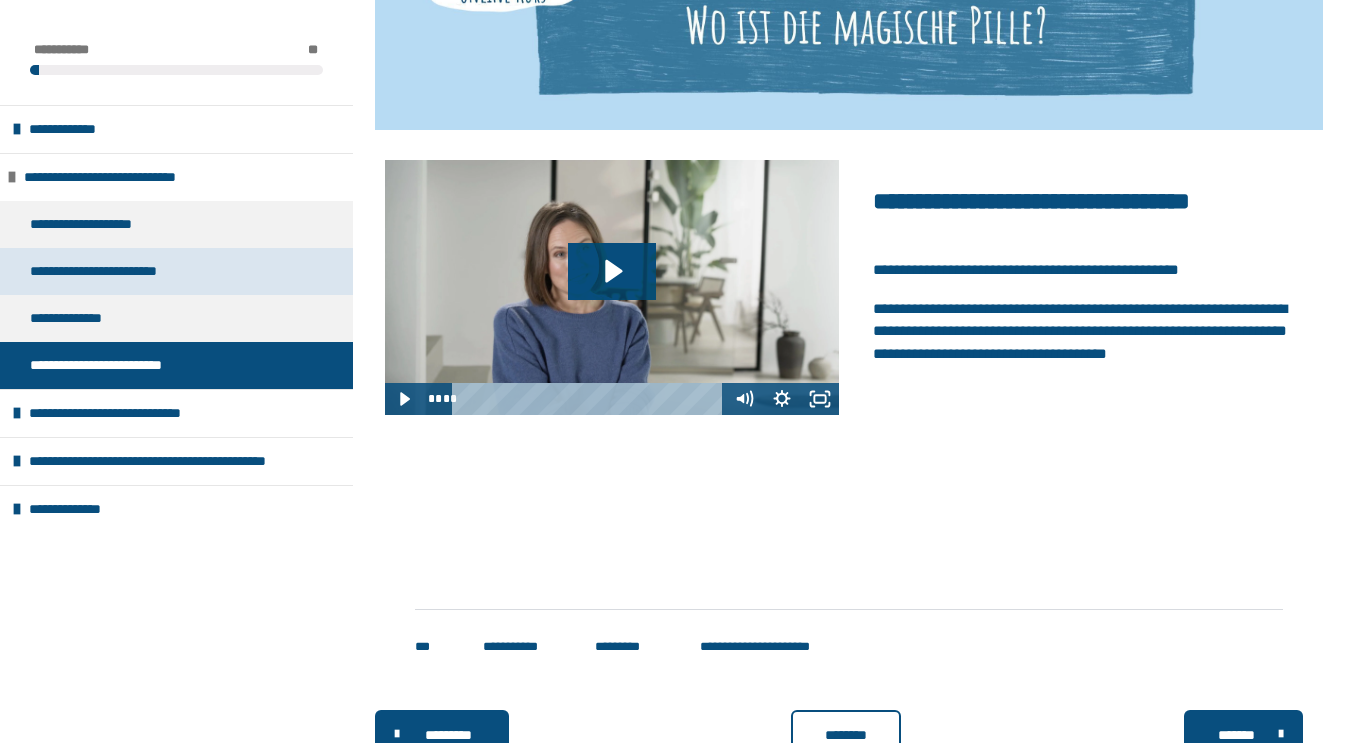 click on "**********" at bounding box center [111, 271] 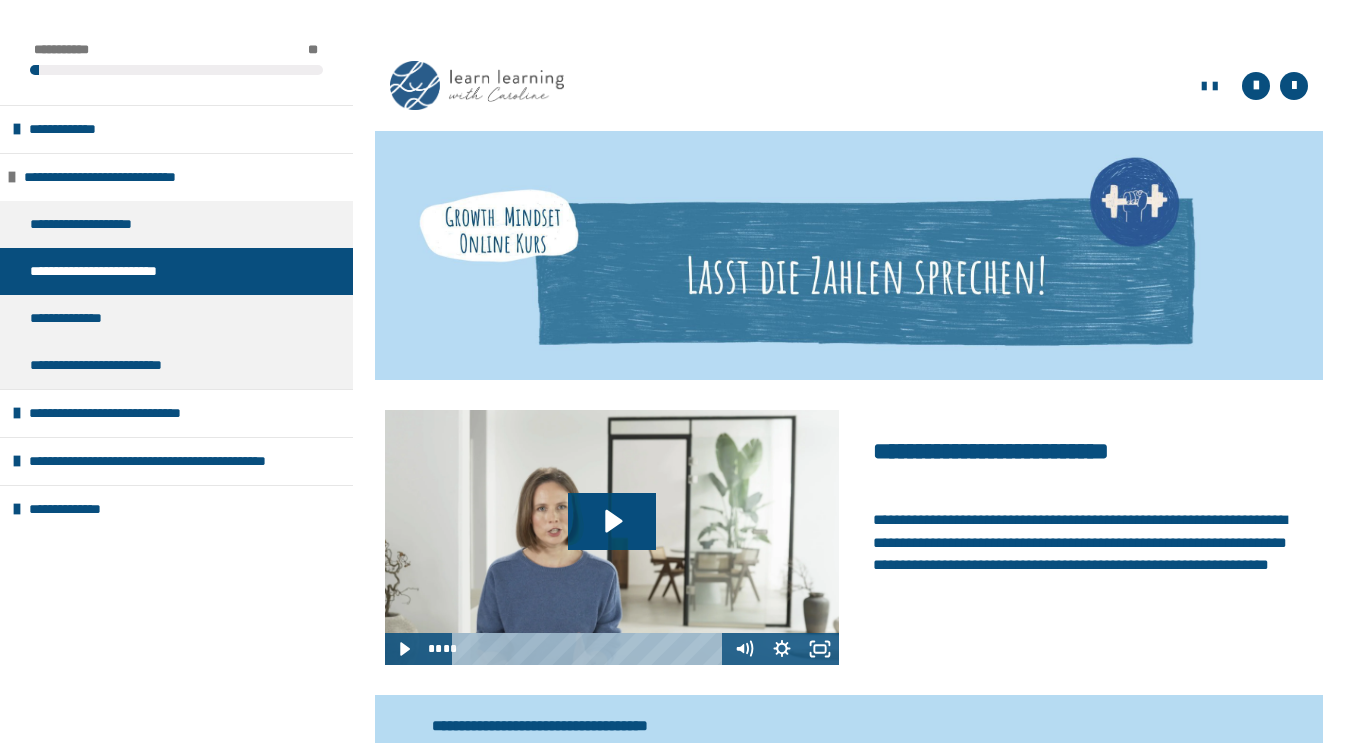 scroll, scrollTop: 595, scrollLeft: 0, axis: vertical 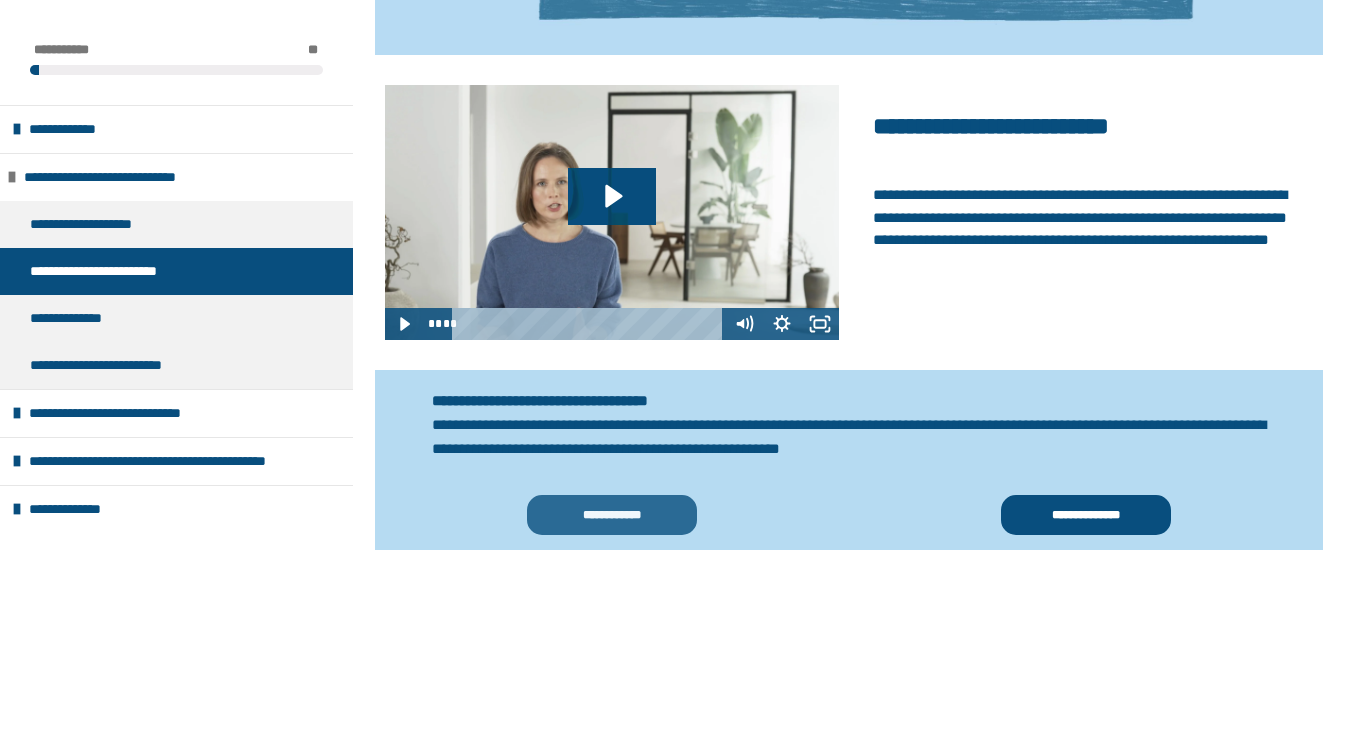 click on "**********" at bounding box center [612, 515] 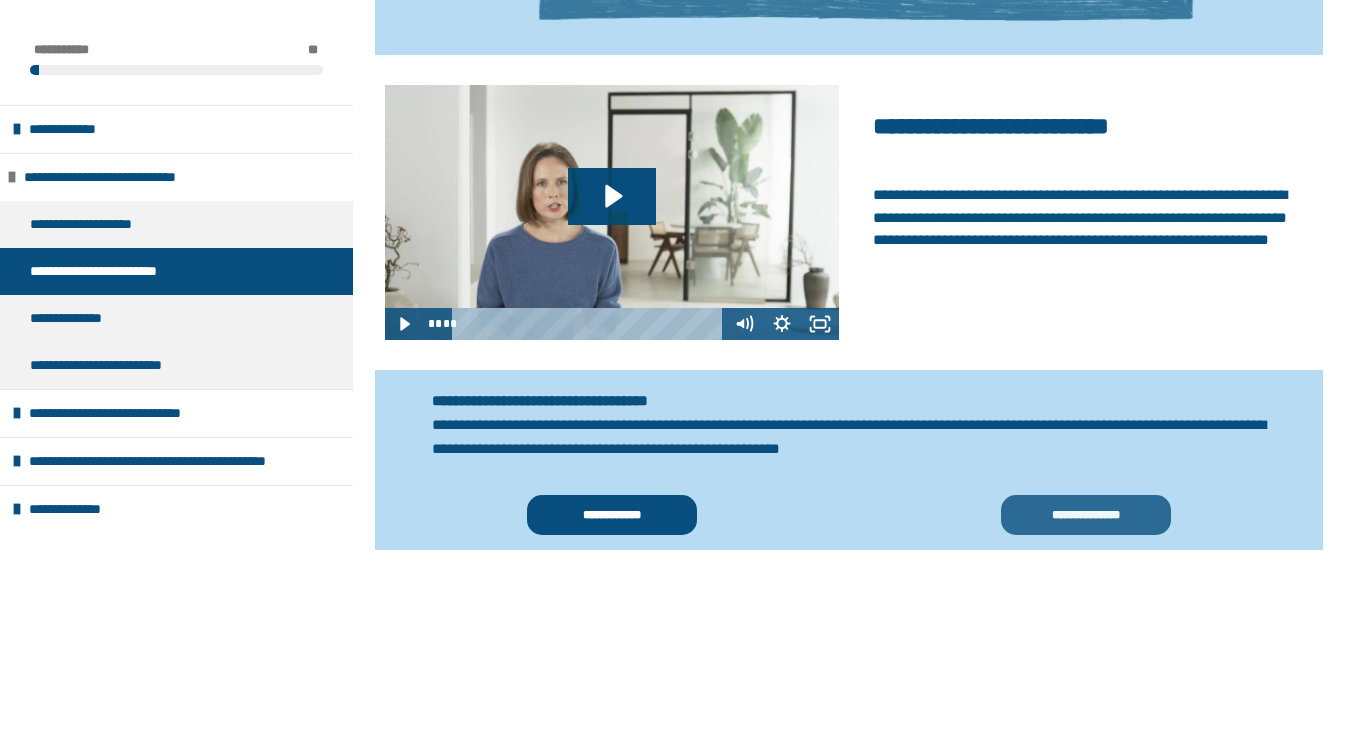 click on "**********" at bounding box center (1086, 515) 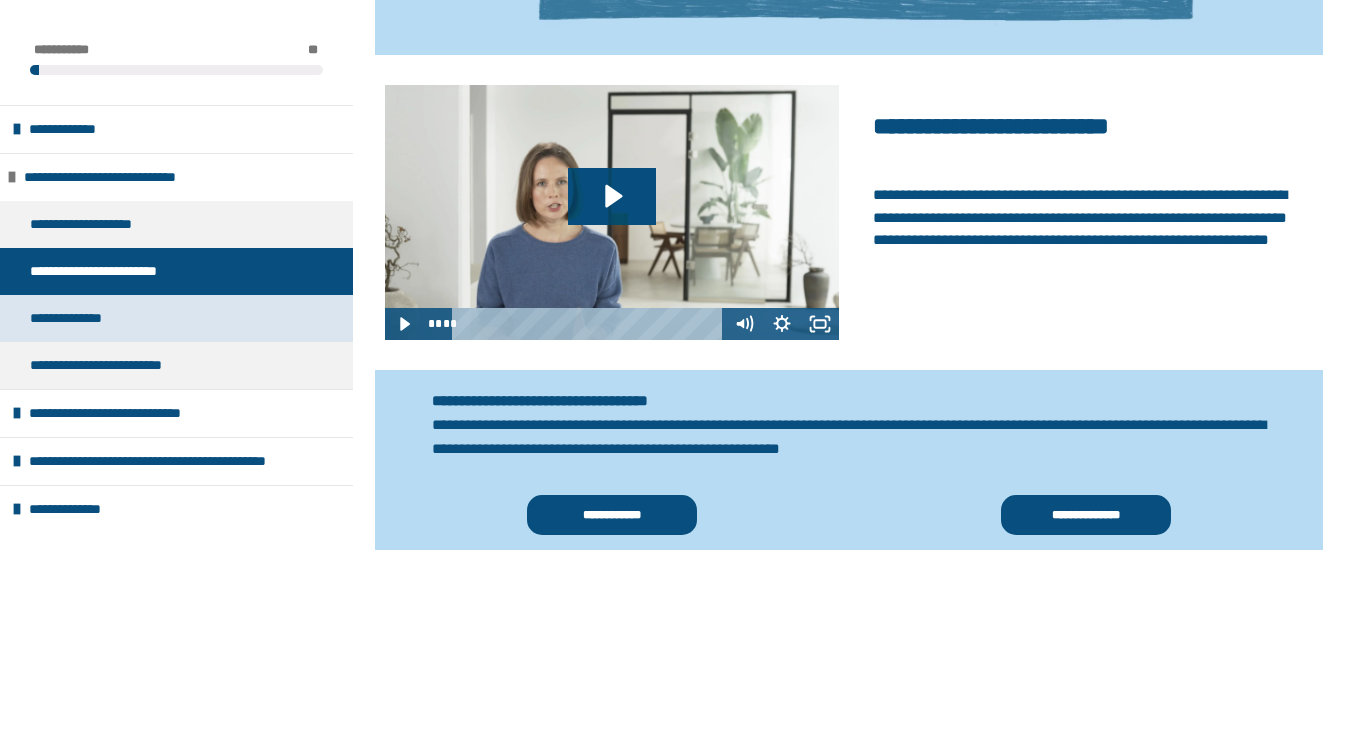 click on "**********" at bounding box center (80, 318) 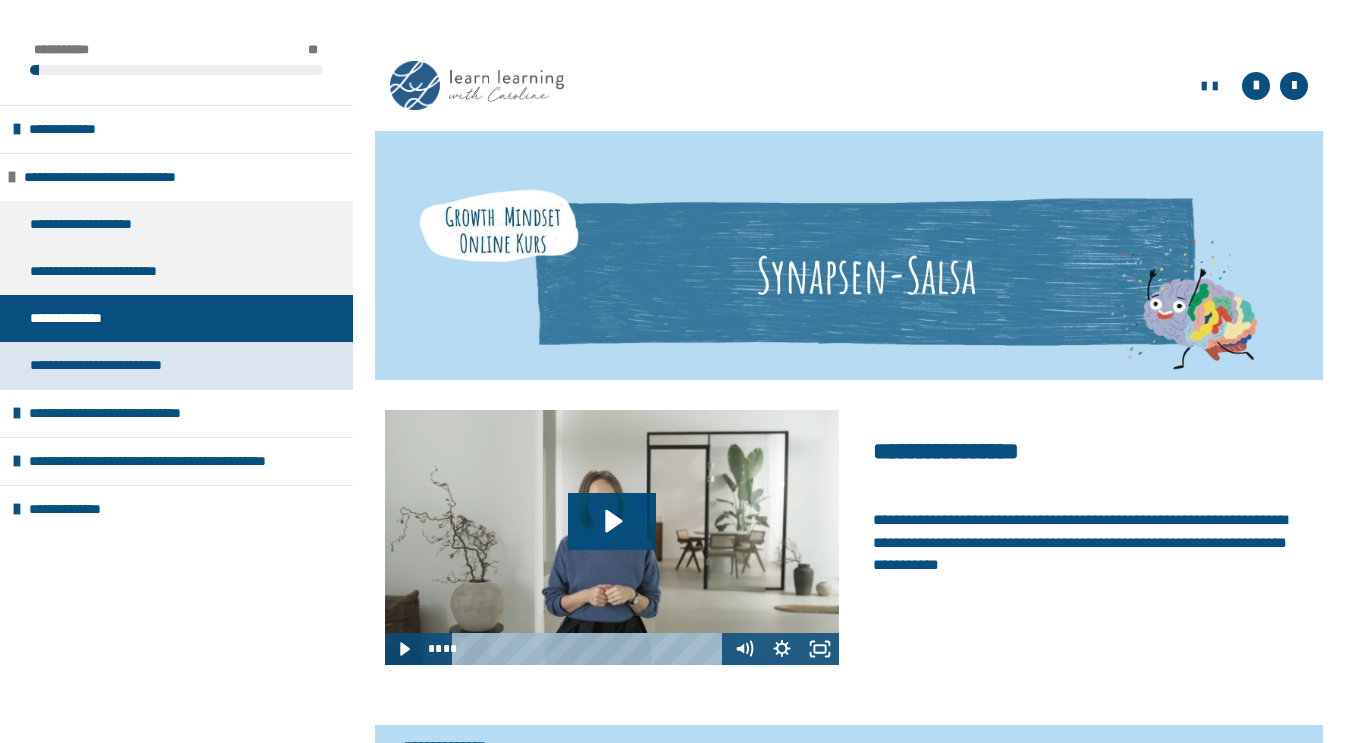 click on "**********" at bounding box center [112, 365] 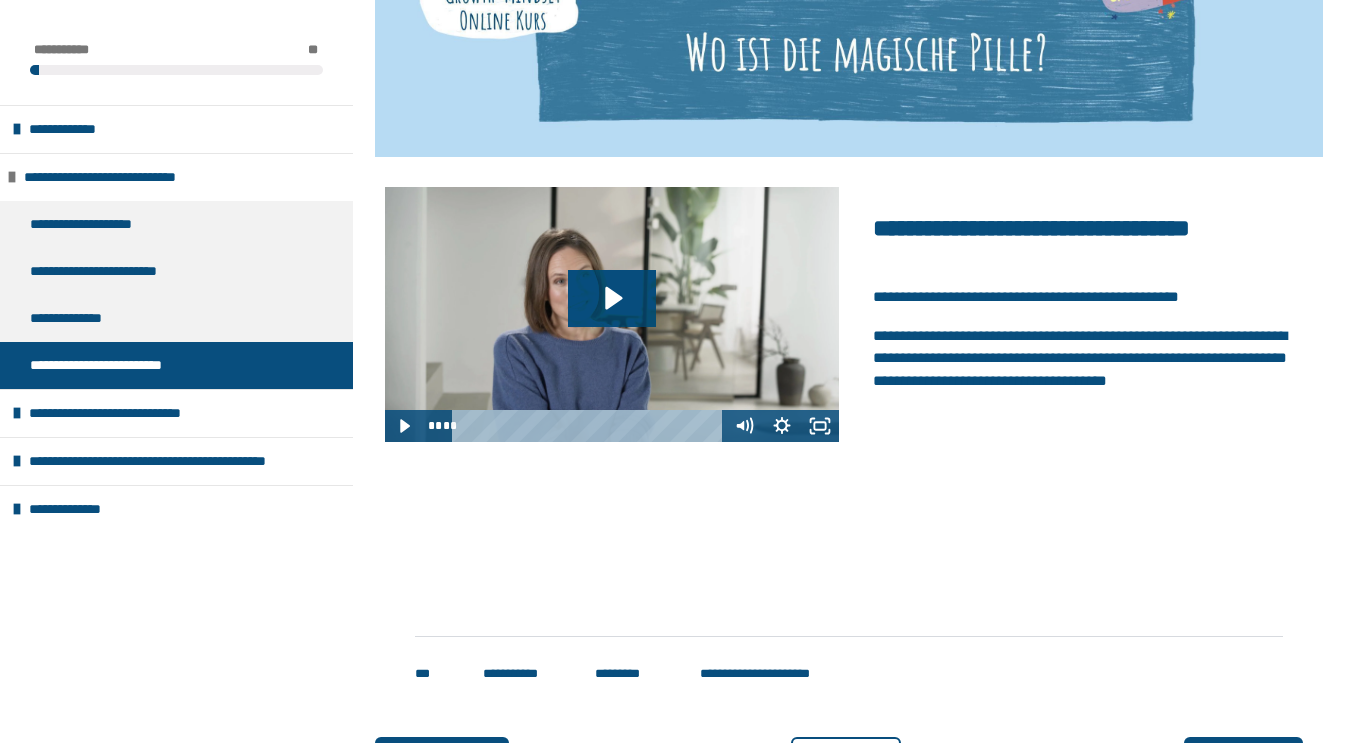 scroll, scrollTop: 507, scrollLeft: 0, axis: vertical 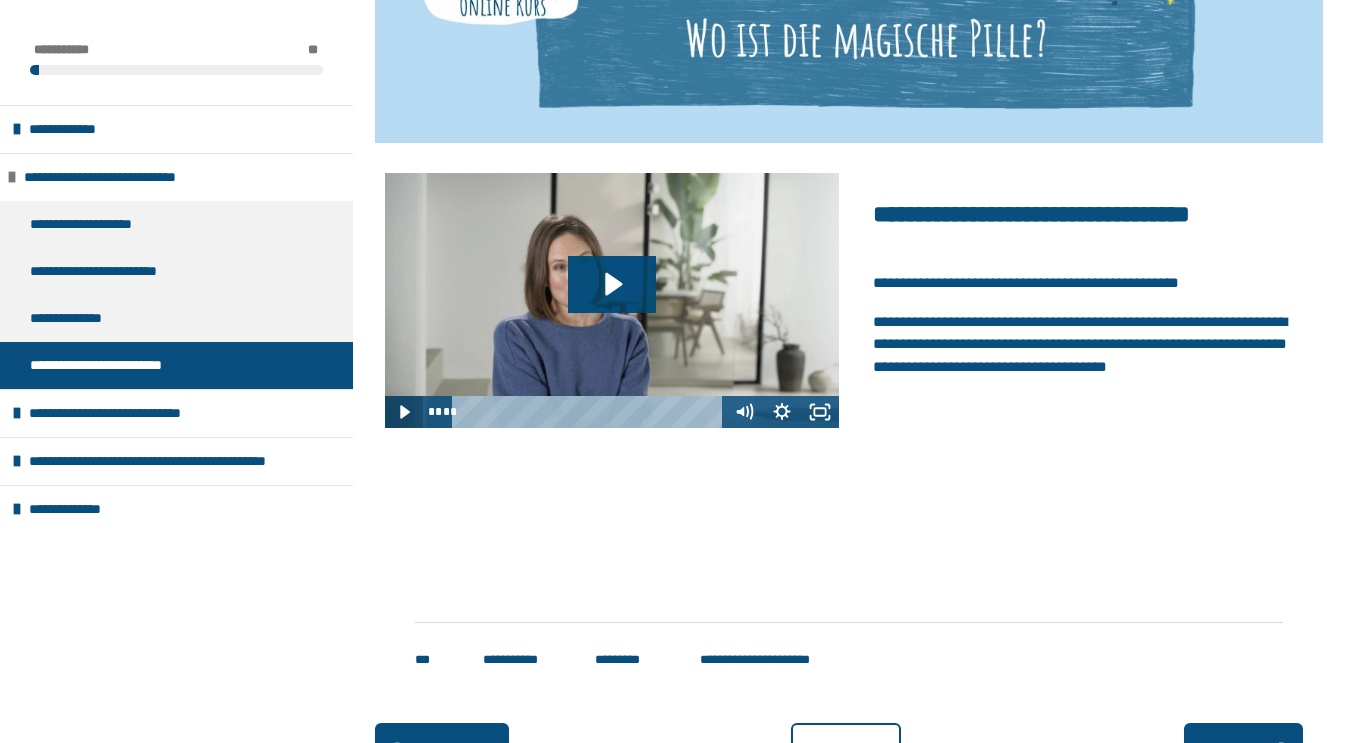 click 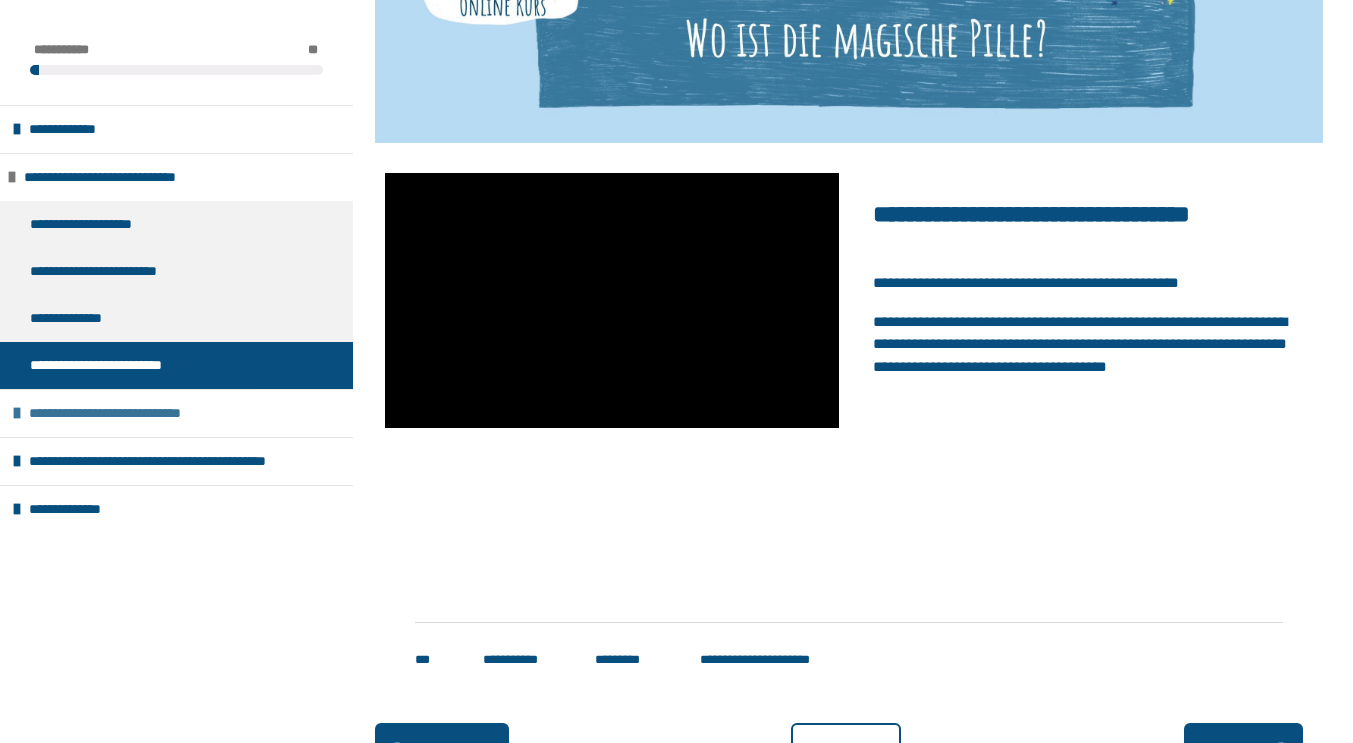 click on "**********" at bounding box center [135, 413] 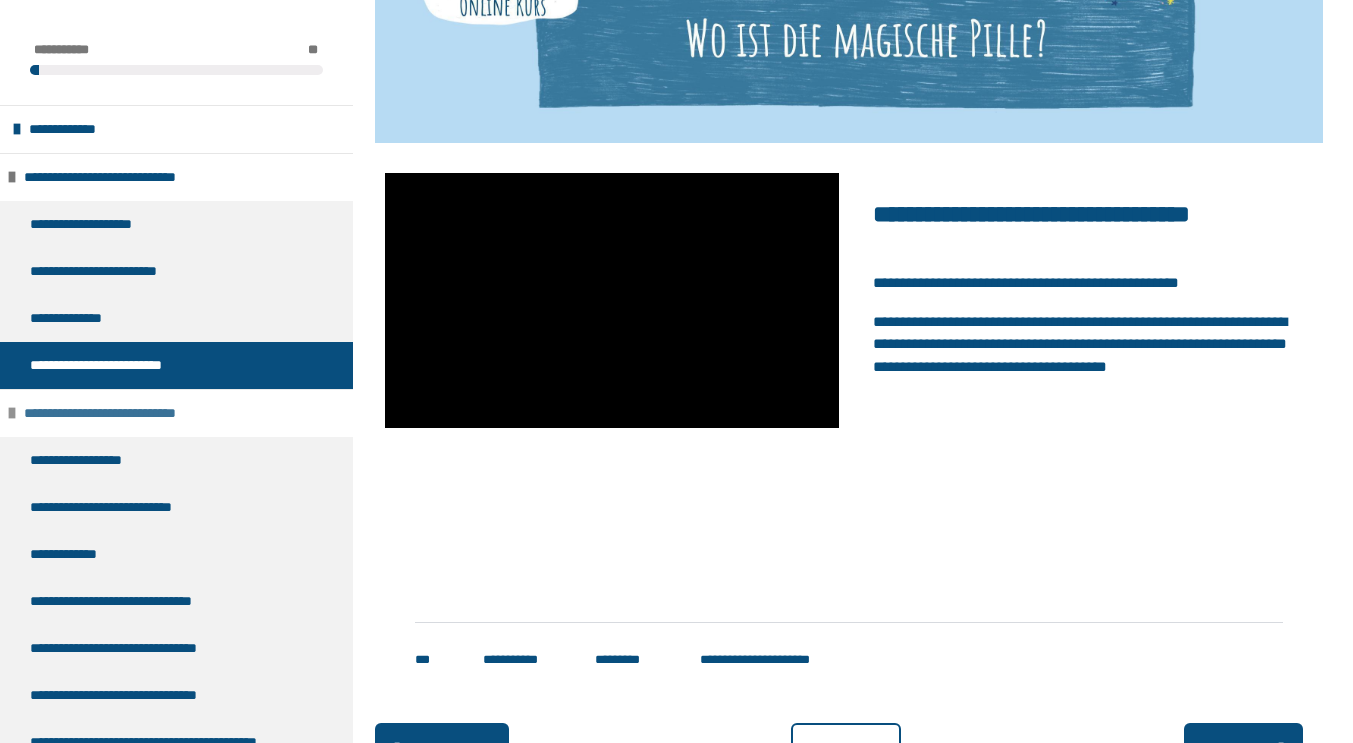 click on "**********" at bounding box center [130, 413] 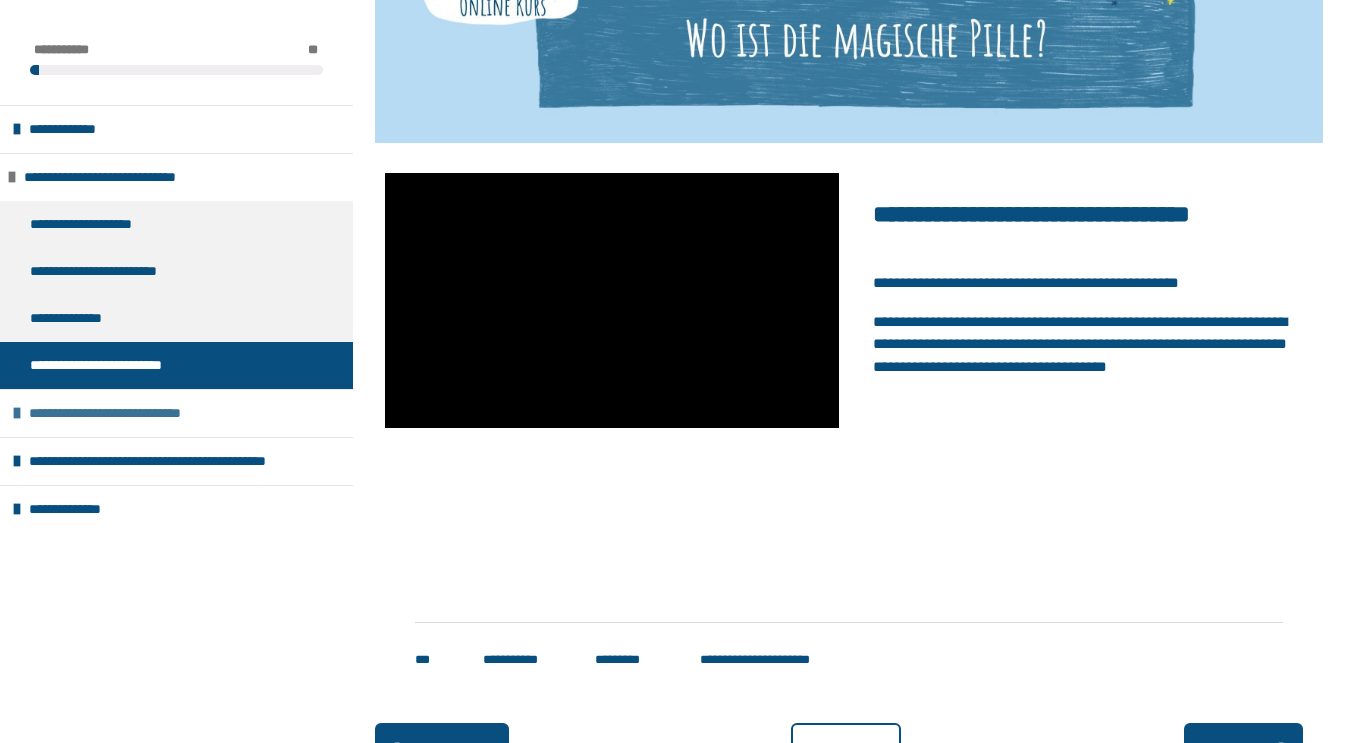 click on "**********" at bounding box center (135, 413) 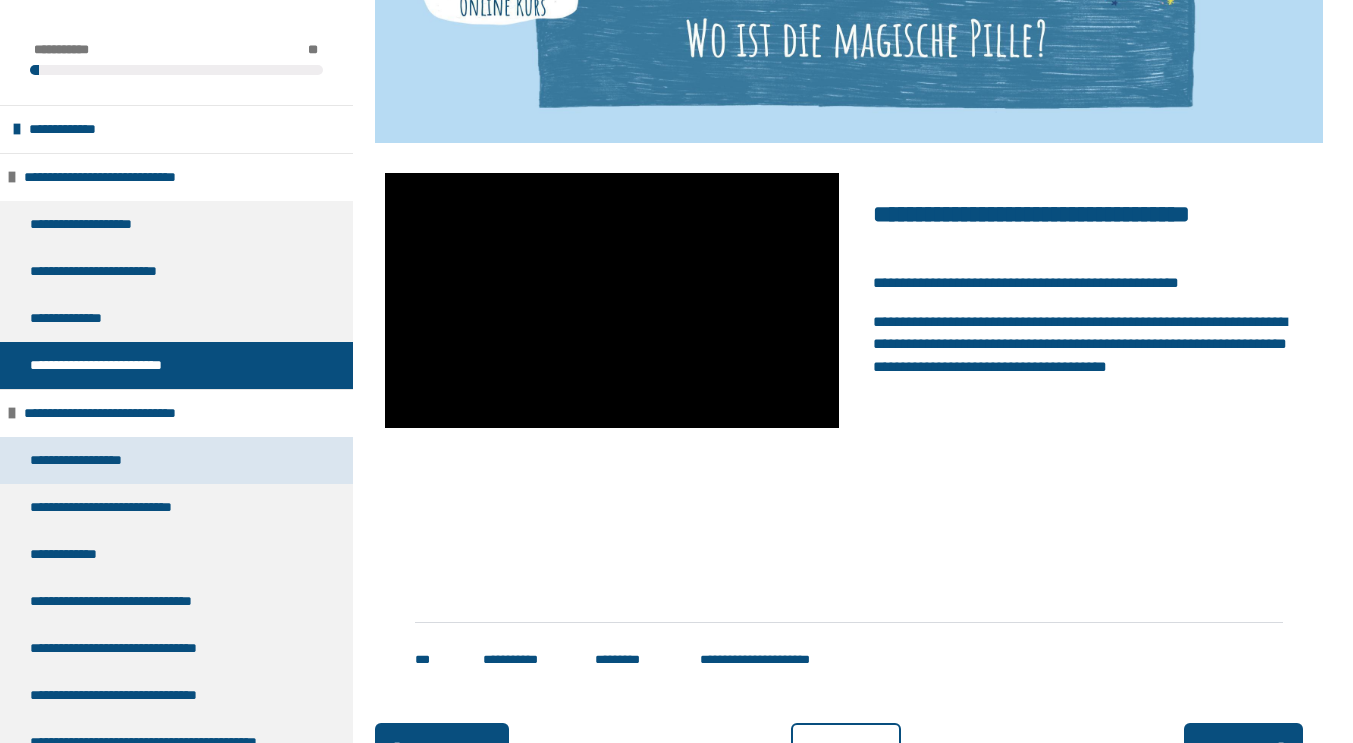 click on "**********" at bounding box center [93, 460] 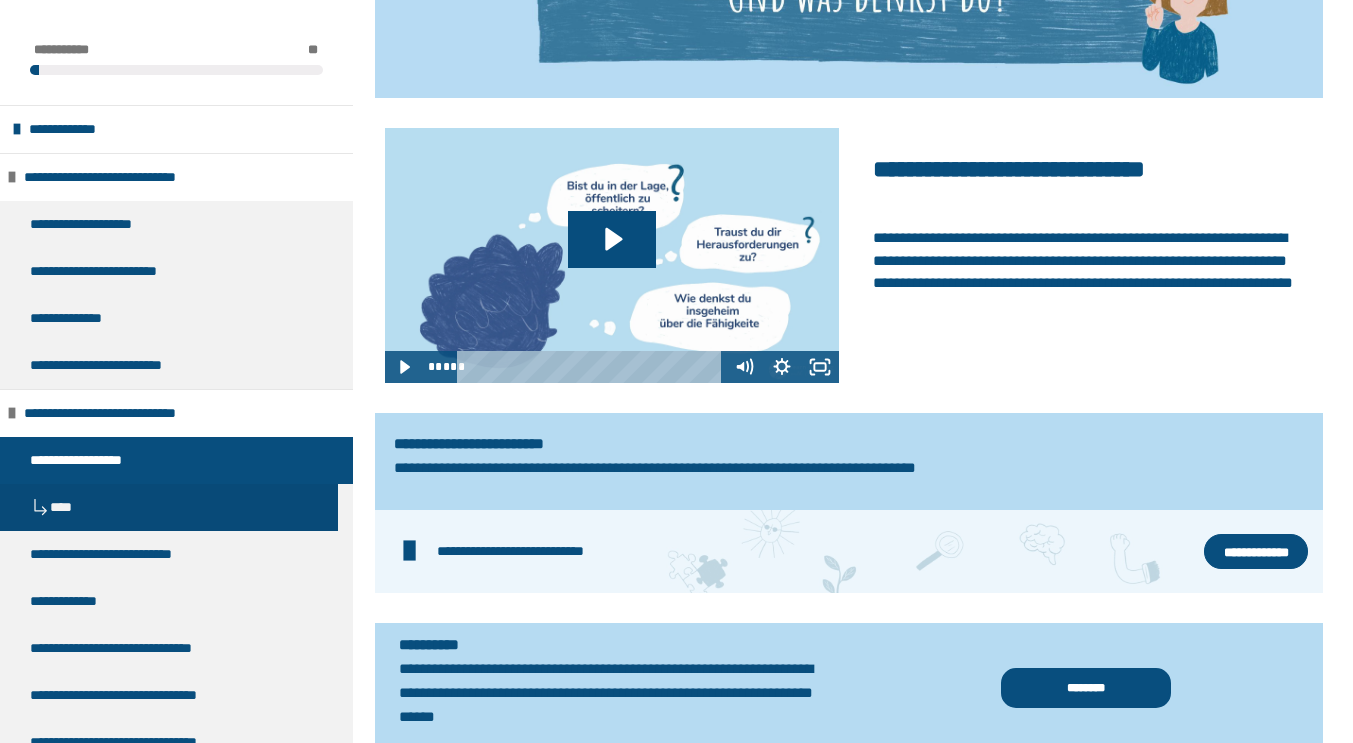 scroll, scrollTop: 551, scrollLeft: 0, axis: vertical 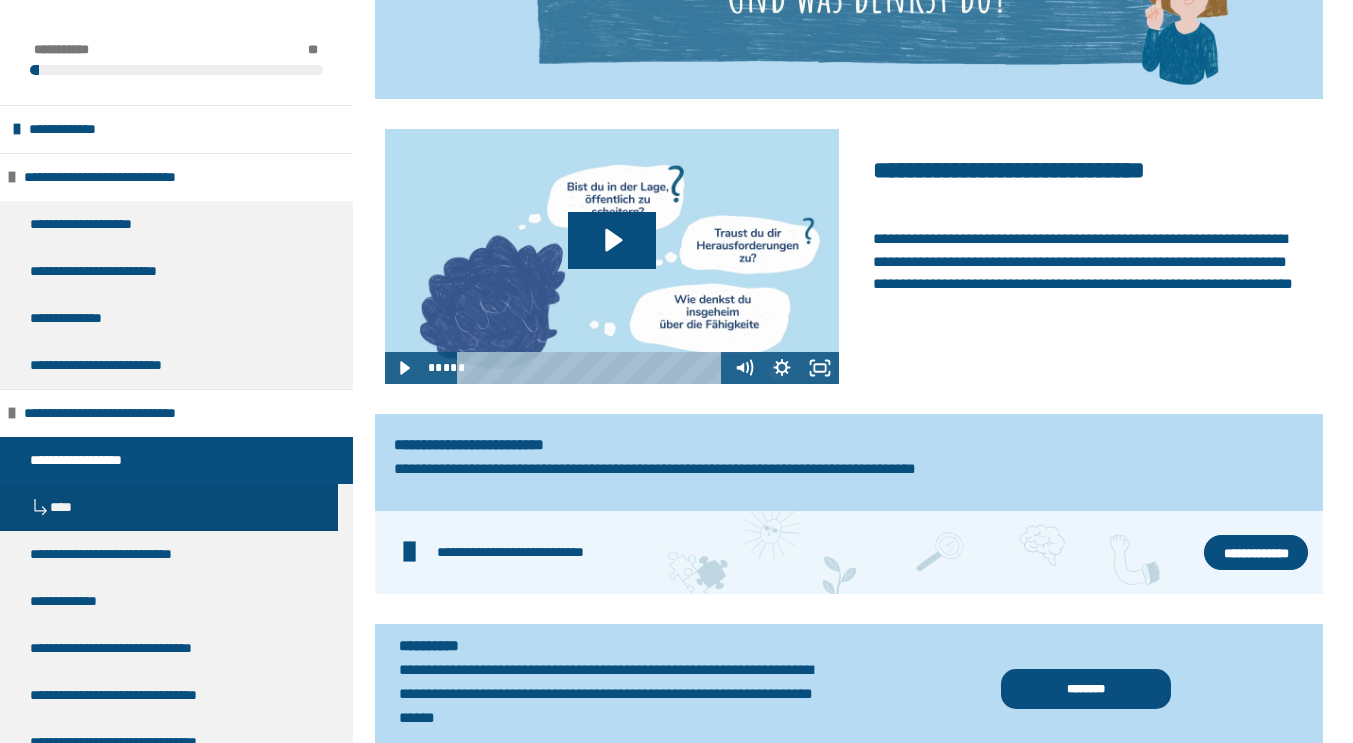 click on "**********" at bounding box center [1256, 553] 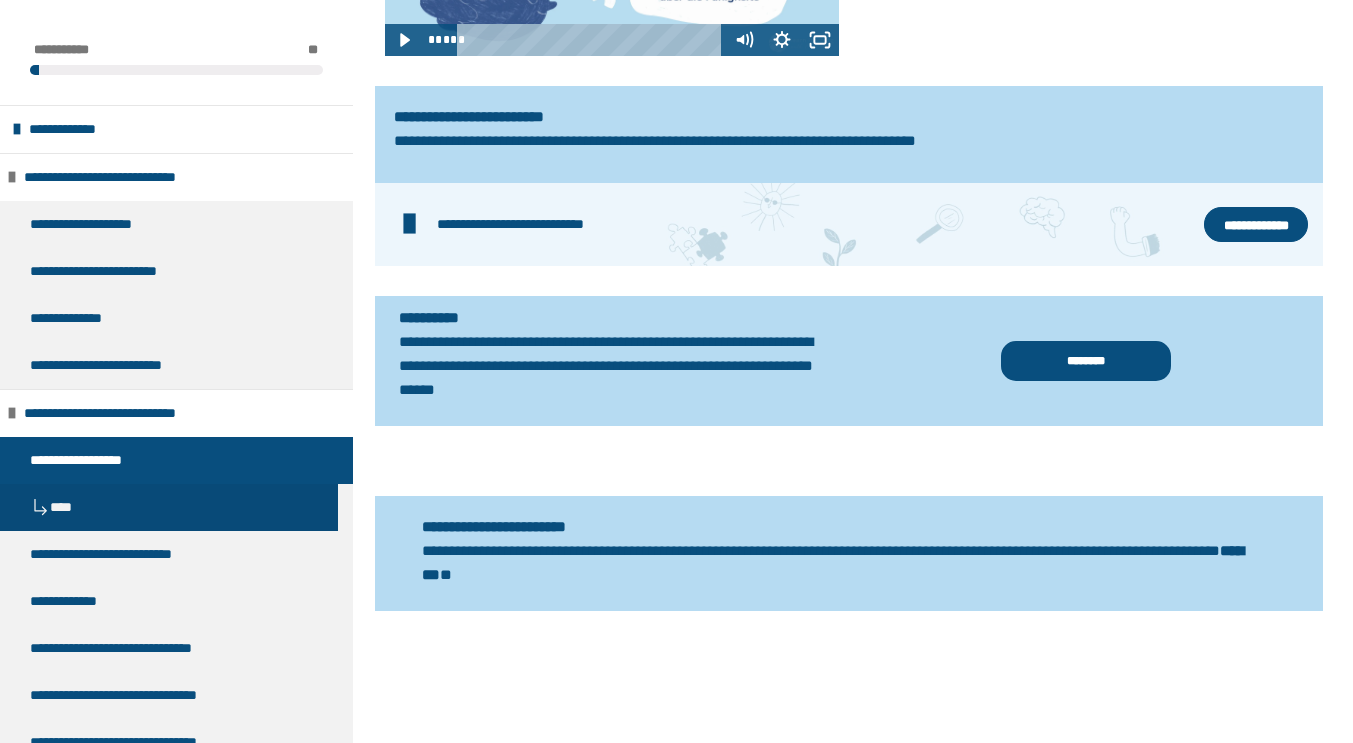 scroll, scrollTop: 883, scrollLeft: 0, axis: vertical 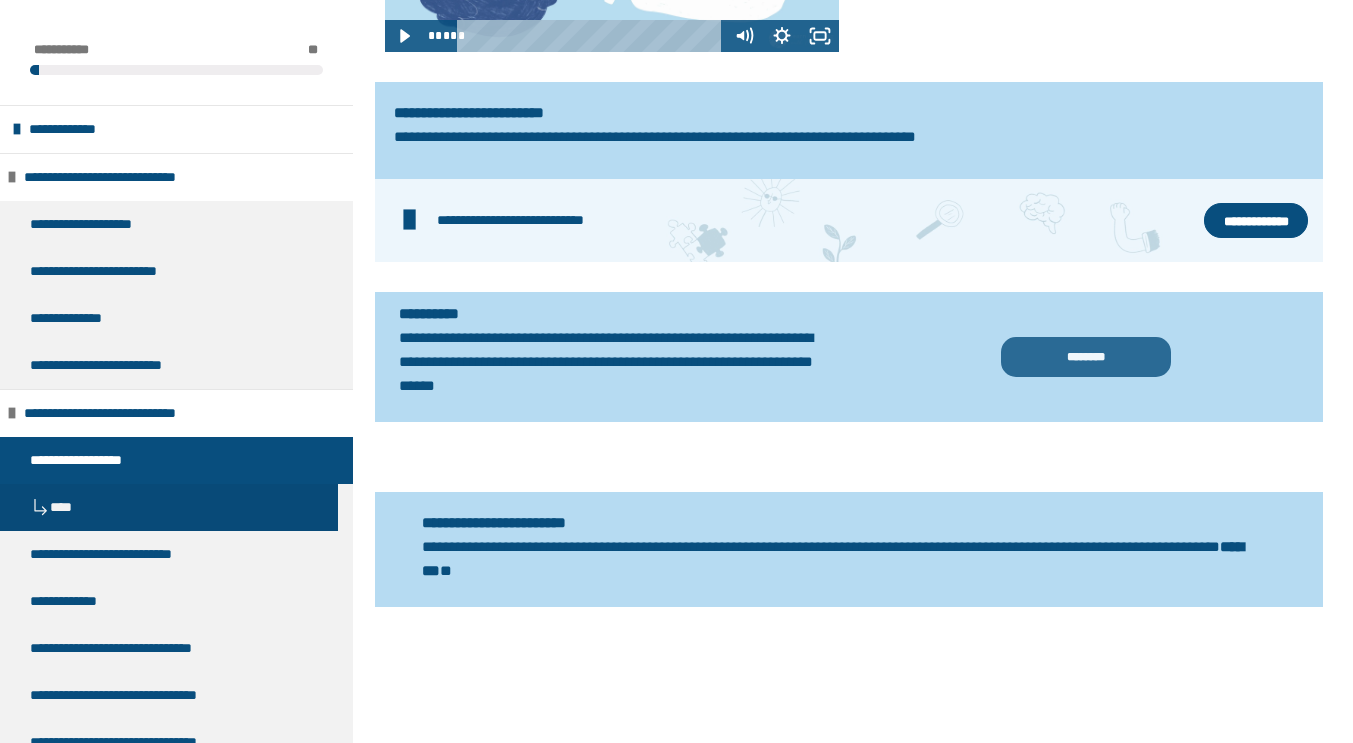click on "********" at bounding box center (1086, 357) 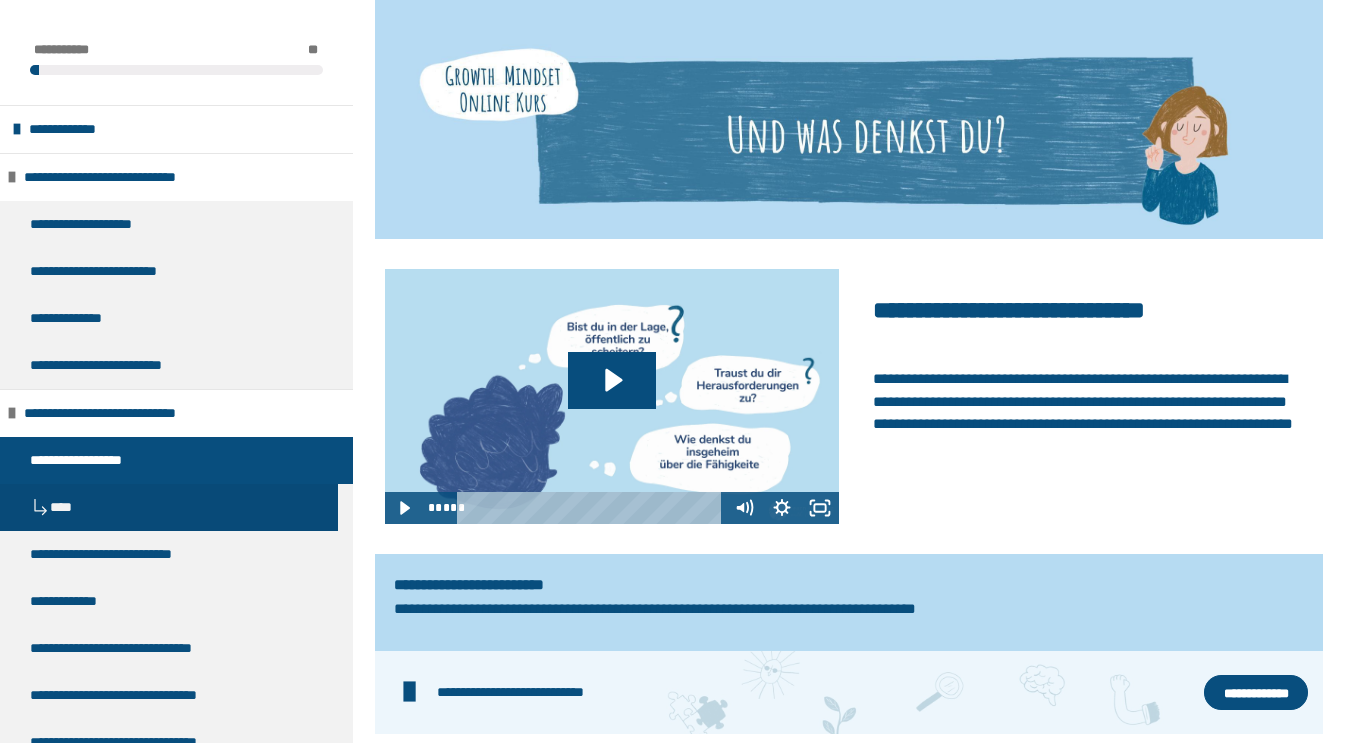 scroll, scrollTop: 409, scrollLeft: 0, axis: vertical 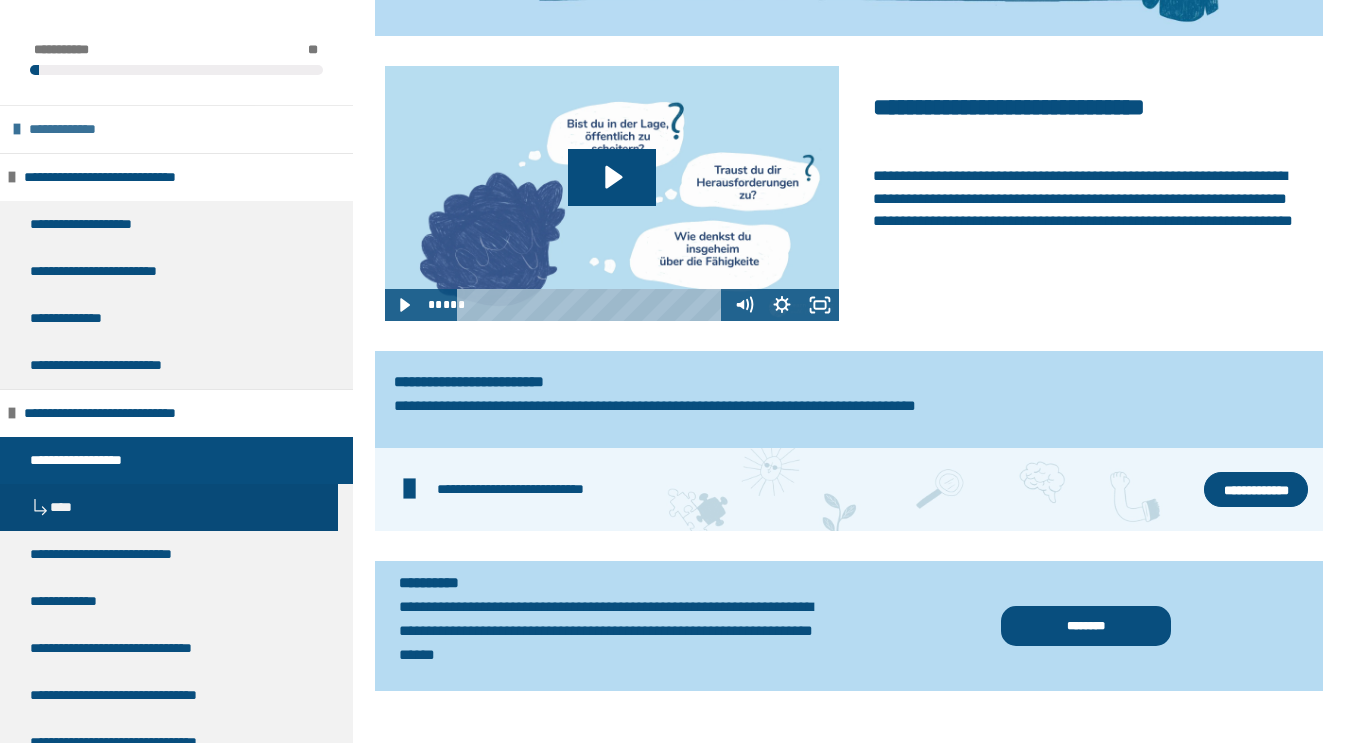 click on "**********" at bounding box center (77, 129) 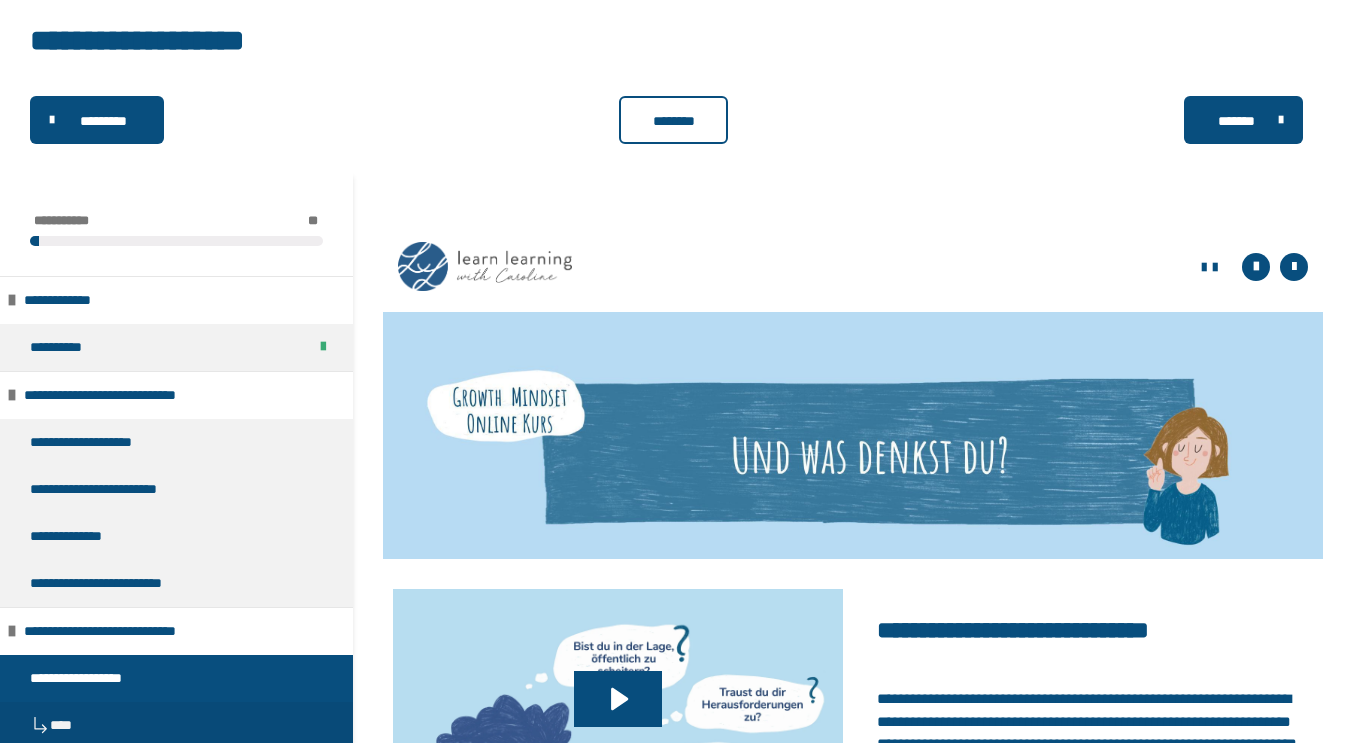 scroll, scrollTop: 80, scrollLeft: 0, axis: vertical 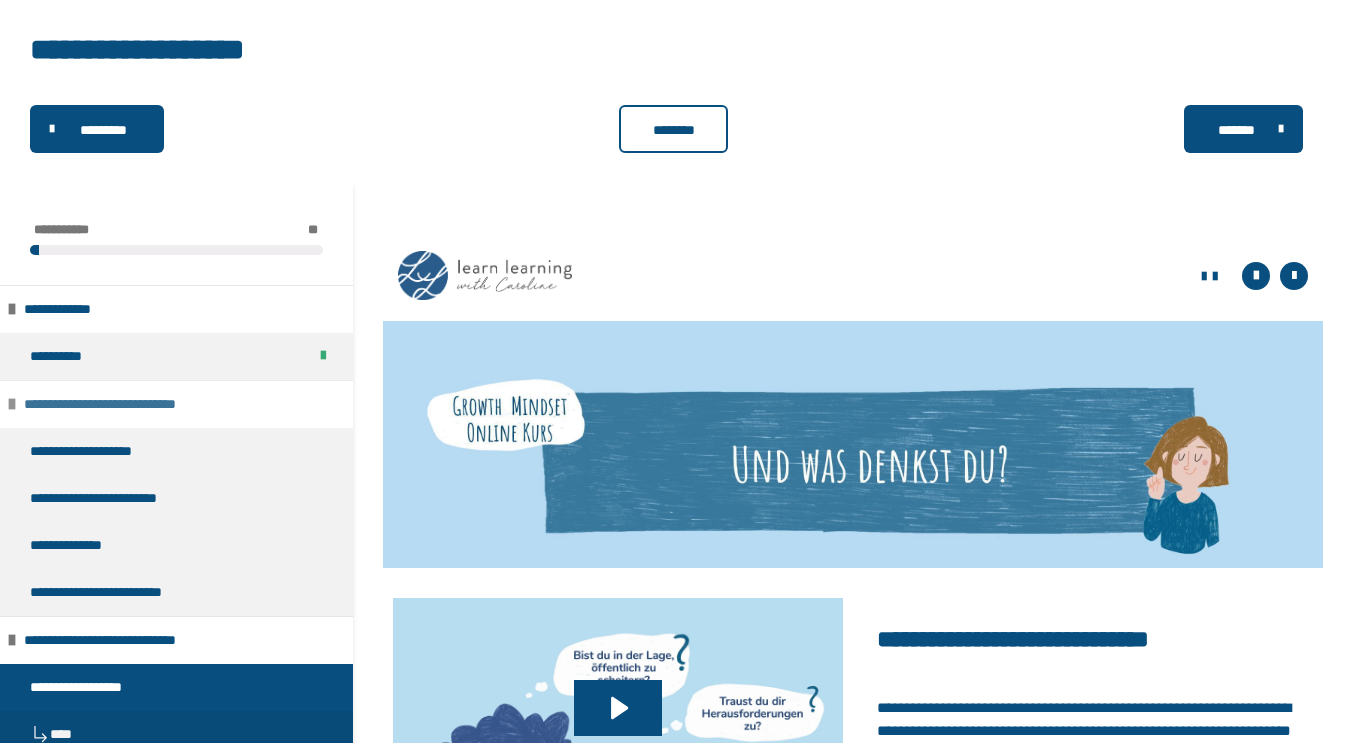 click on "**********" at bounding box center [122, 404] 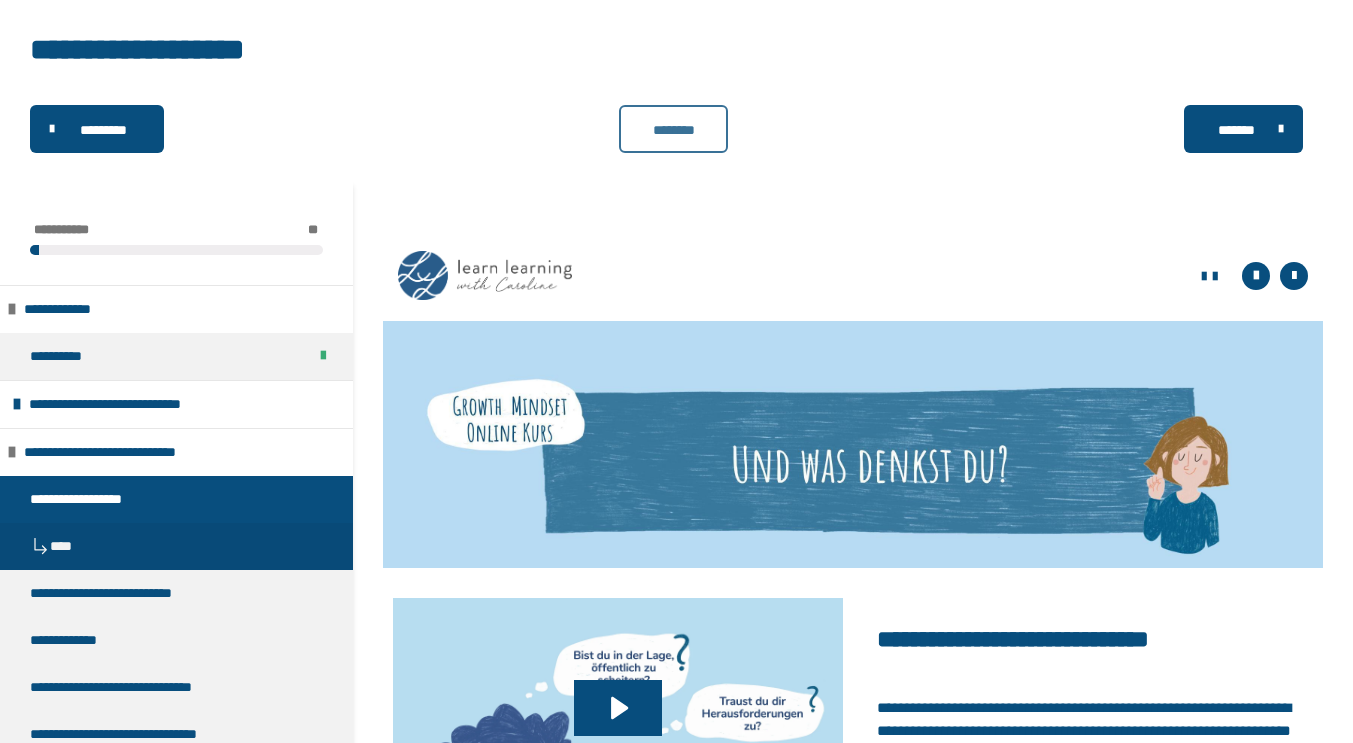 click on "********" at bounding box center (674, 129) 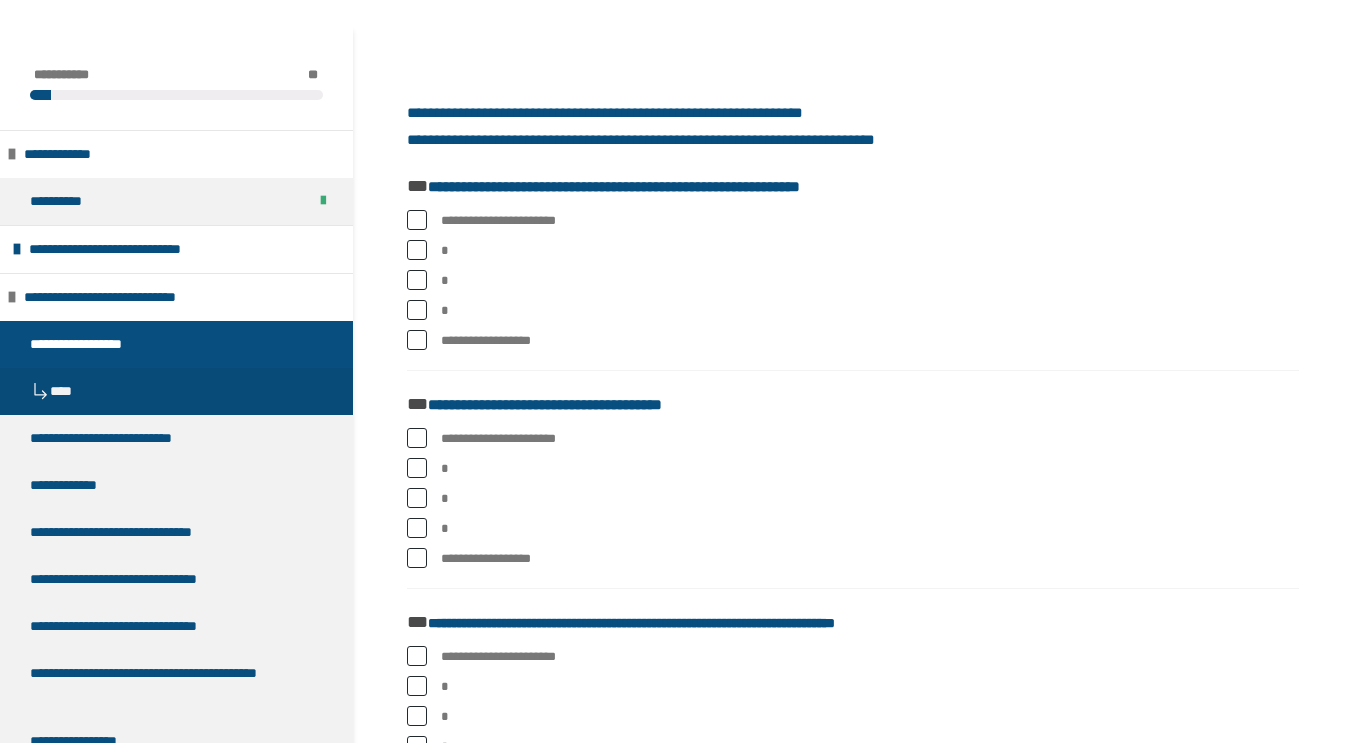 scroll, scrollTop: 210, scrollLeft: 0, axis: vertical 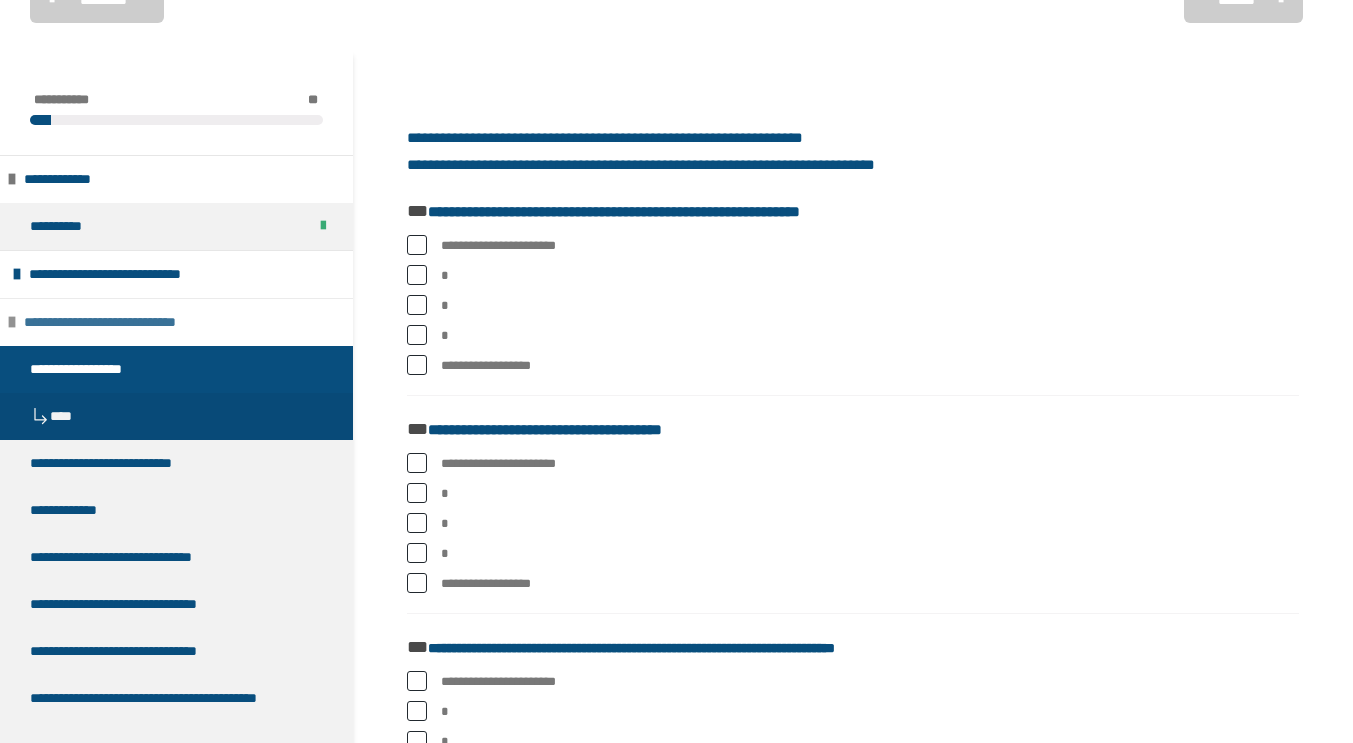 click on "**********" at bounding box center [130, 322] 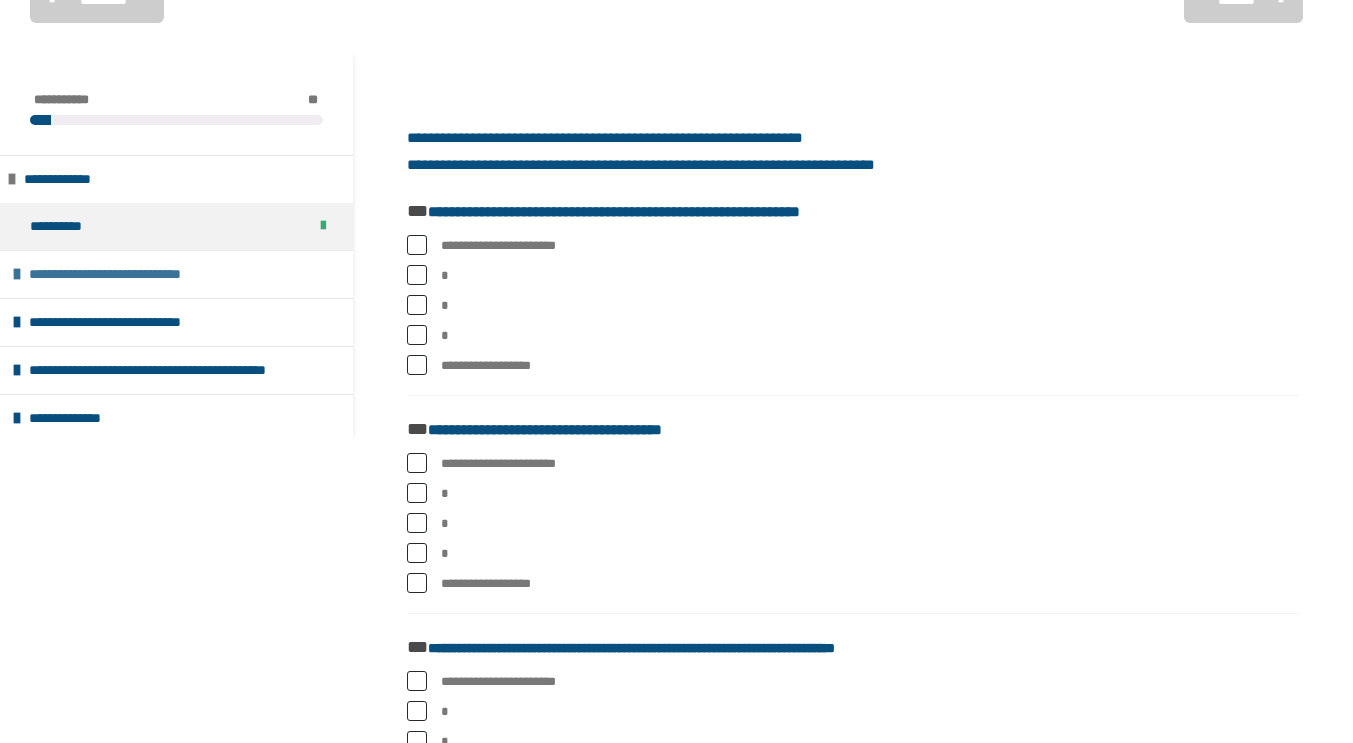 click on "**********" at bounding box center [127, 274] 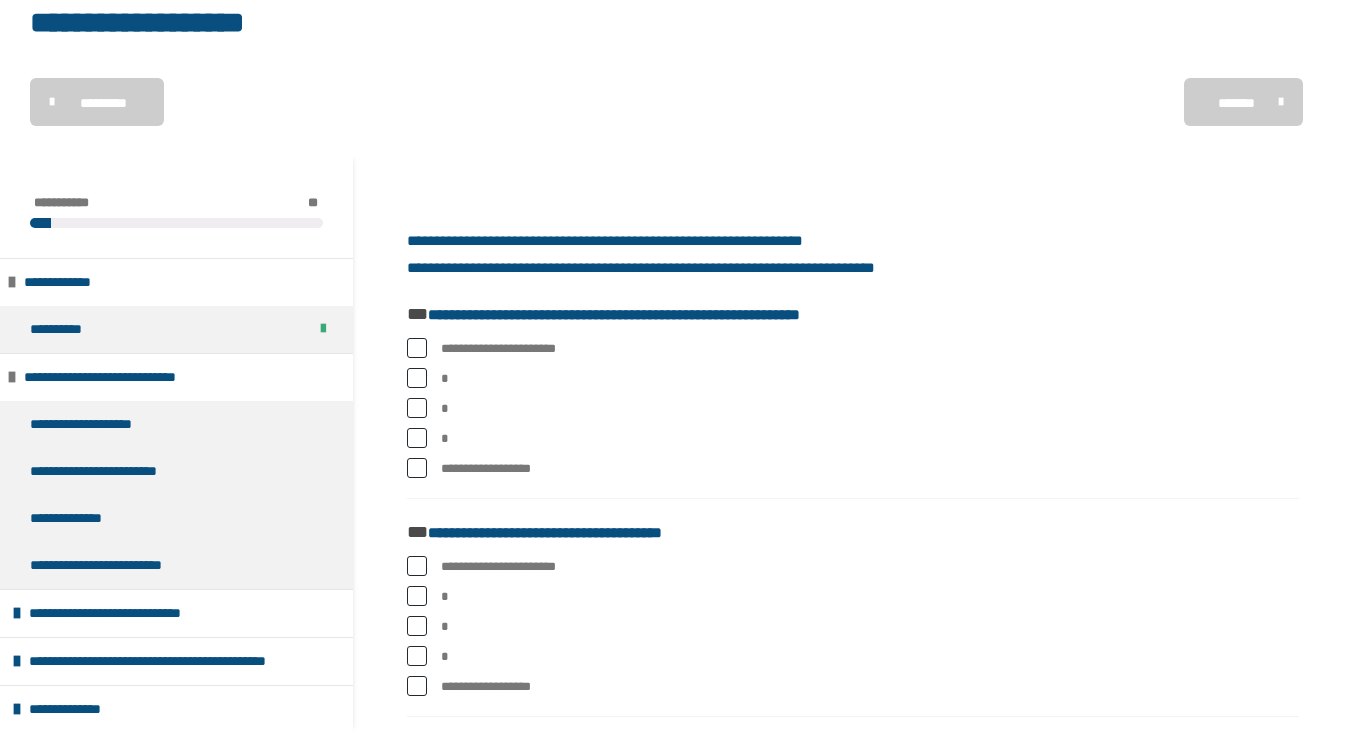 scroll, scrollTop: 109, scrollLeft: 0, axis: vertical 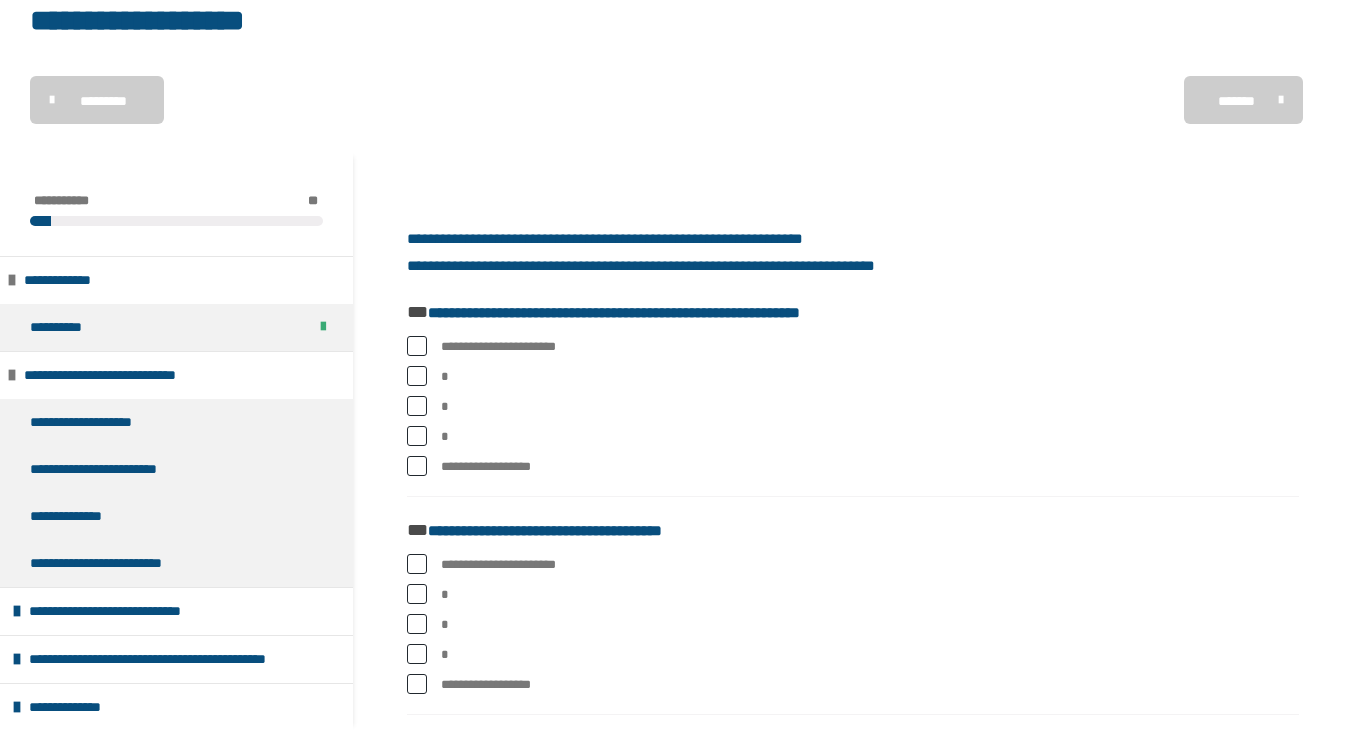 click at bounding box center [417, 406] 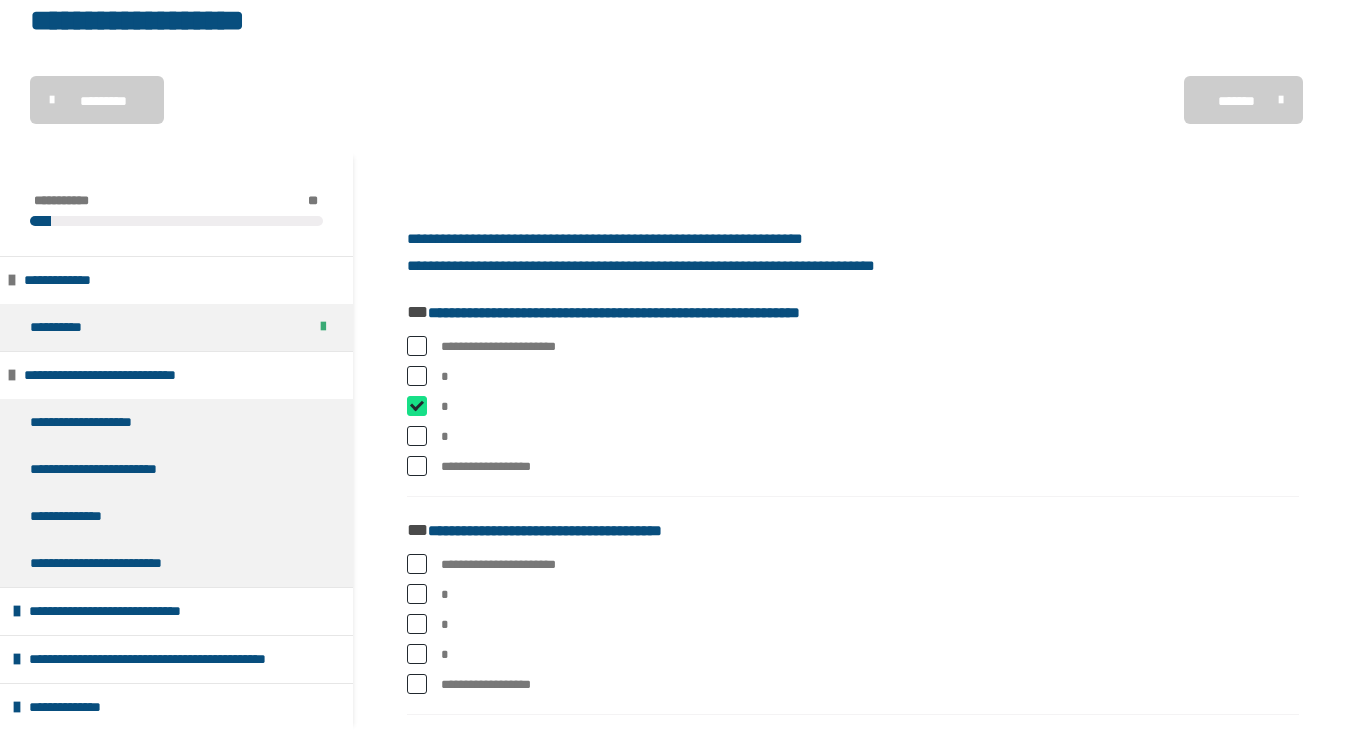 checkbox on "****" 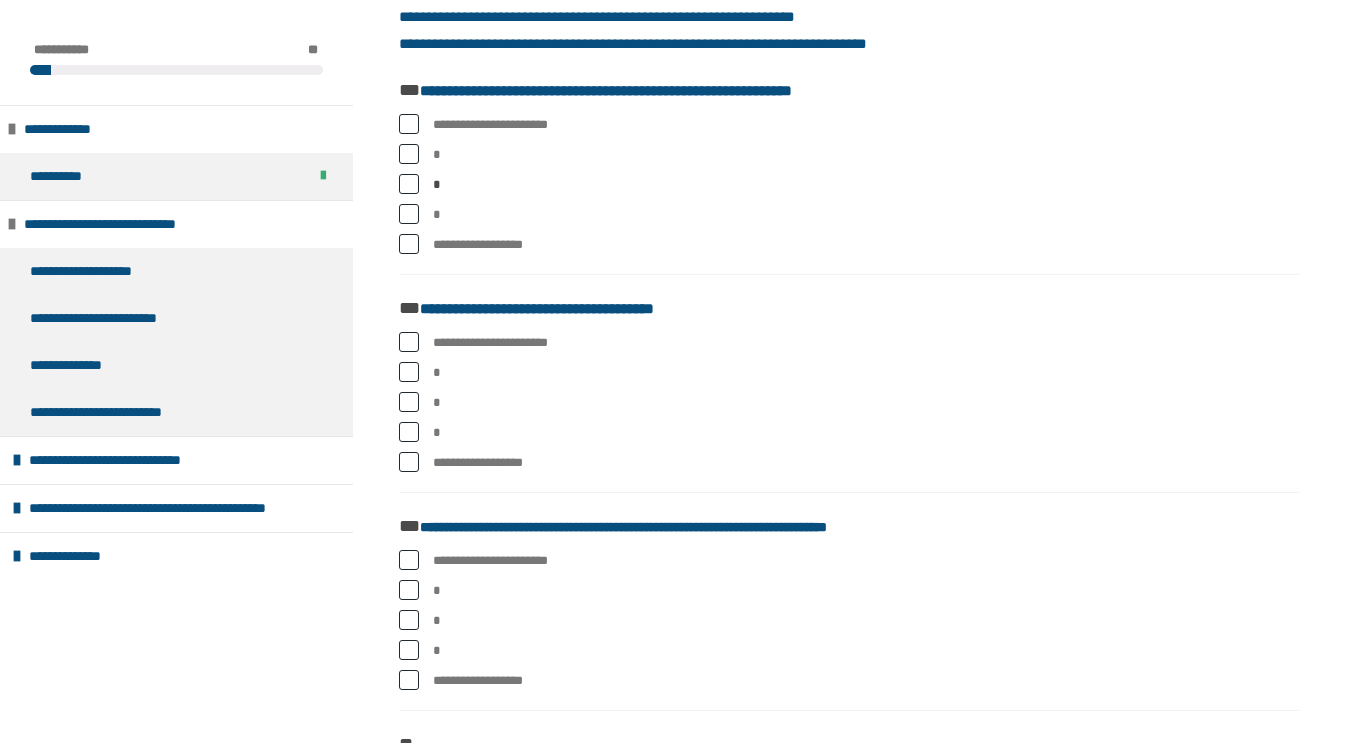 scroll, scrollTop: 332, scrollLeft: 0, axis: vertical 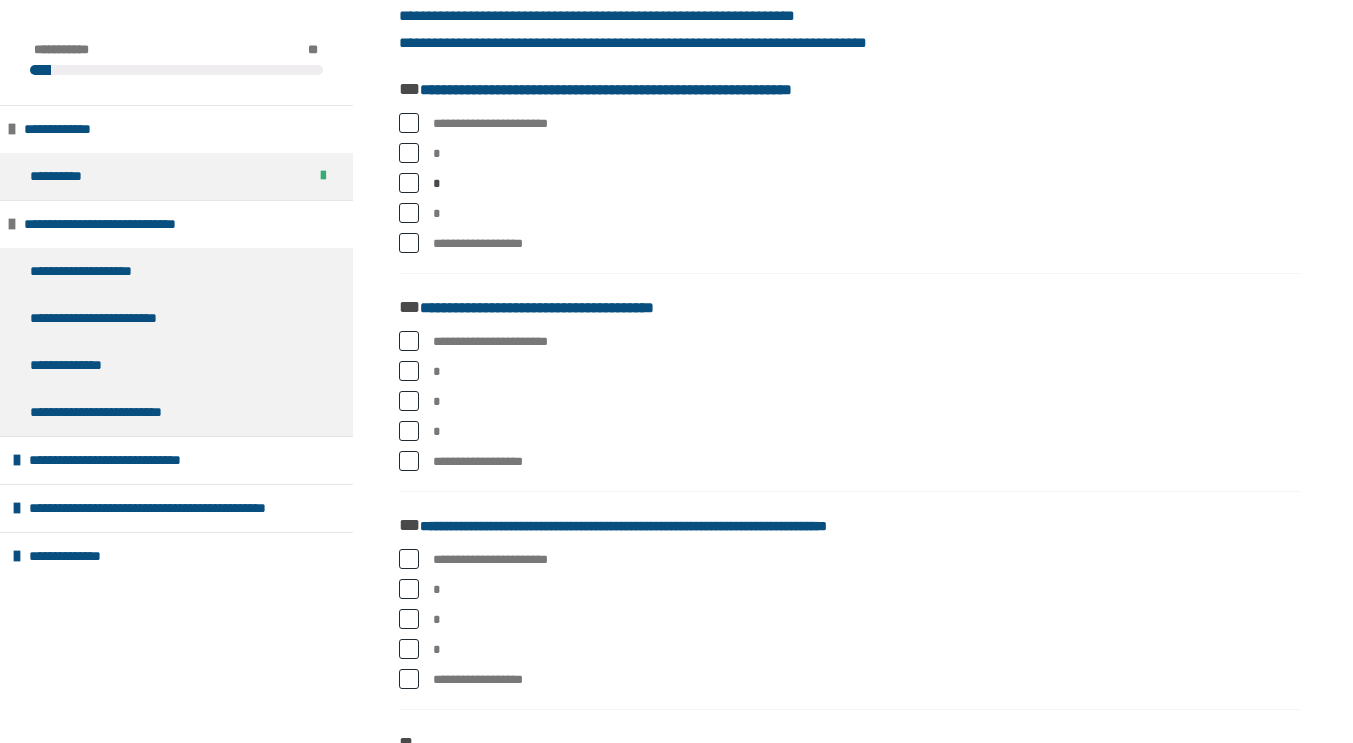 click at bounding box center (409, 461) 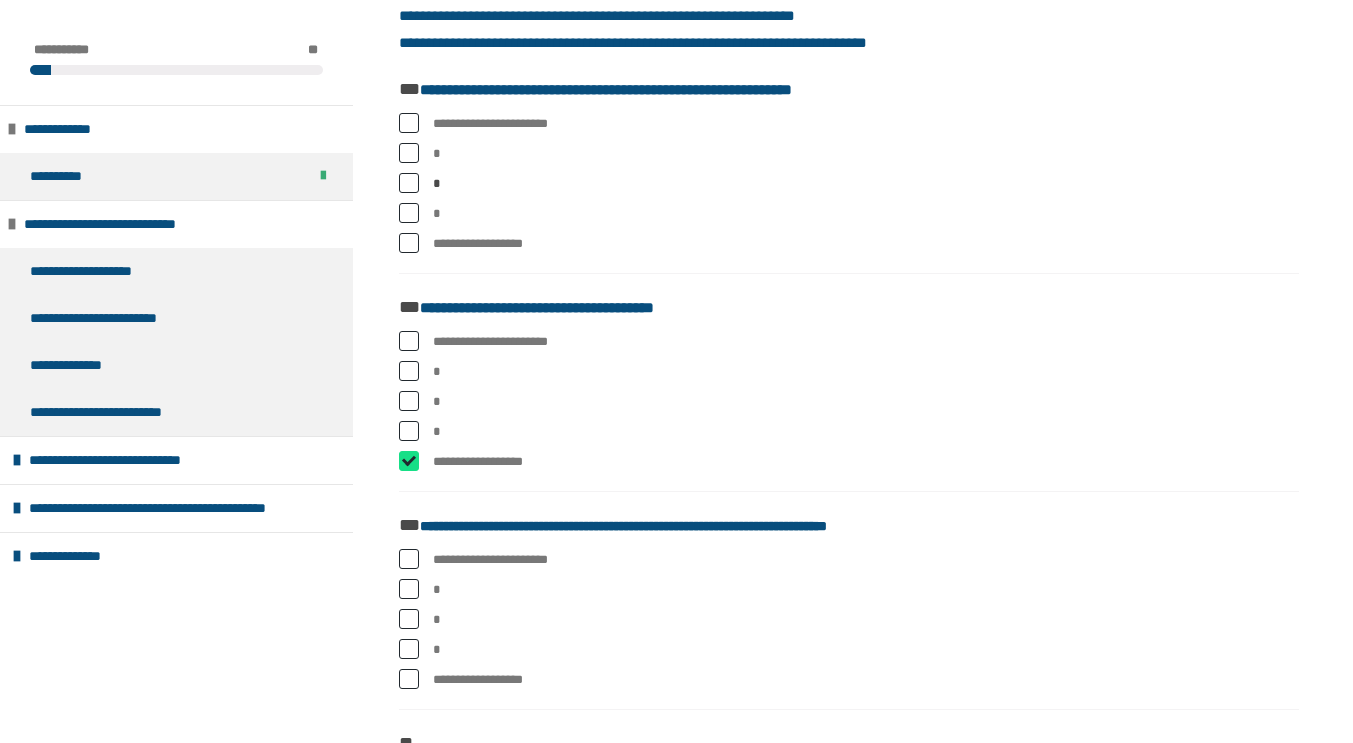 checkbox on "****" 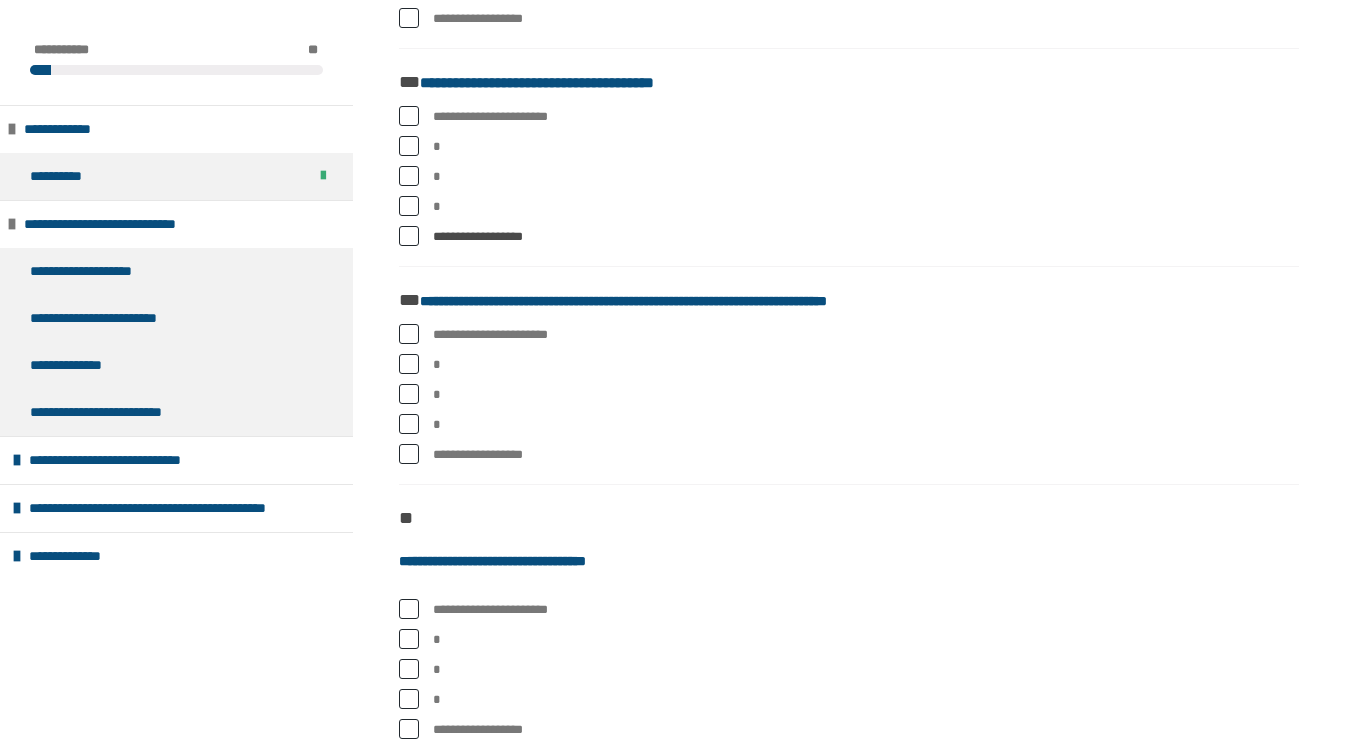 scroll, scrollTop: 562, scrollLeft: 0, axis: vertical 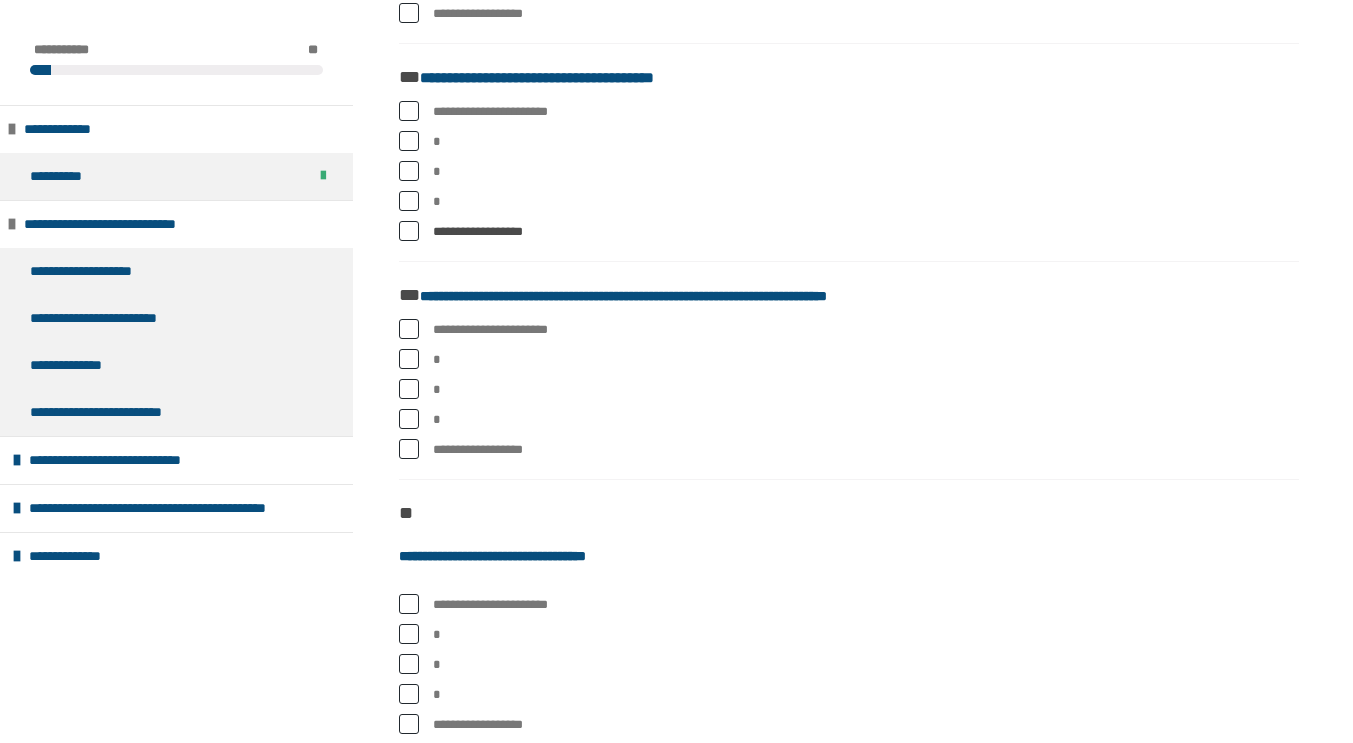 click at bounding box center [409, 359] 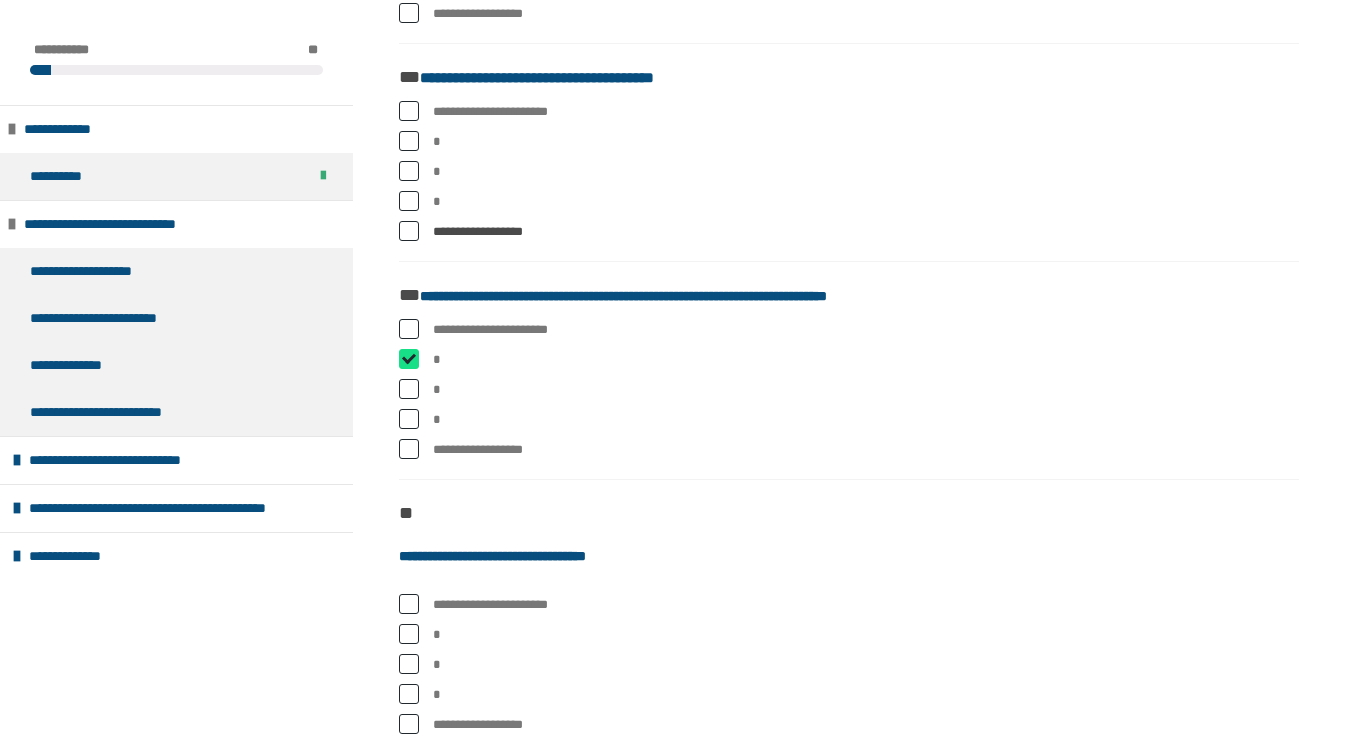 checkbox on "****" 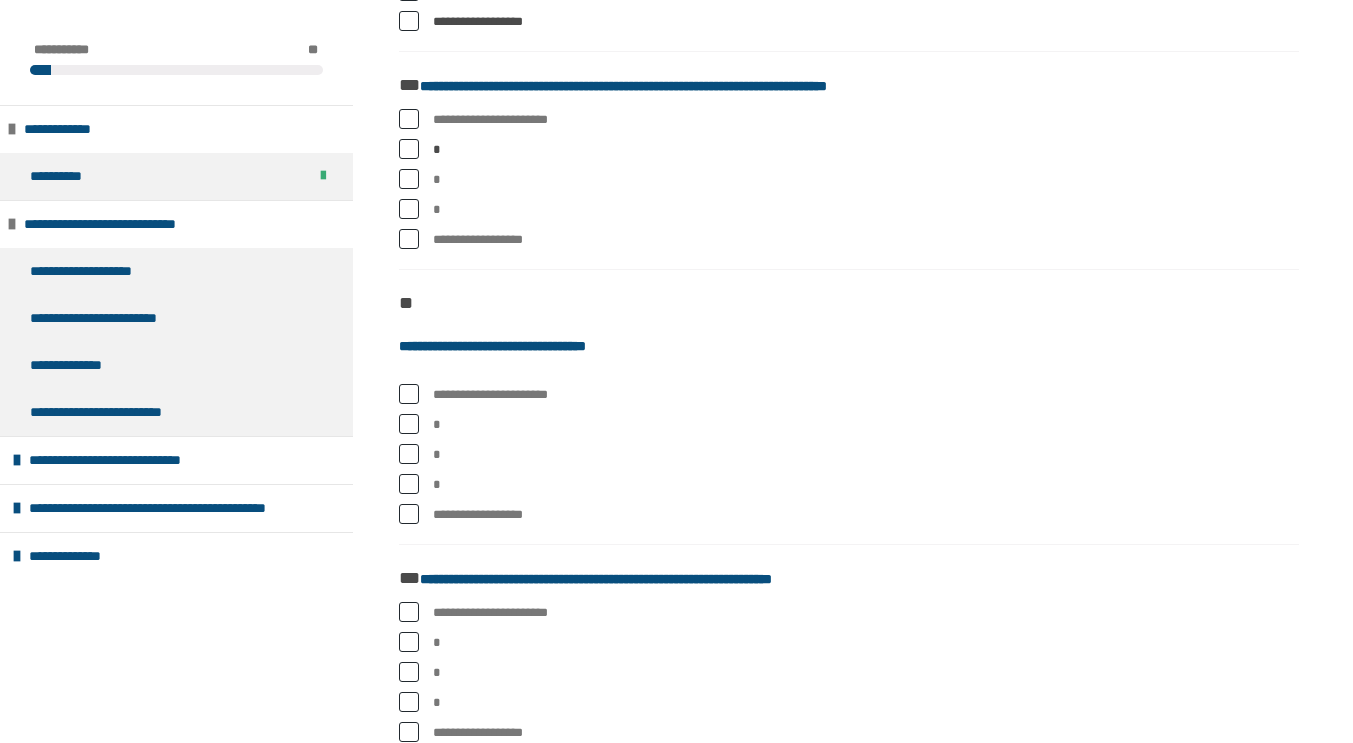 scroll, scrollTop: 878, scrollLeft: 0, axis: vertical 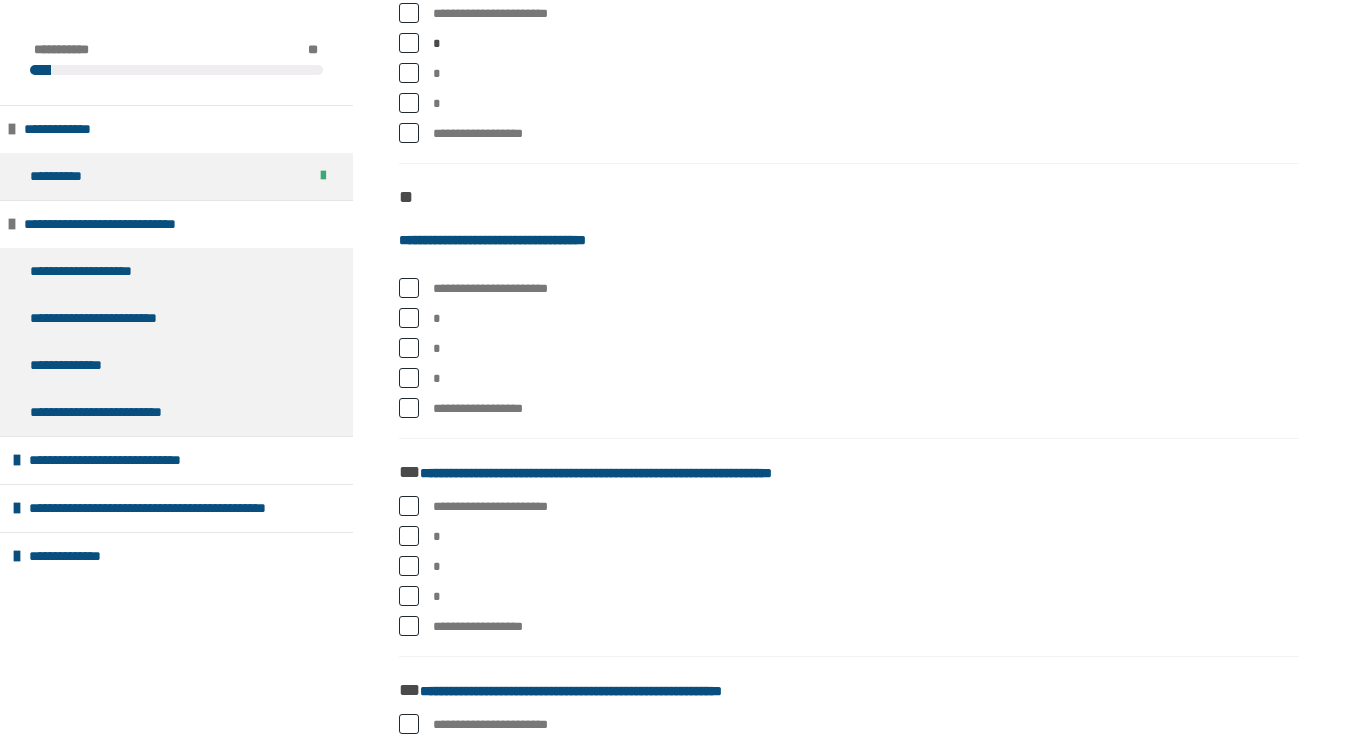 click at bounding box center (409, 408) 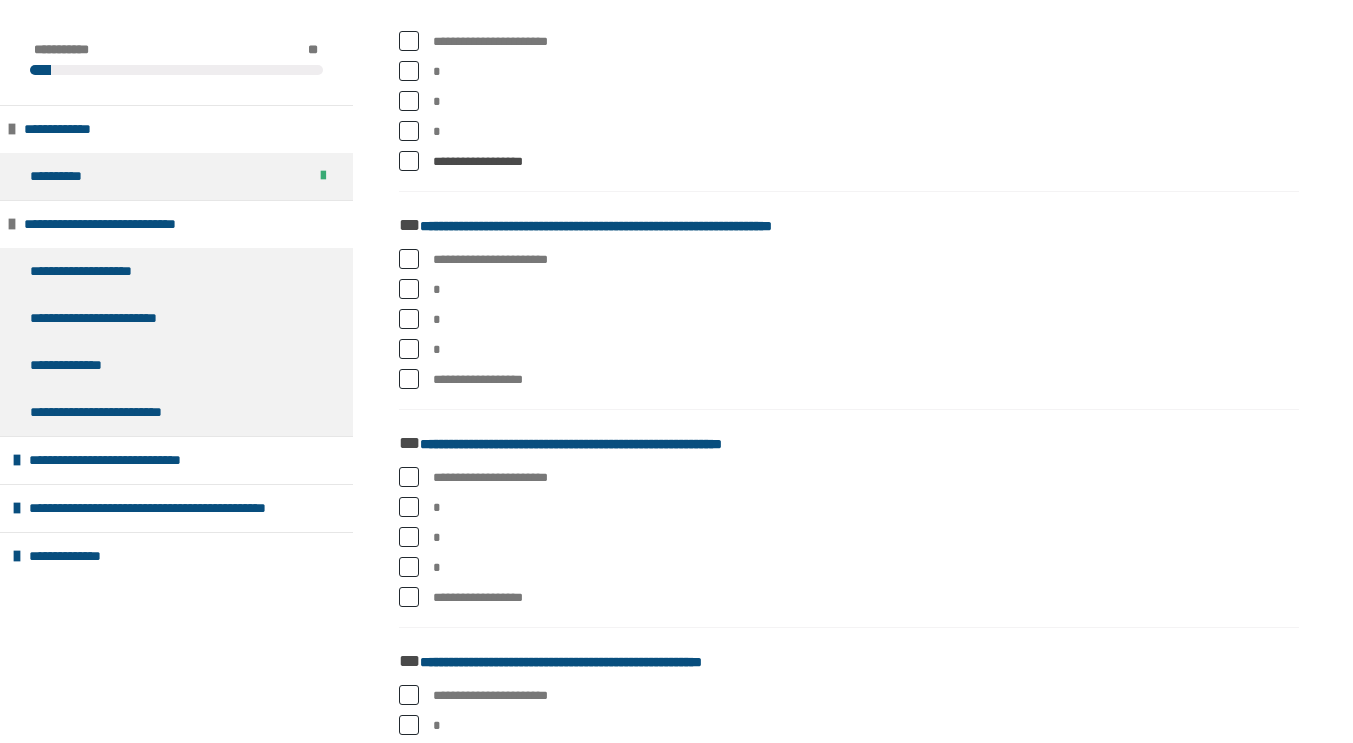 scroll, scrollTop: 1126, scrollLeft: 0, axis: vertical 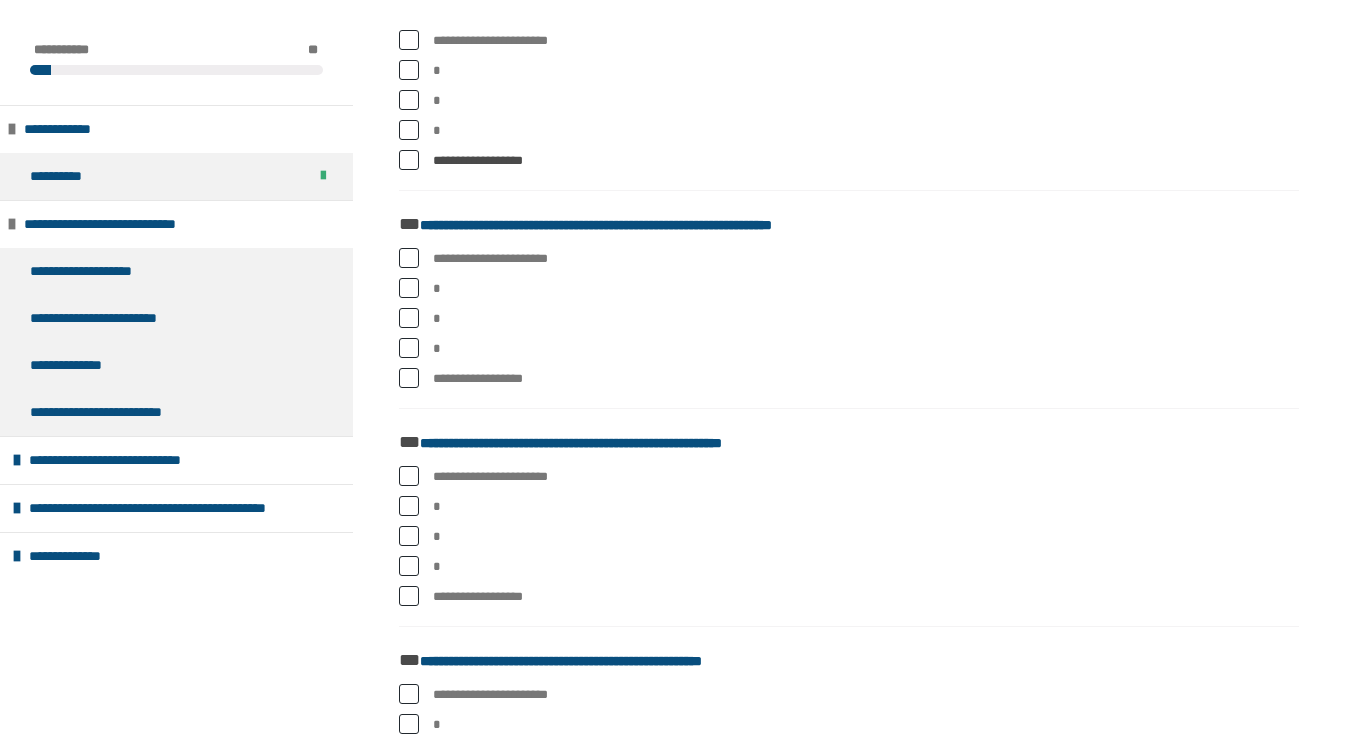 click at bounding box center [409, 348] 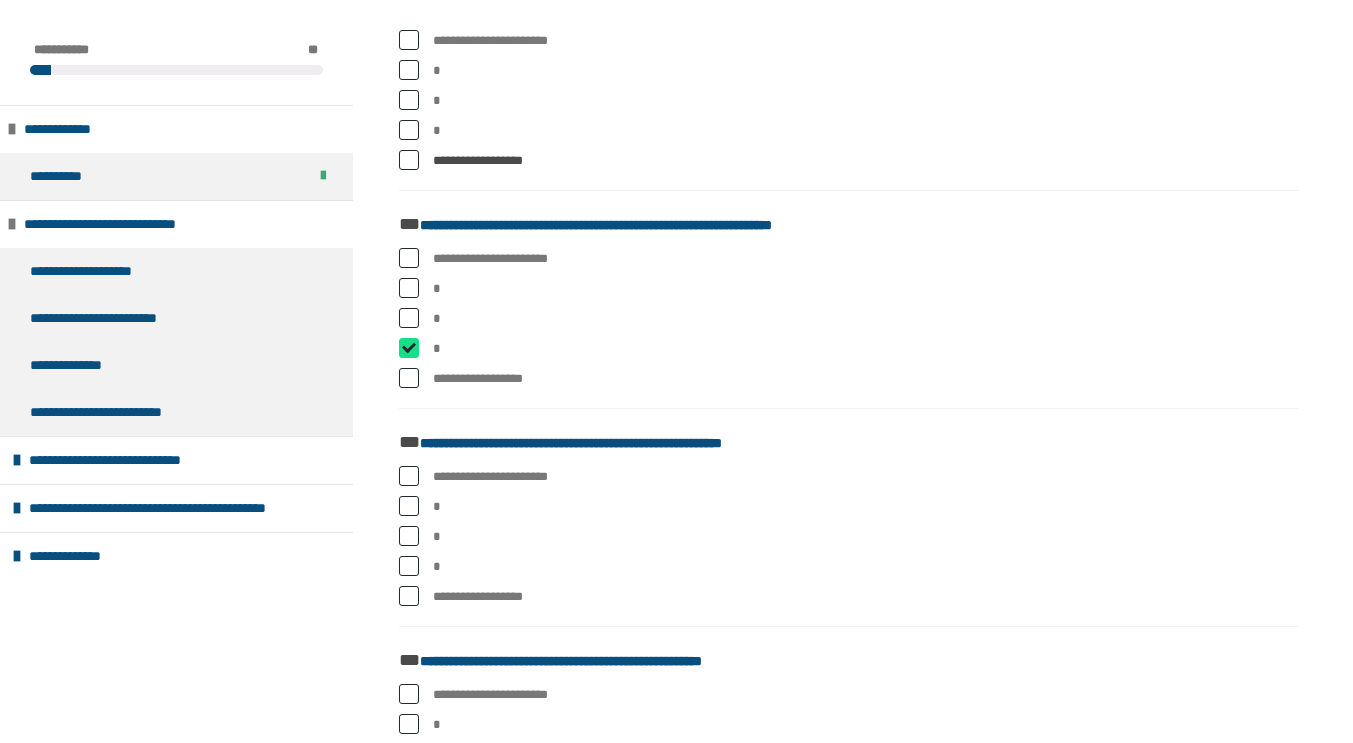 checkbox on "****" 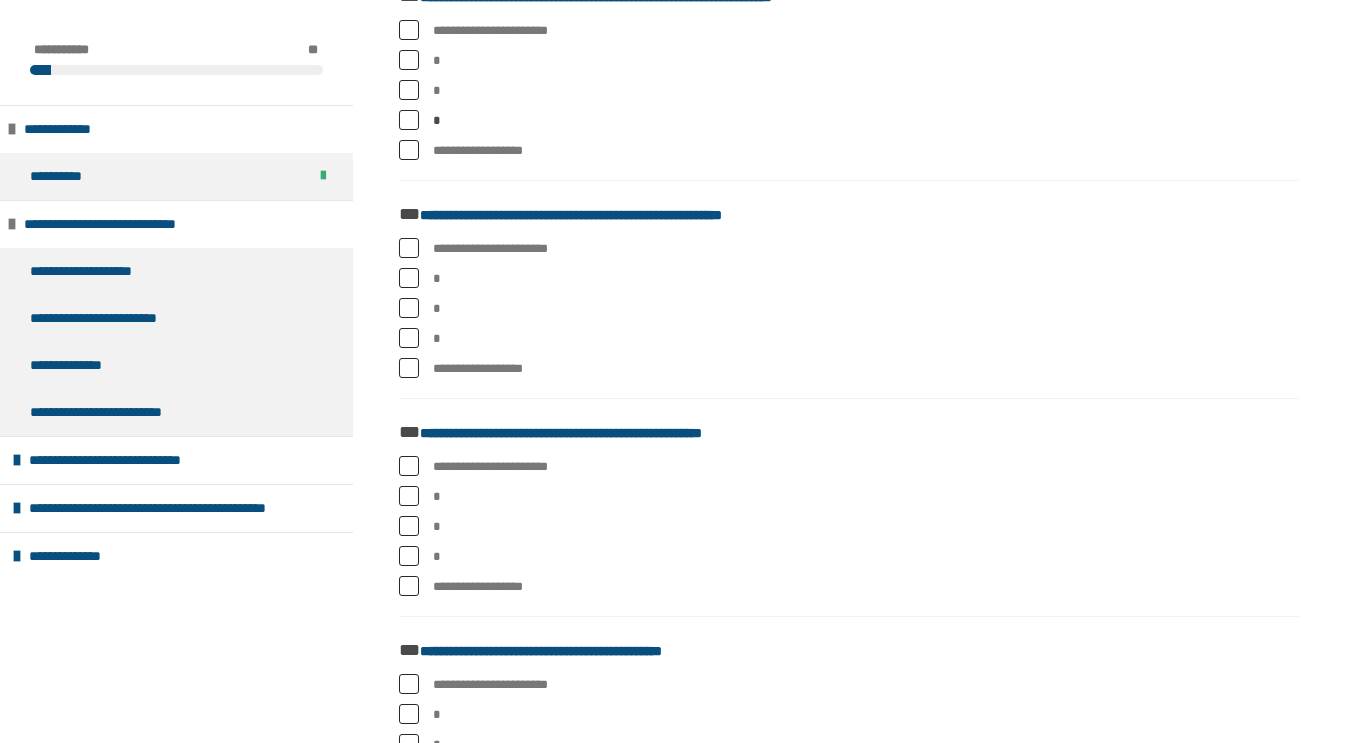 scroll, scrollTop: 1355, scrollLeft: 0, axis: vertical 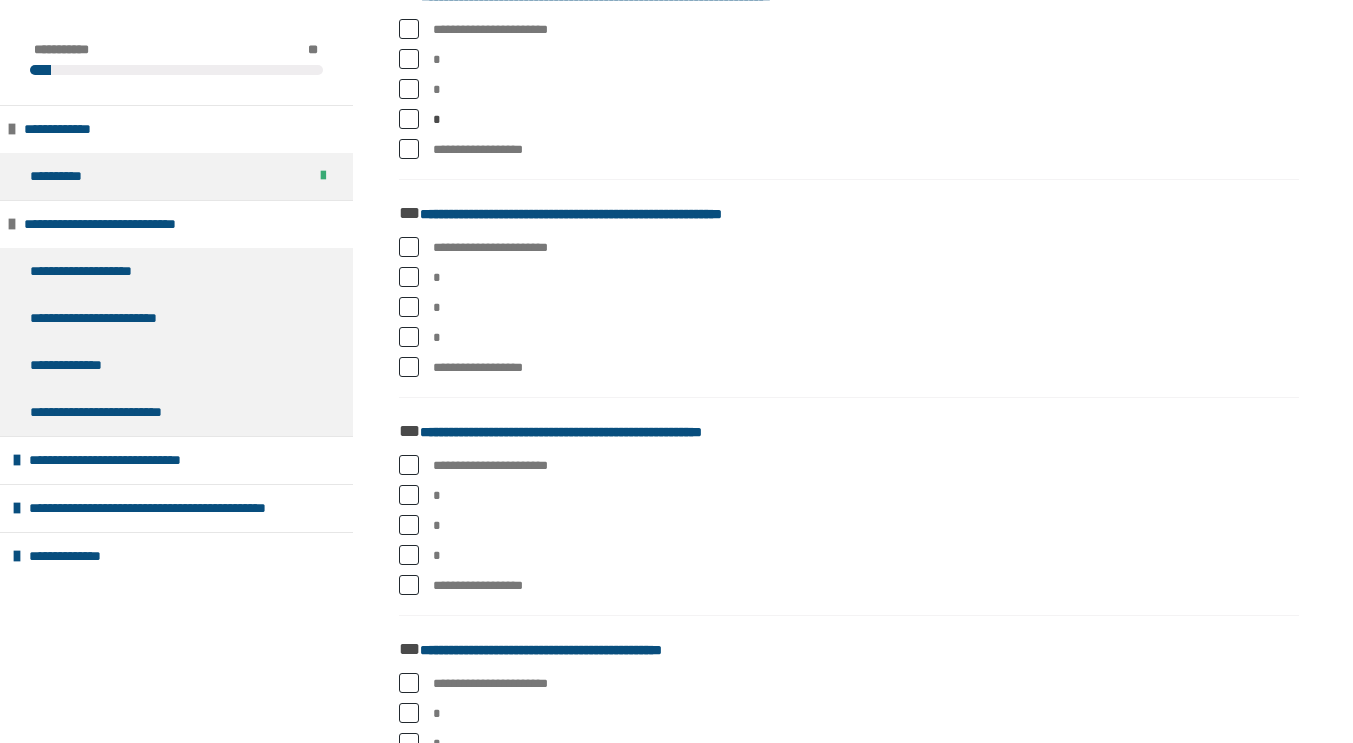 click at bounding box center (409, 277) 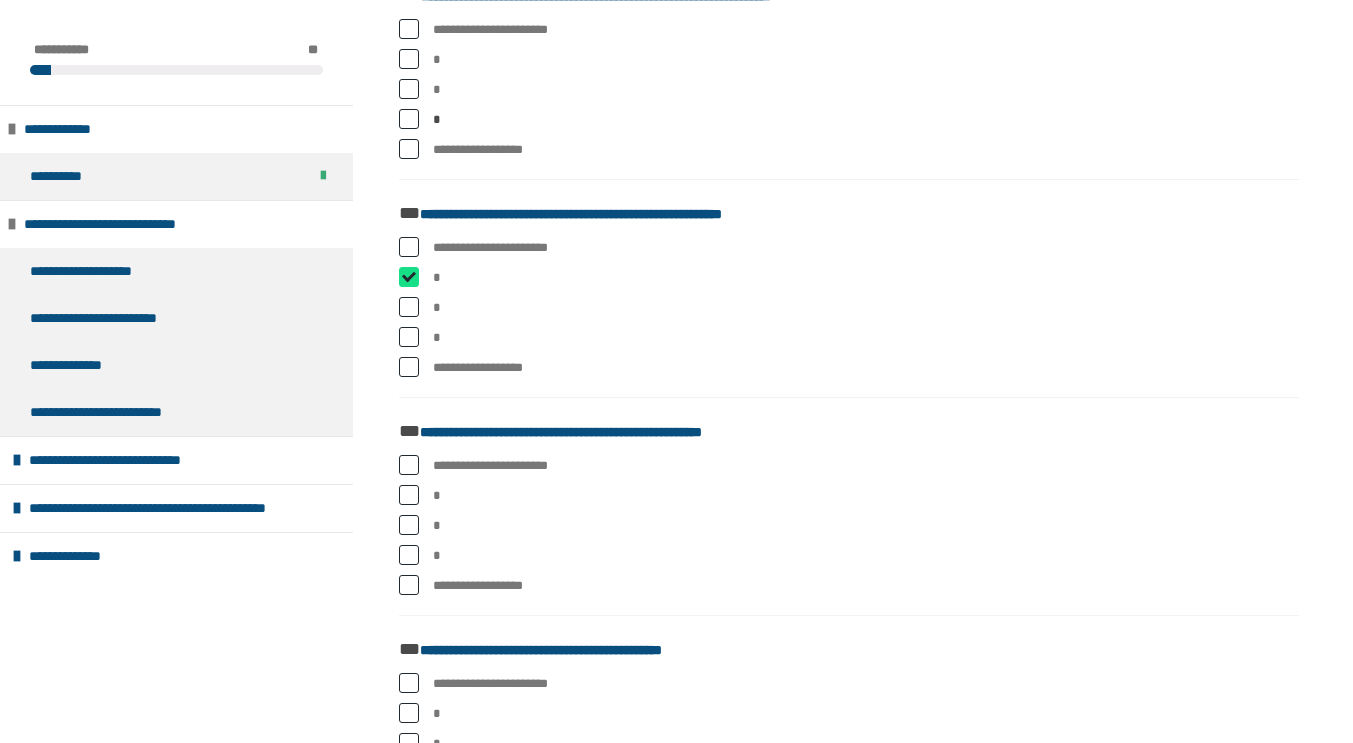 checkbox on "****" 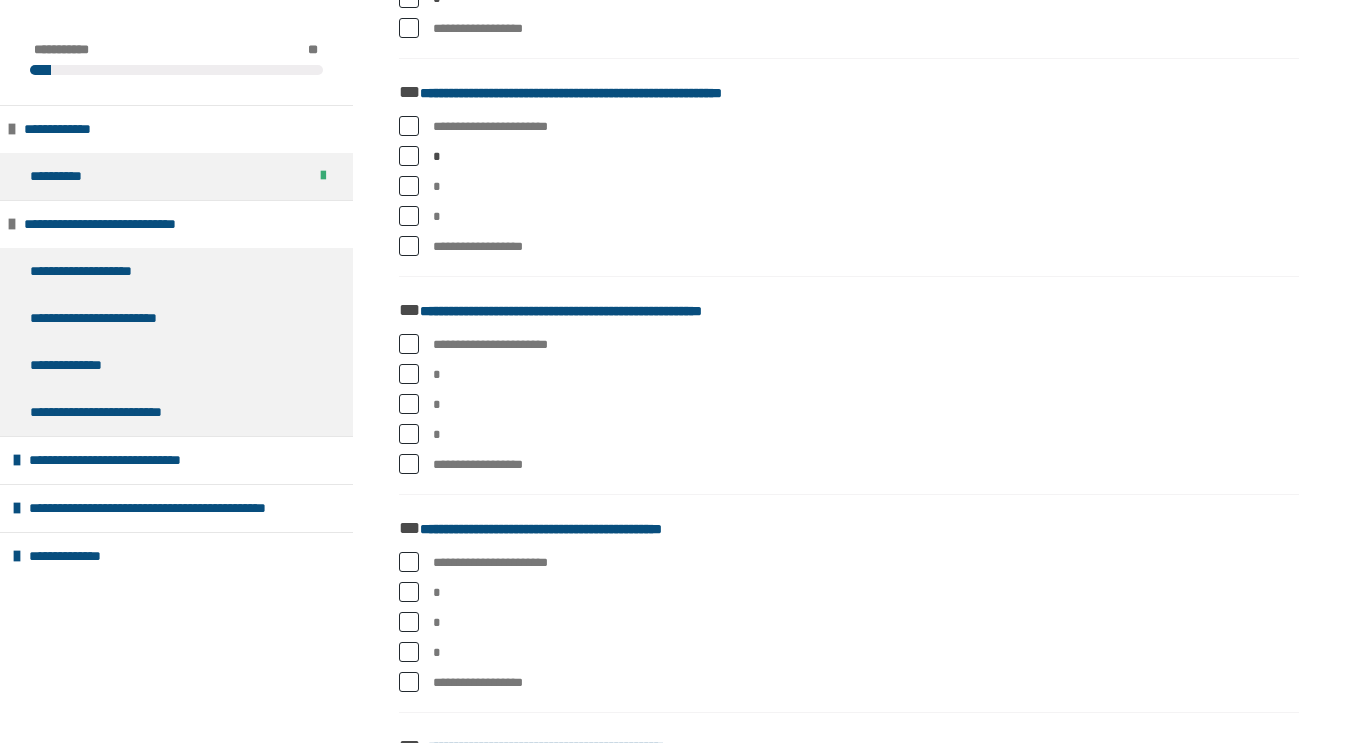 scroll, scrollTop: 1482, scrollLeft: 0, axis: vertical 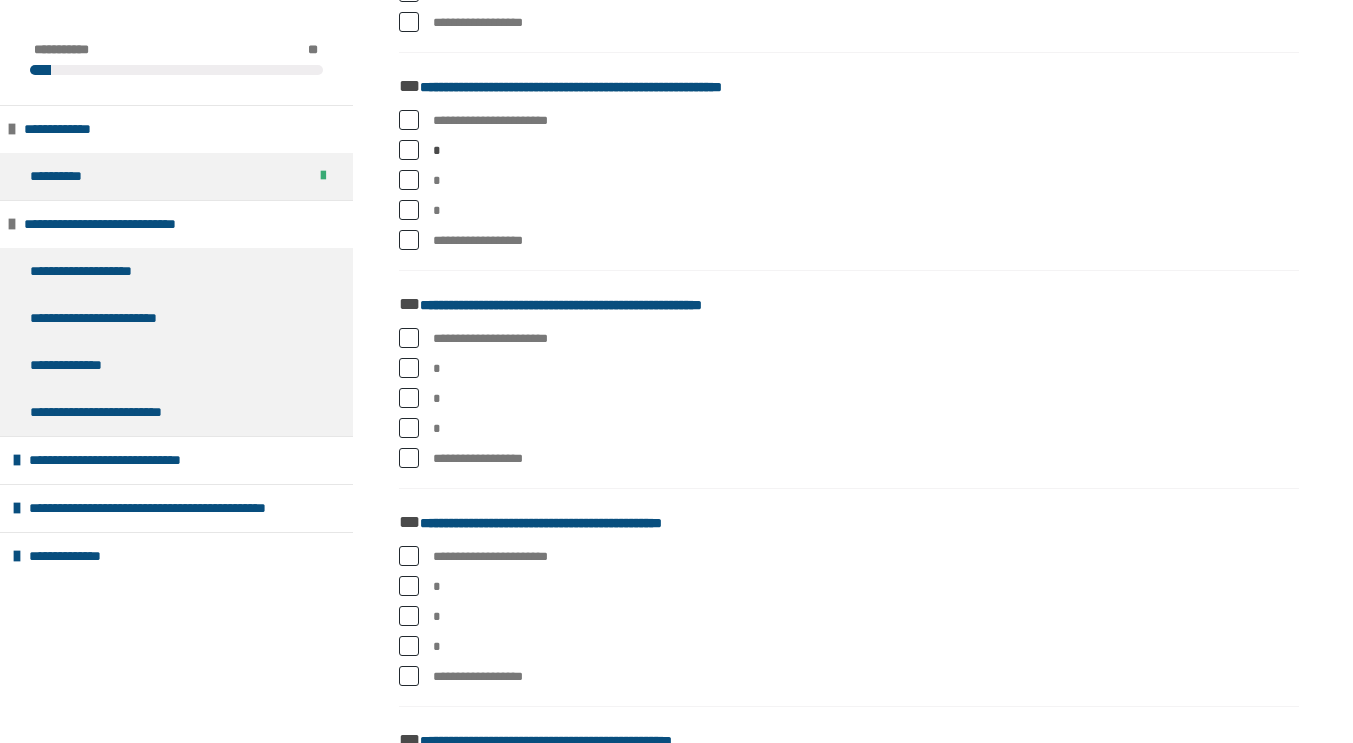 click at bounding box center [409, 398] 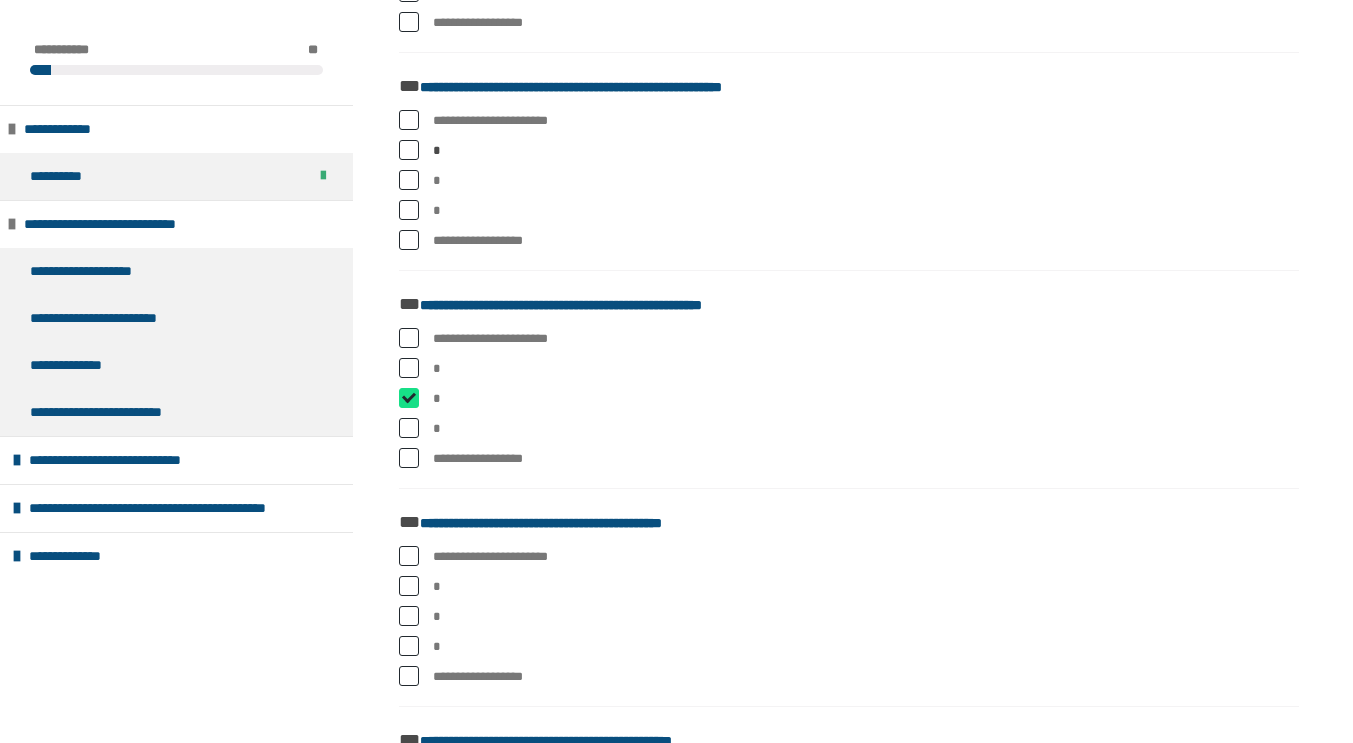 checkbox on "****" 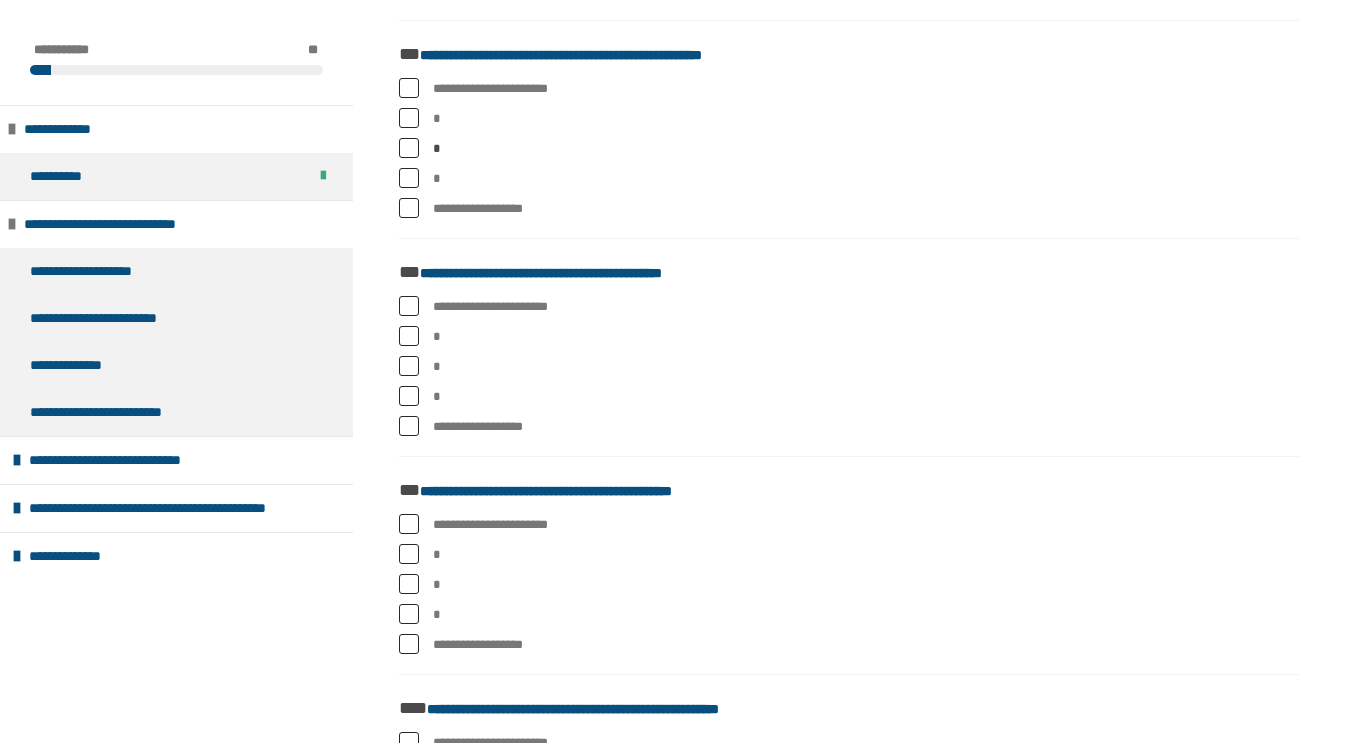 scroll, scrollTop: 1734, scrollLeft: 0, axis: vertical 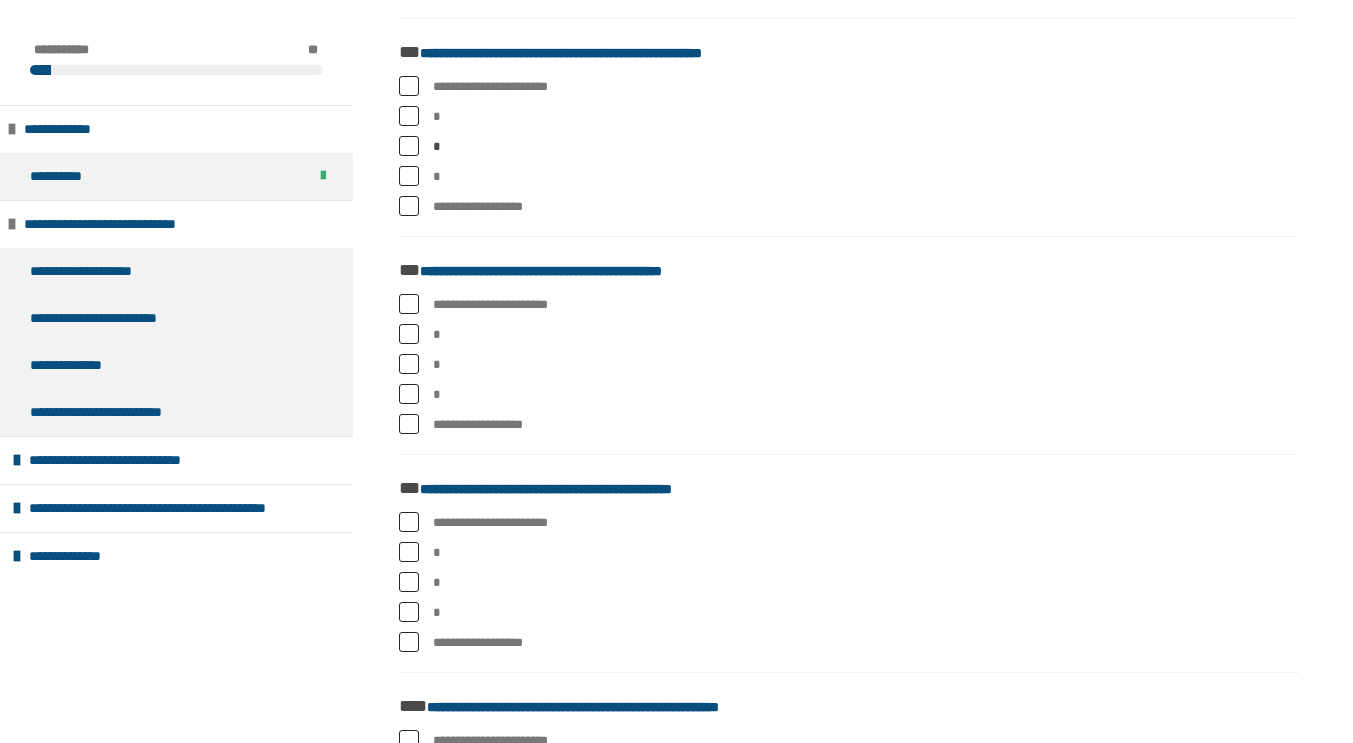 click at bounding box center (409, 394) 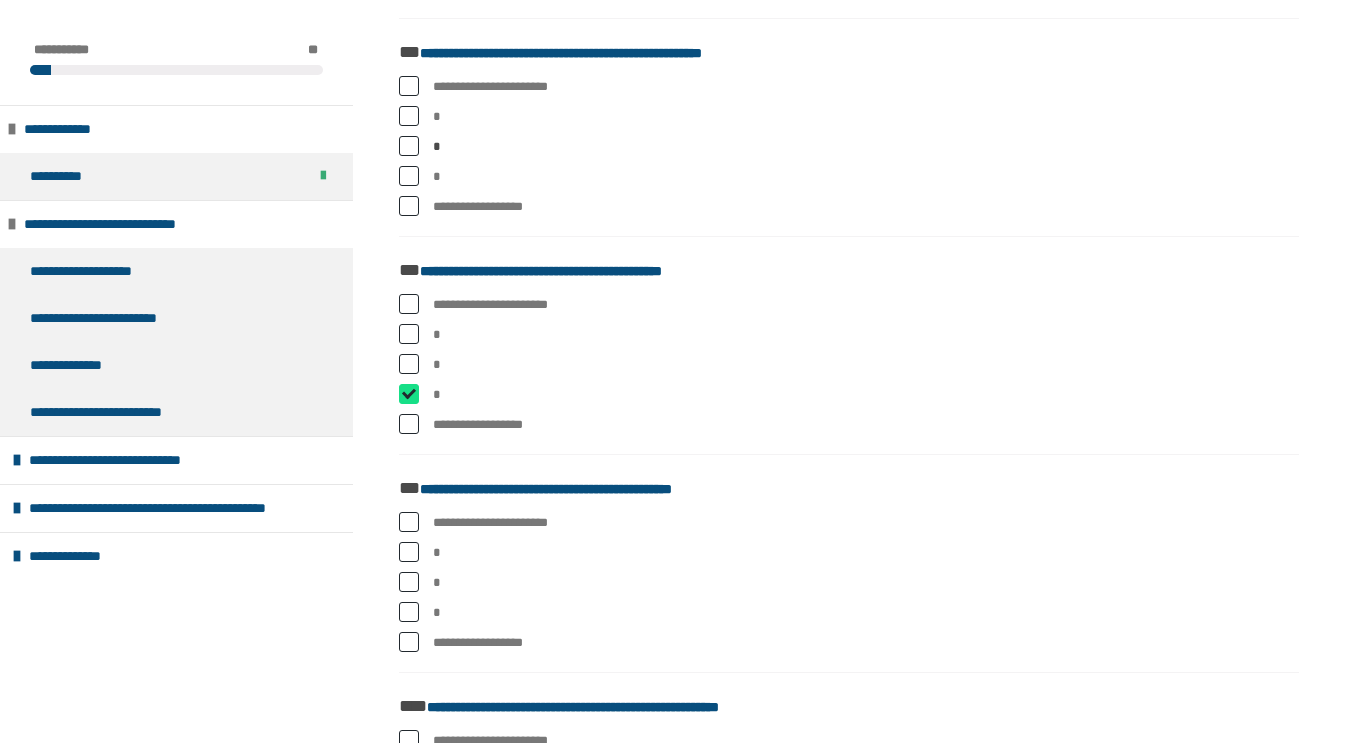 checkbox on "****" 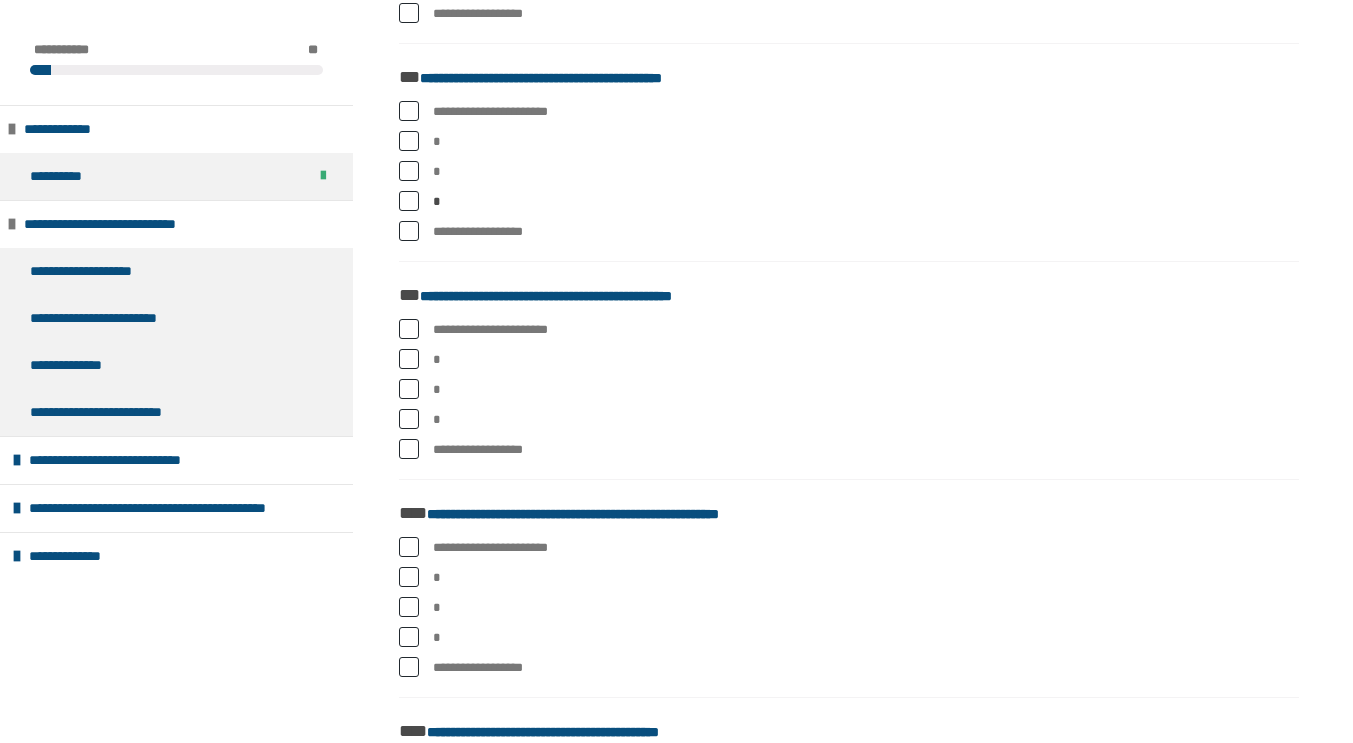 scroll, scrollTop: 1930, scrollLeft: 0, axis: vertical 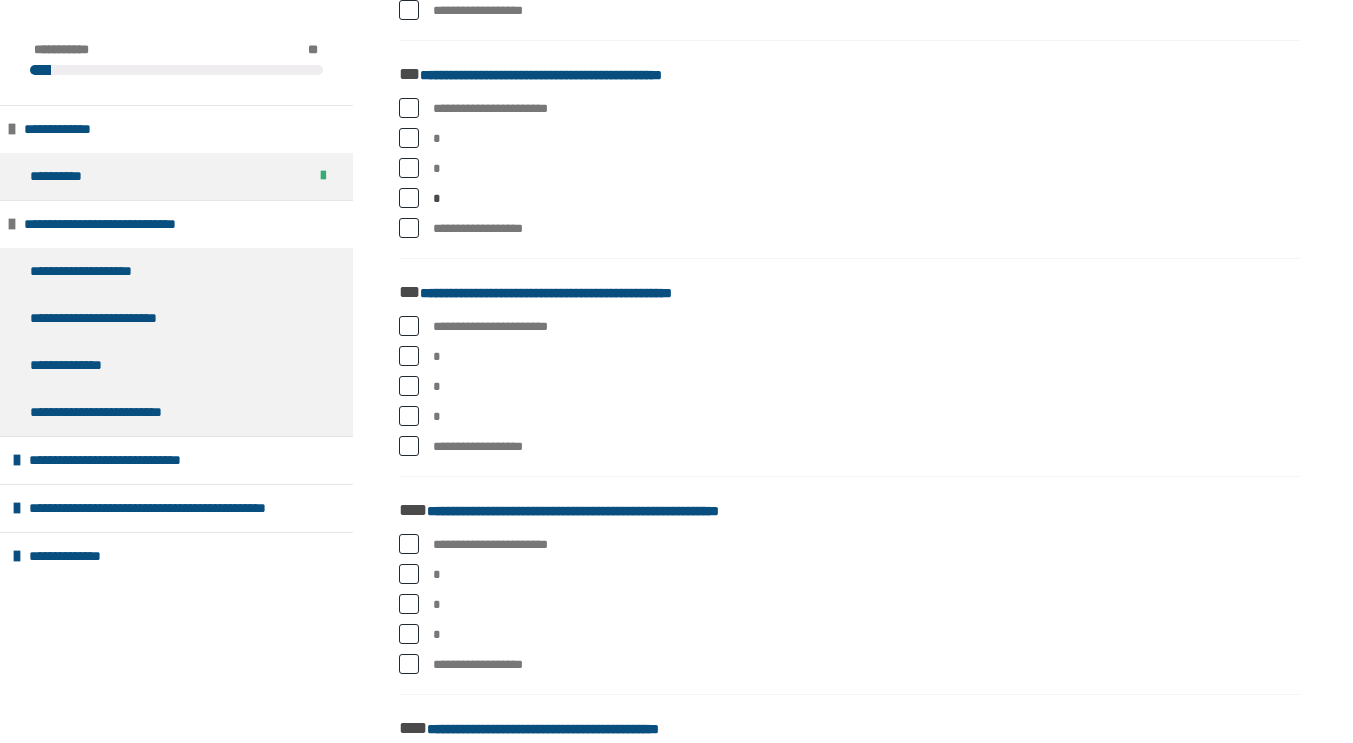 click at bounding box center (409, 356) 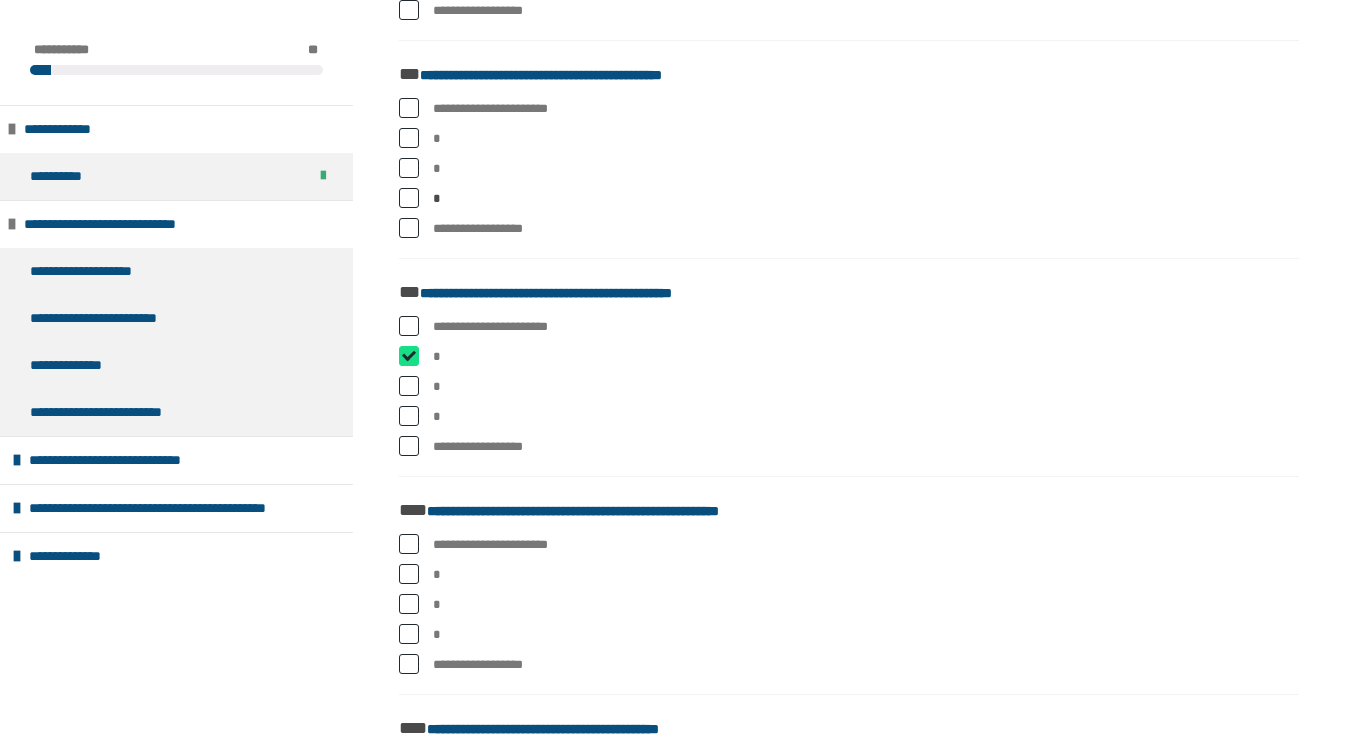 checkbox on "****" 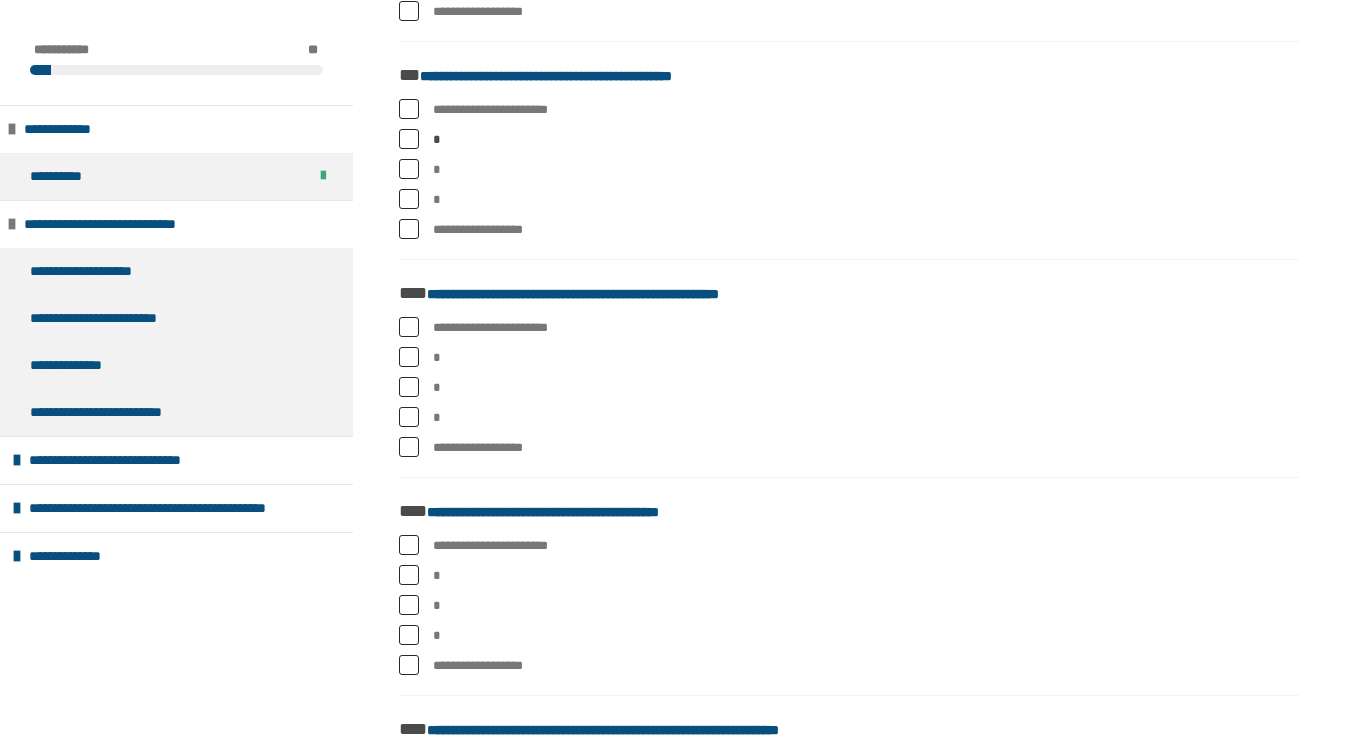 scroll, scrollTop: 2202, scrollLeft: 0, axis: vertical 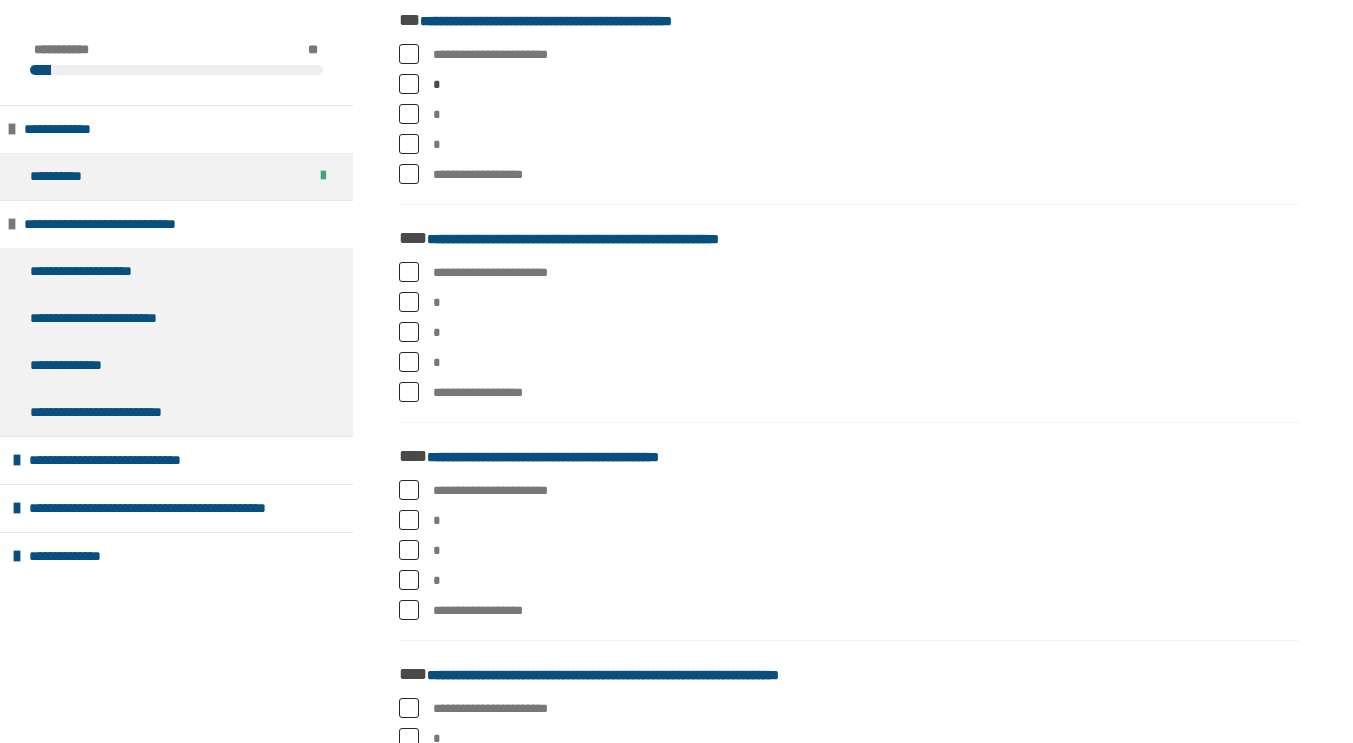 click on "*" at bounding box center [849, 303] 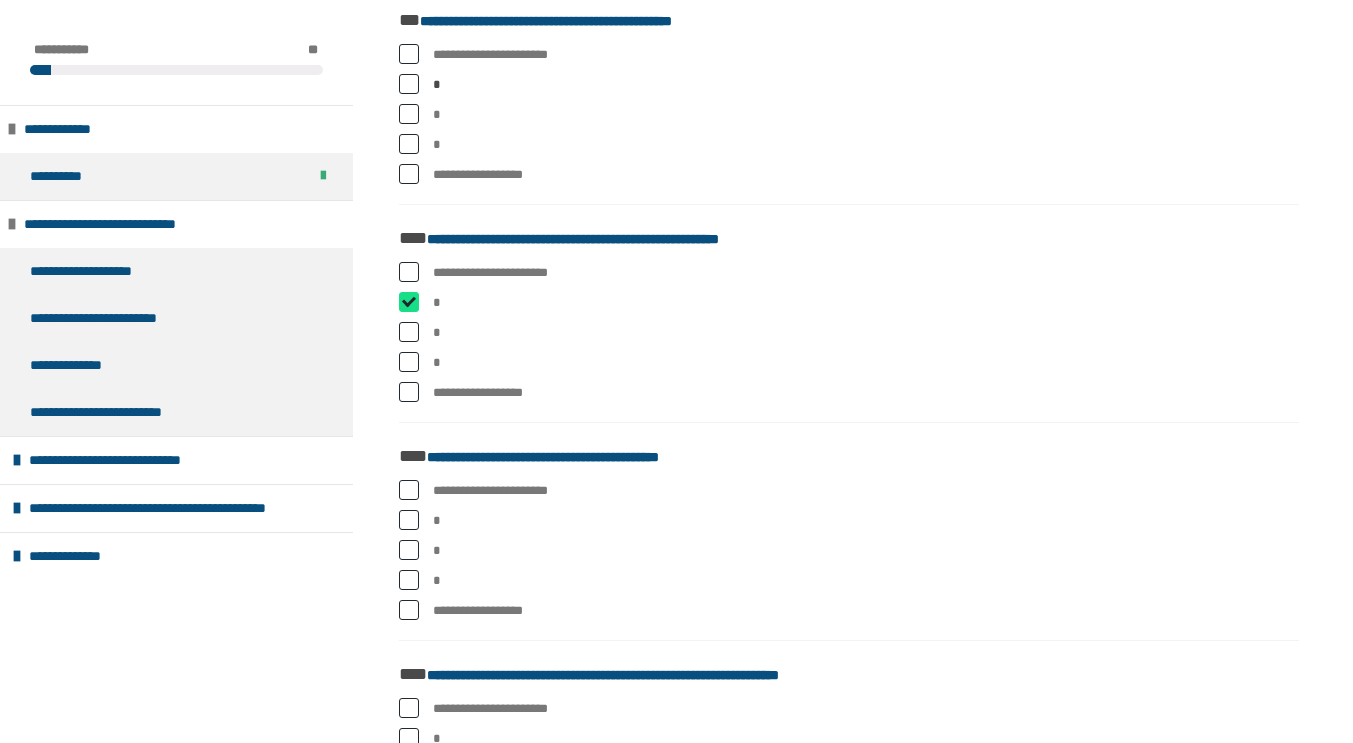 checkbox on "****" 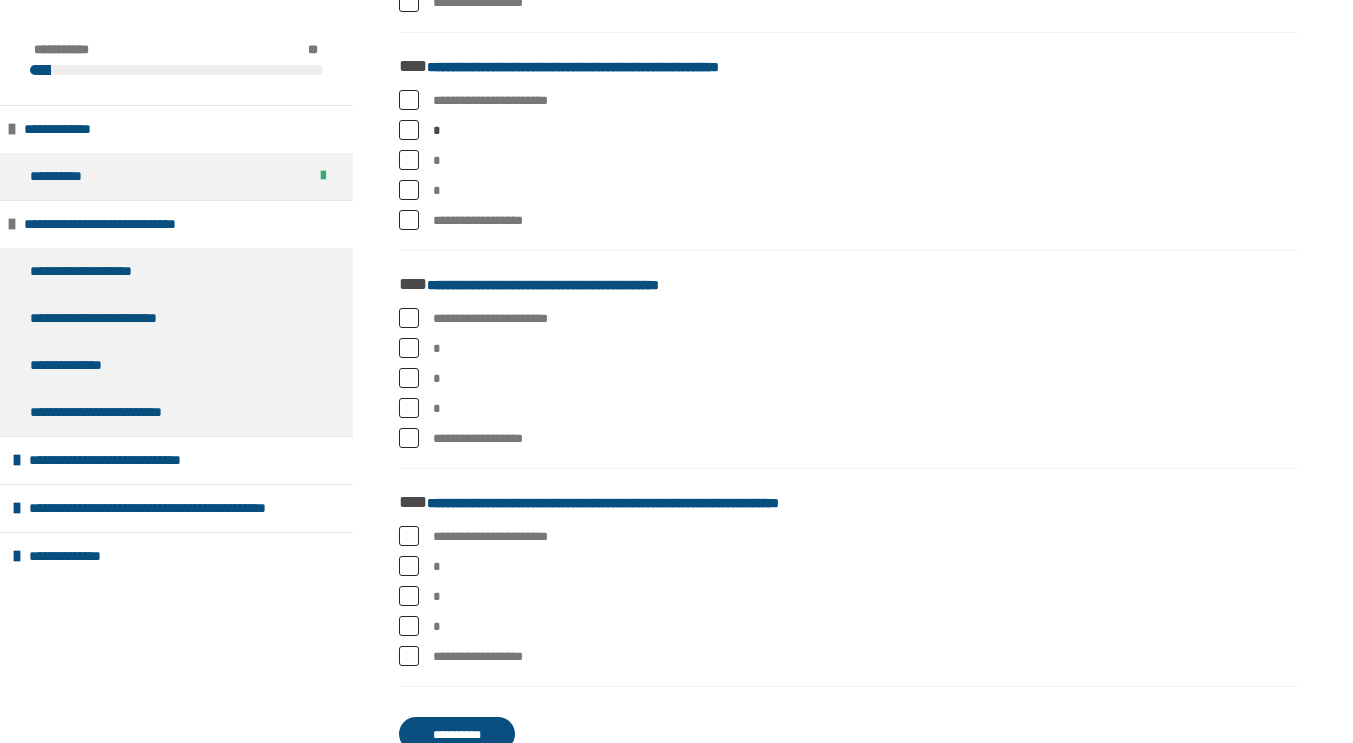 scroll, scrollTop: 2397, scrollLeft: 0, axis: vertical 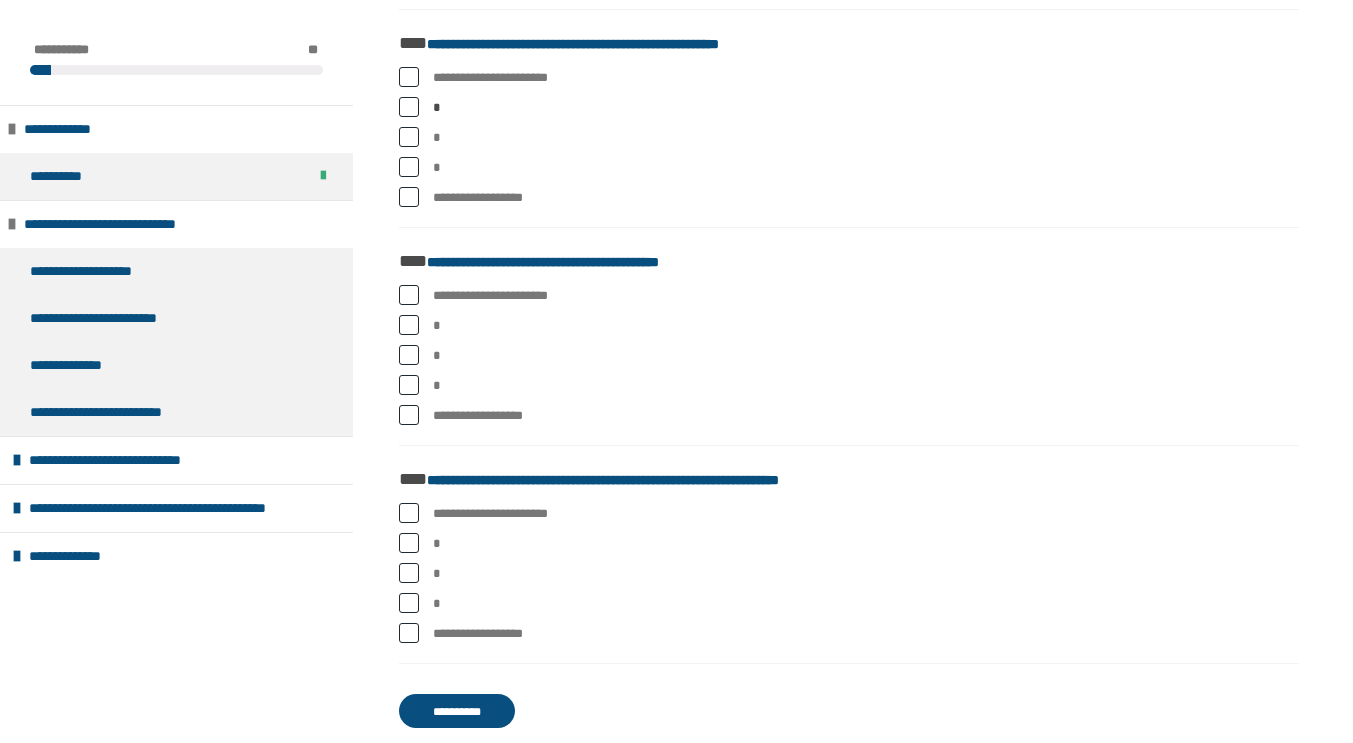 click at bounding box center (409, 325) 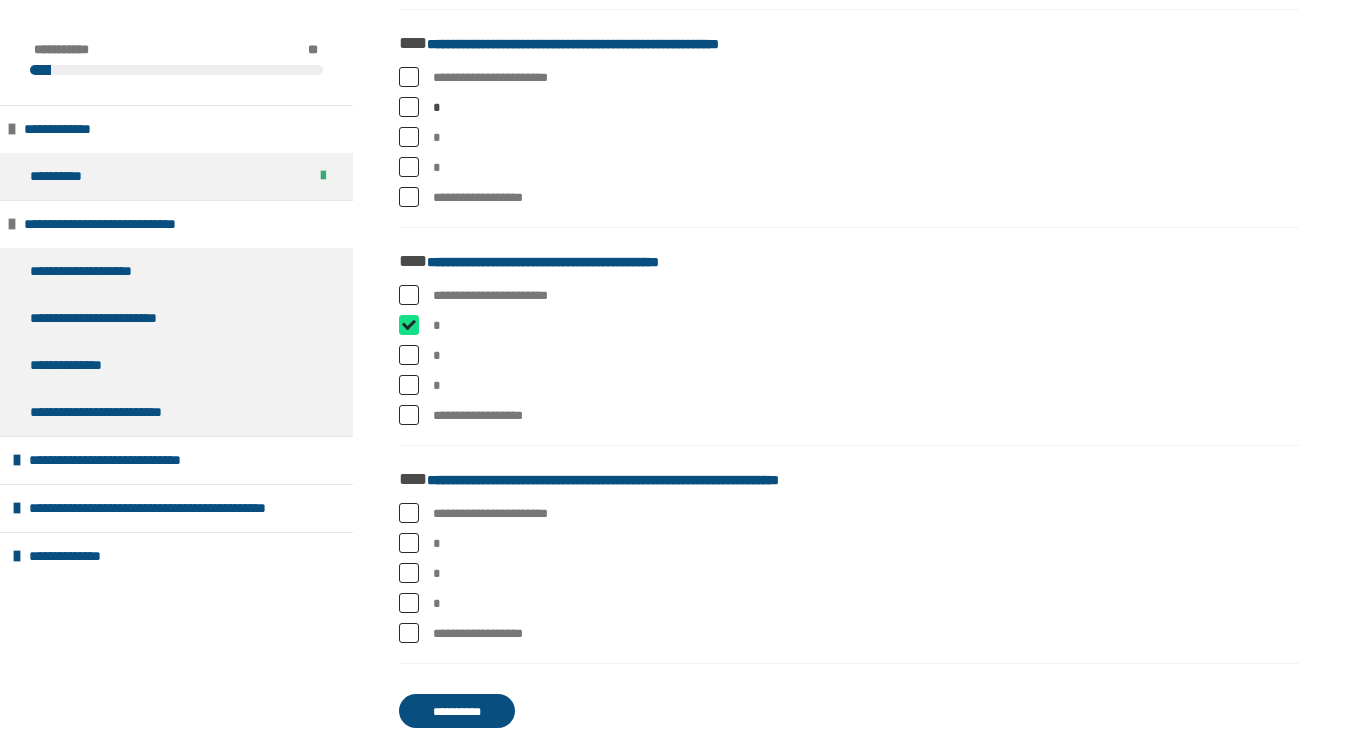 checkbox on "****" 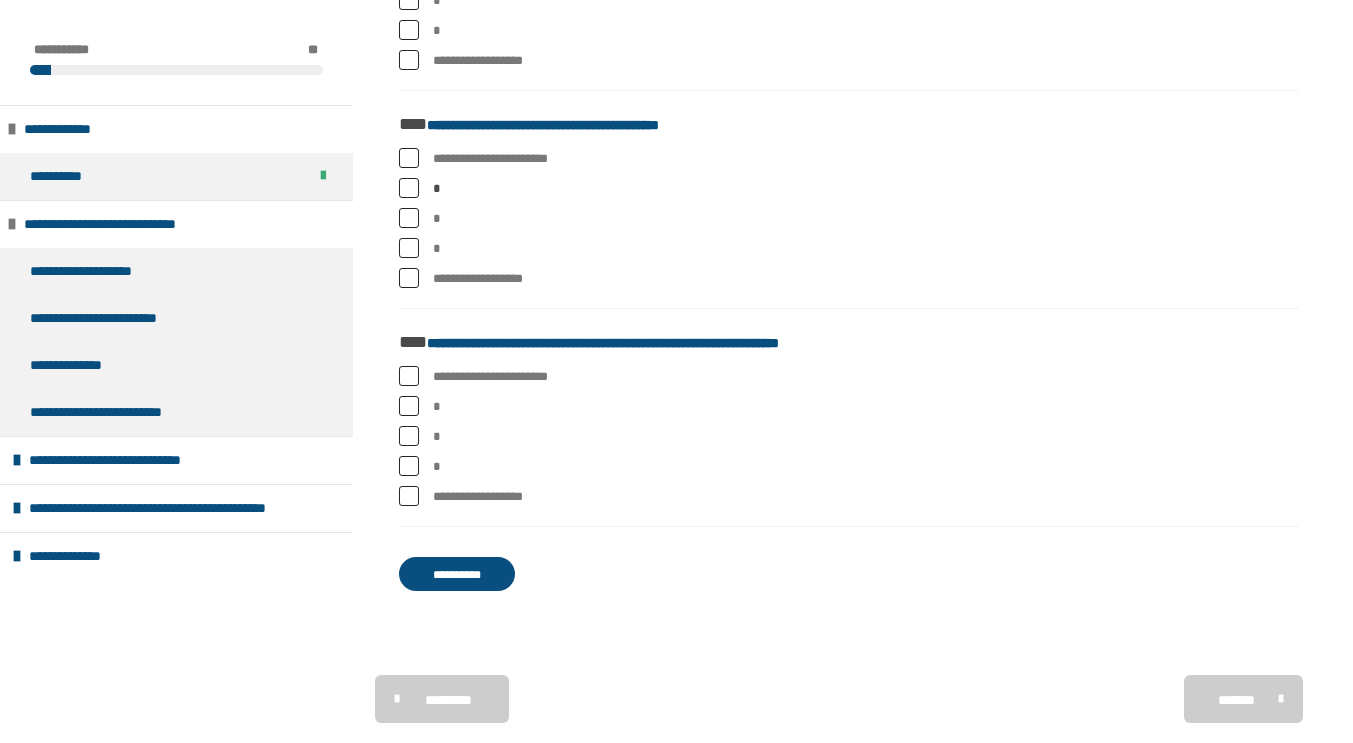 scroll, scrollTop: 2574, scrollLeft: 0, axis: vertical 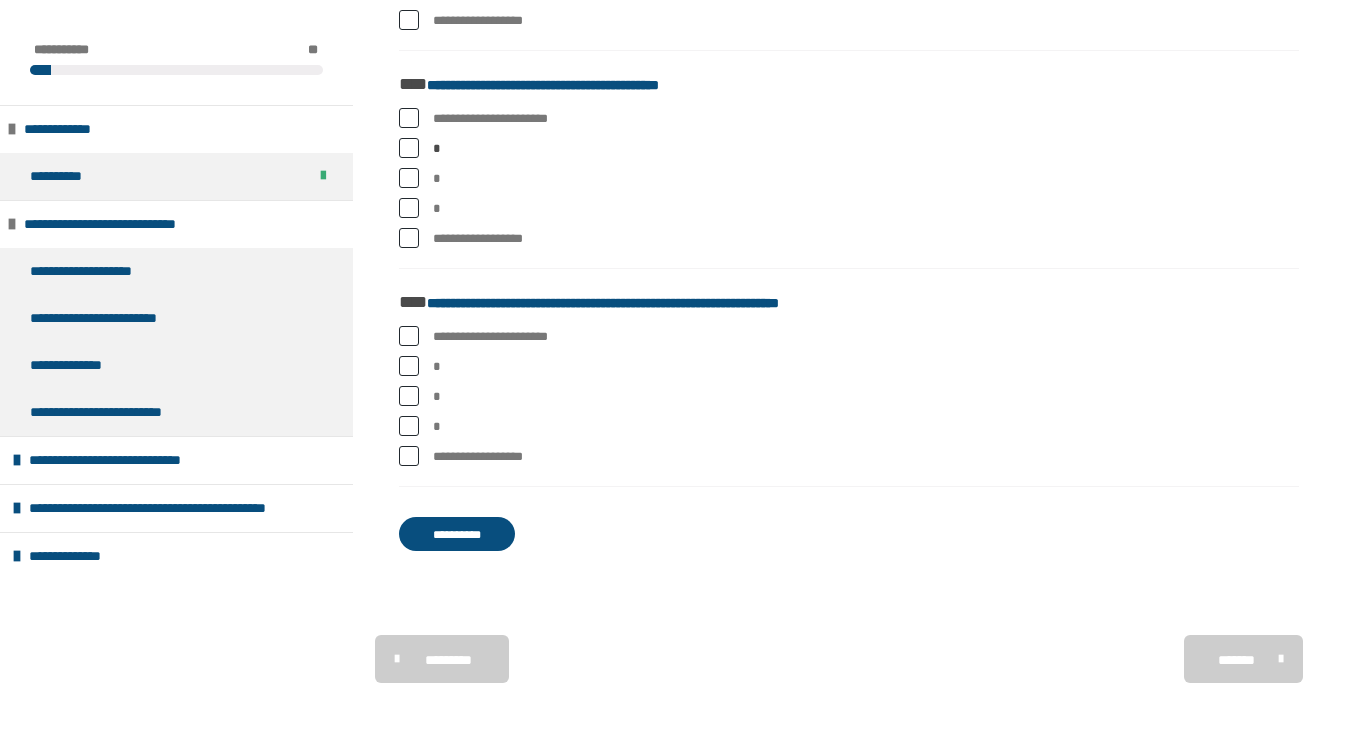 click at bounding box center [409, 426] 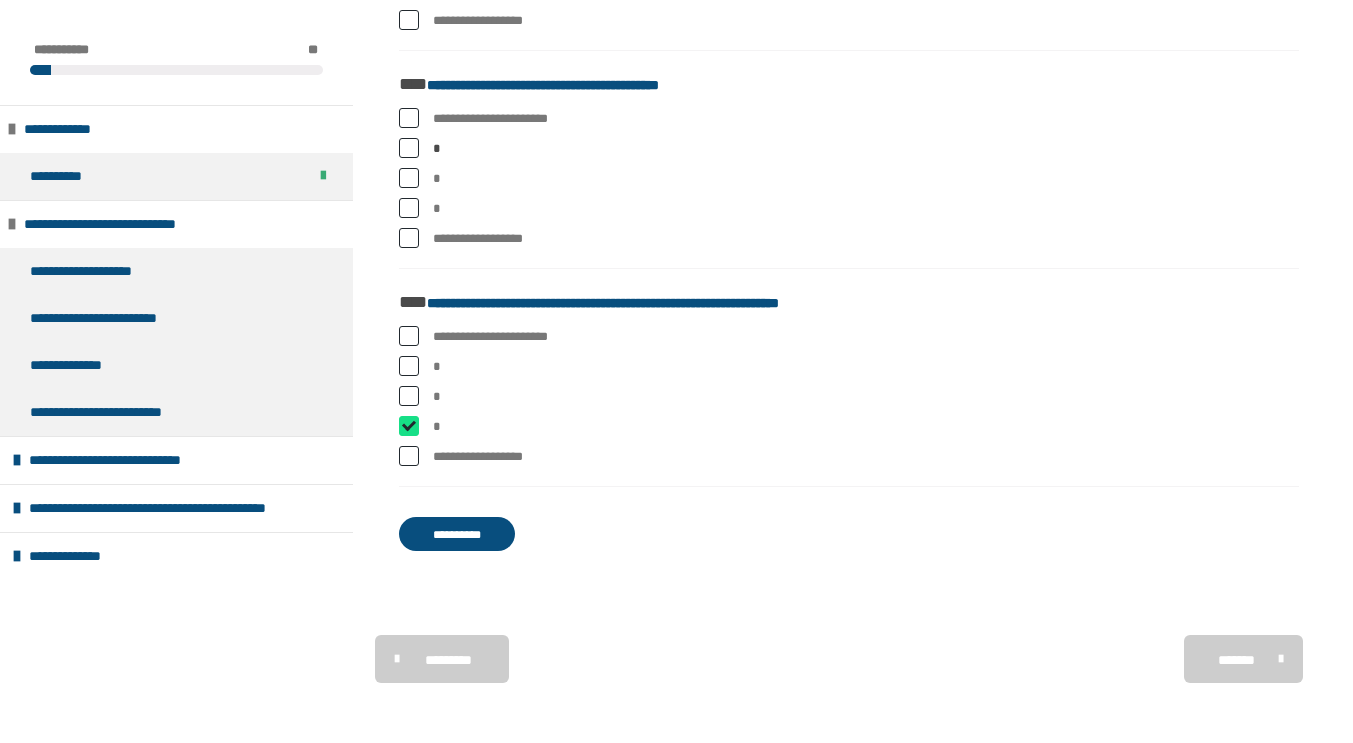 checkbox on "****" 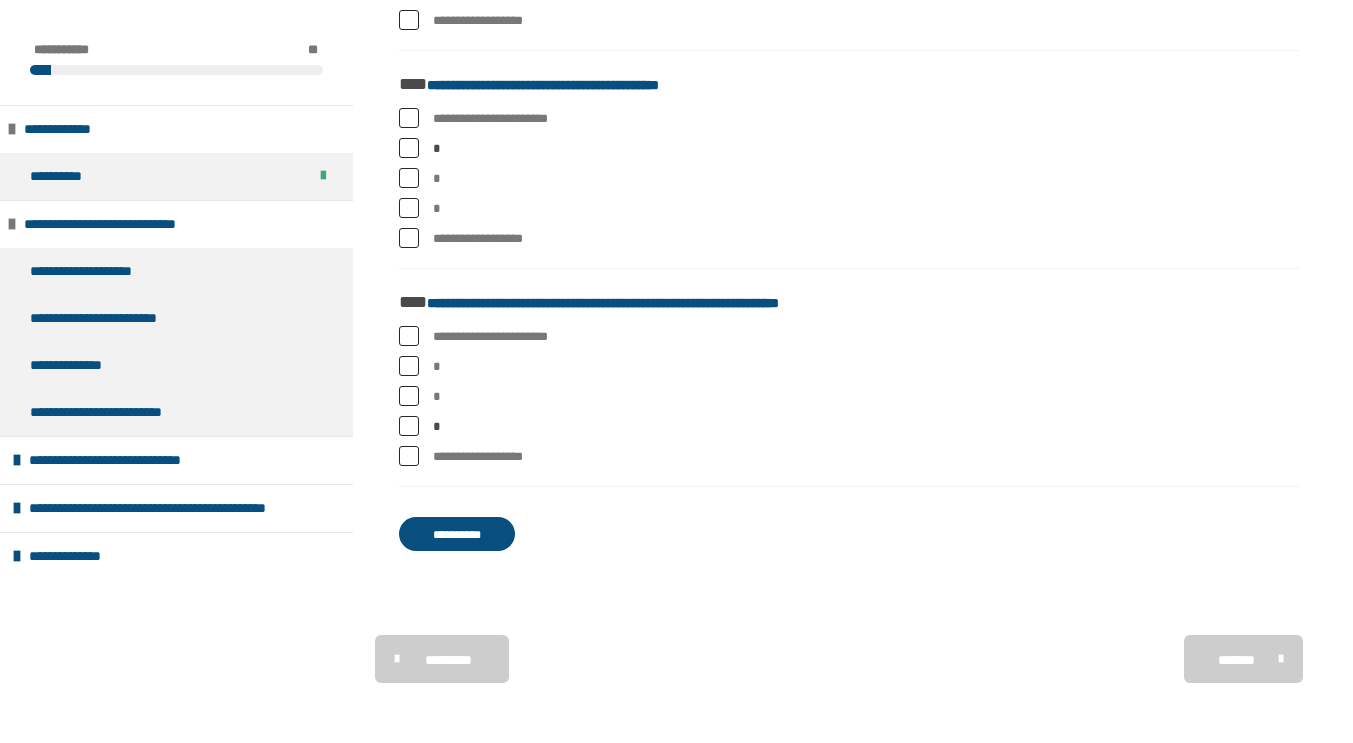 click at bounding box center [409, 396] 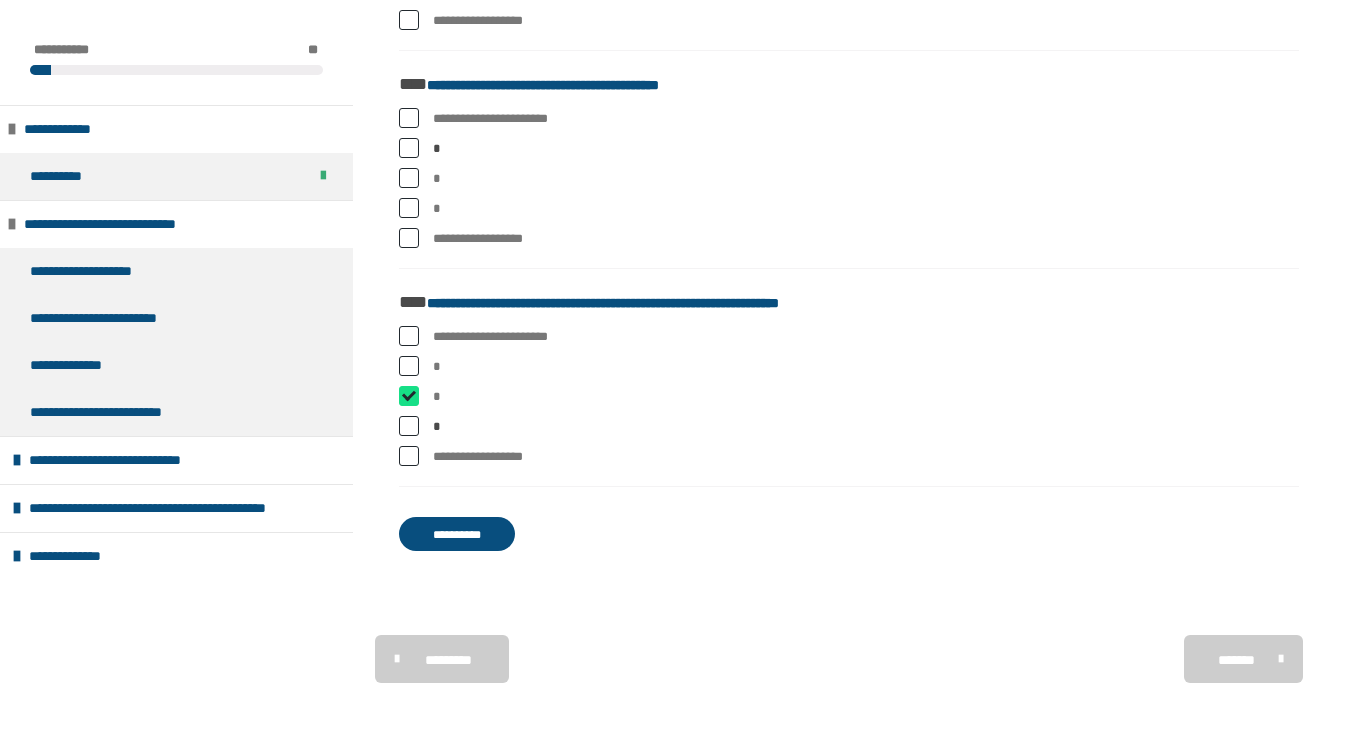 checkbox on "****" 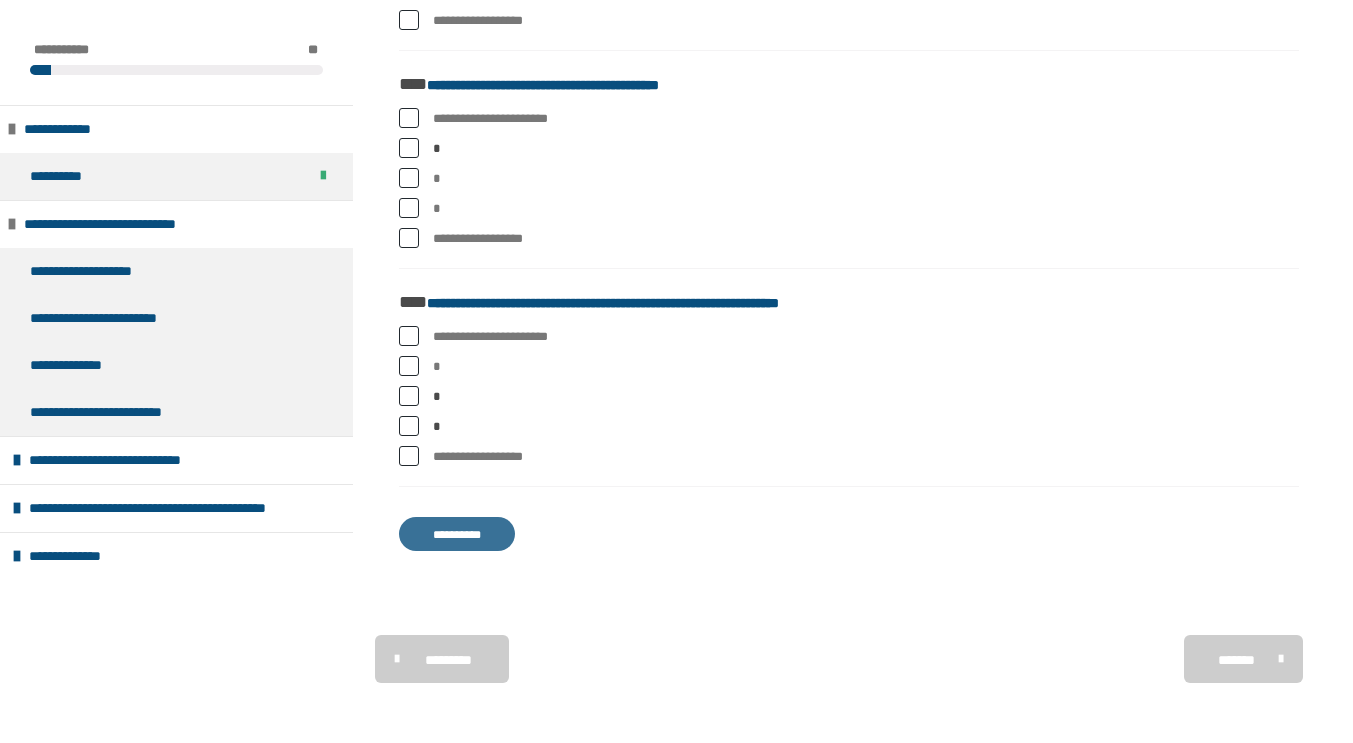 click on "**********" at bounding box center [457, 534] 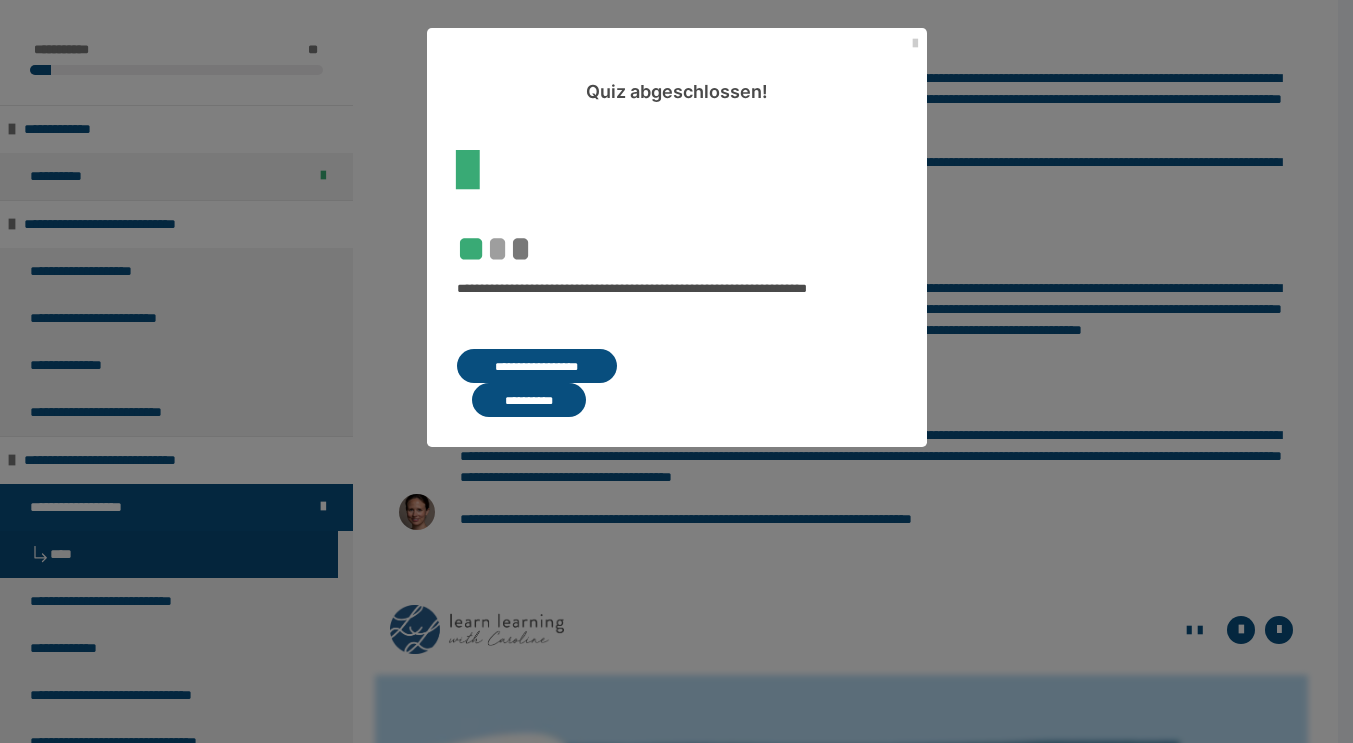 scroll, scrollTop: 1887, scrollLeft: 0, axis: vertical 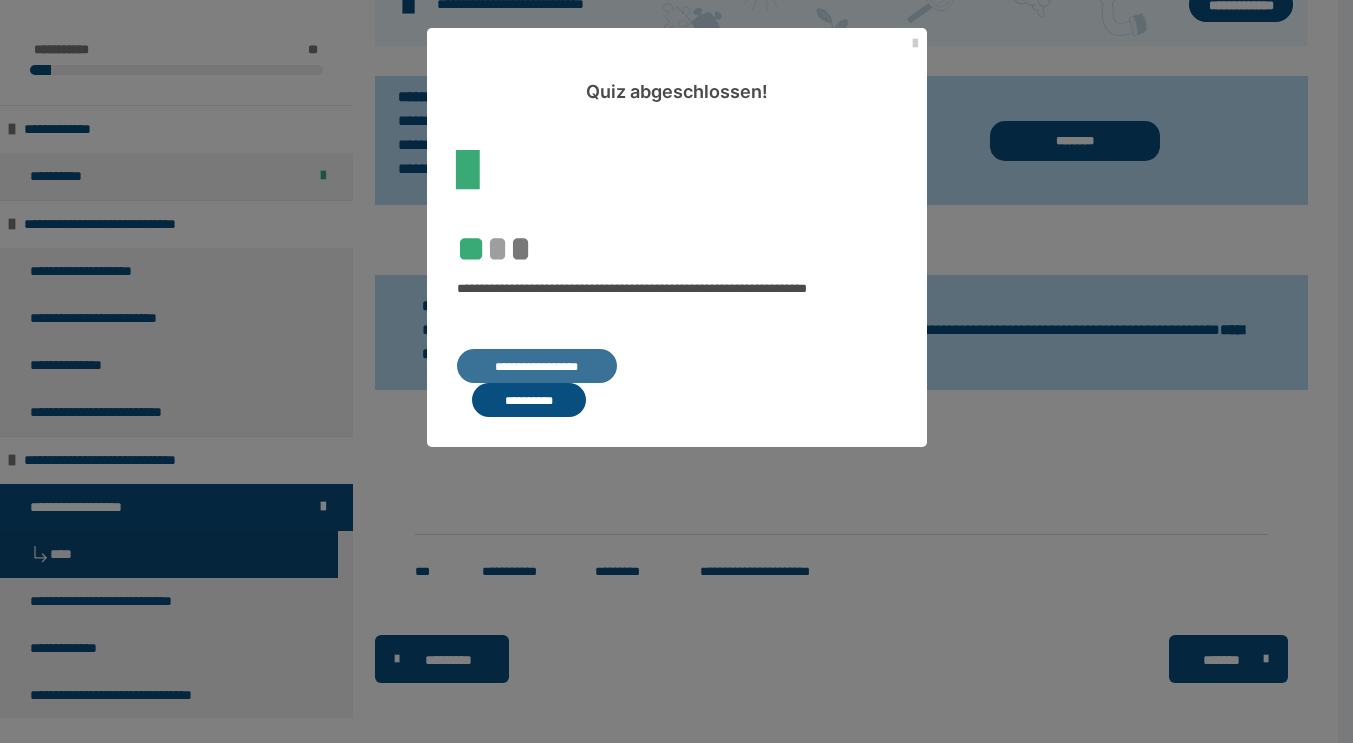 click on "**********" at bounding box center (537, 366) 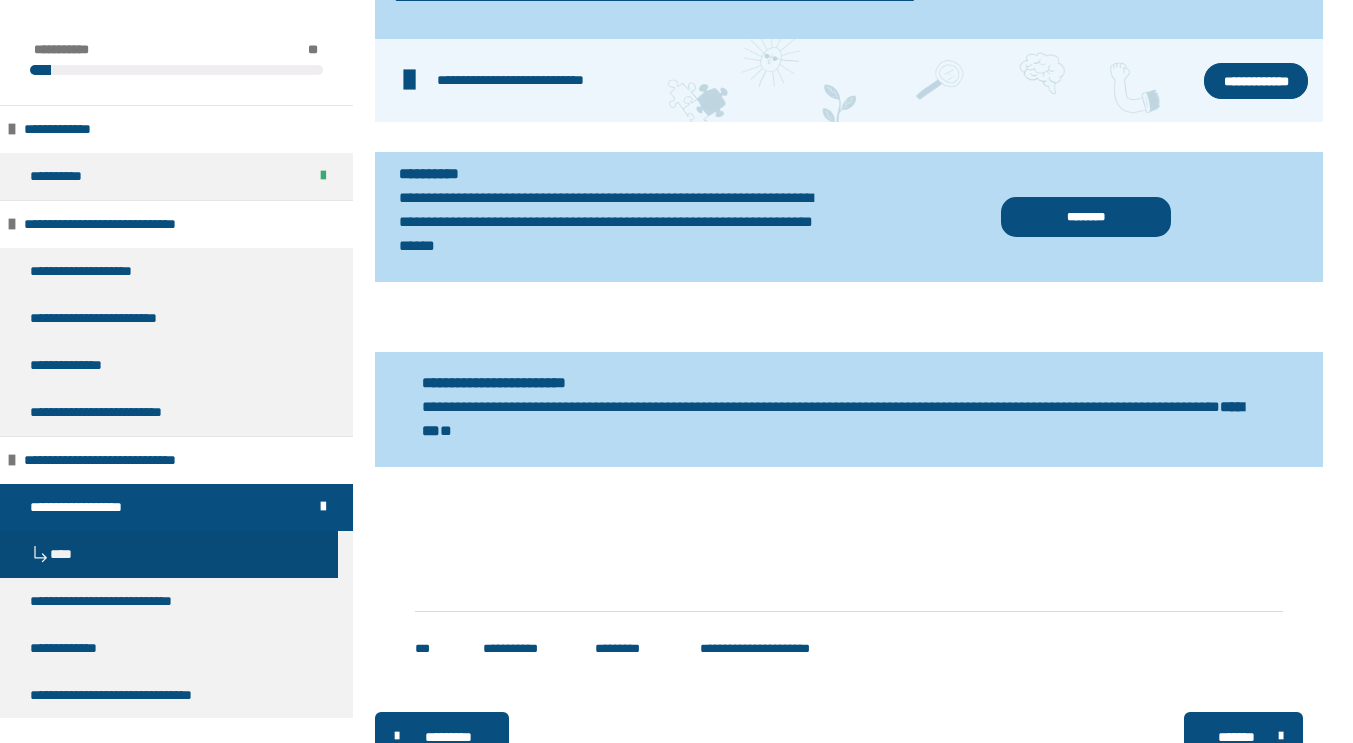 scroll, scrollTop: 4038, scrollLeft: 0, axis: vertical 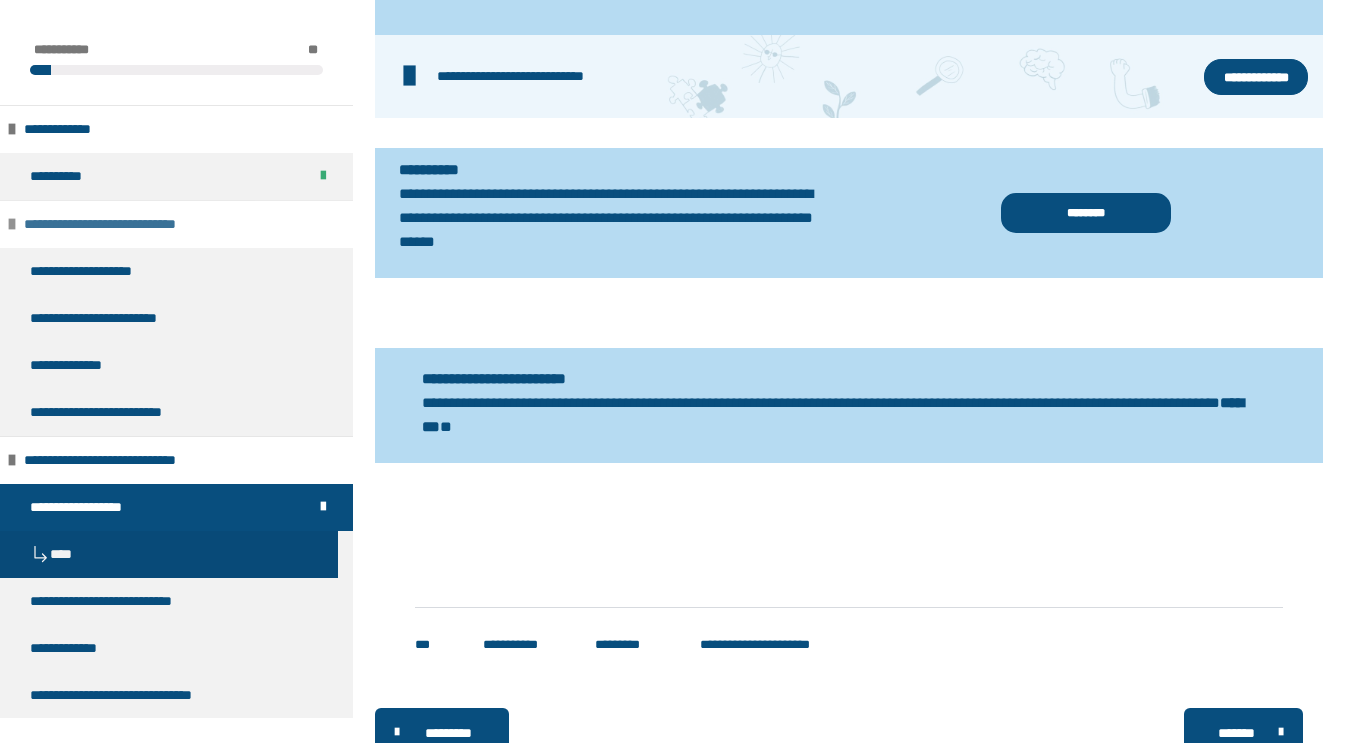 click on "**********" at bounding box center (176, 224) 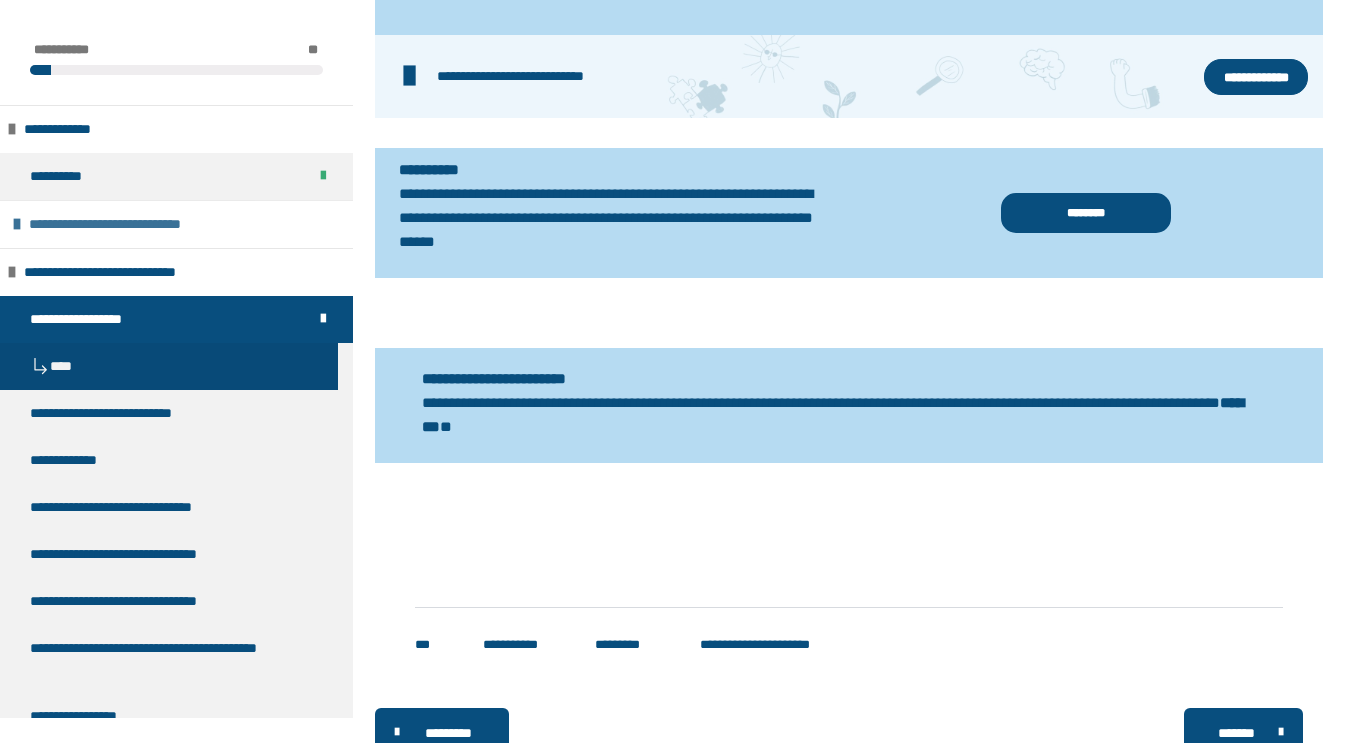 click on "**********" at bounding box center (127, 224) 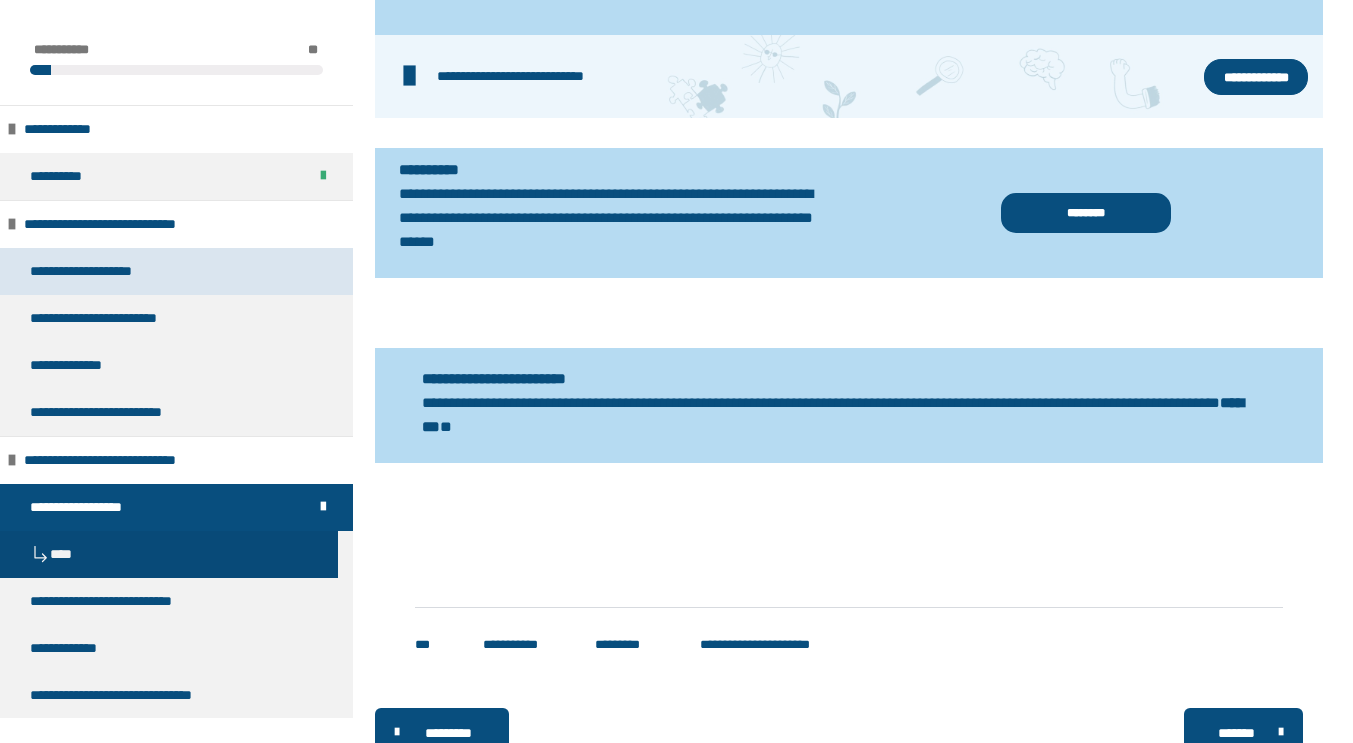 click on "**********" at bounding box center [100, 271] 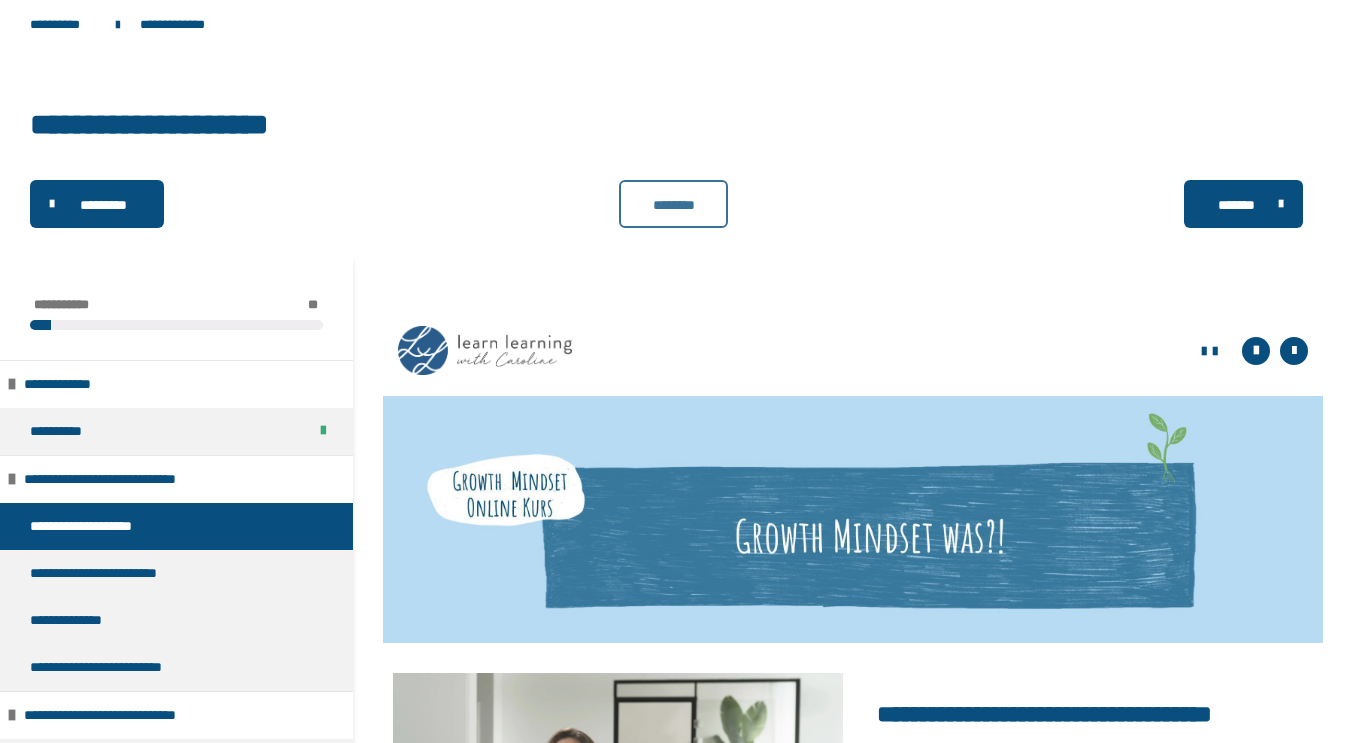 scroll, scrollTop: 3, scrollLeft: 0, axis: vertical 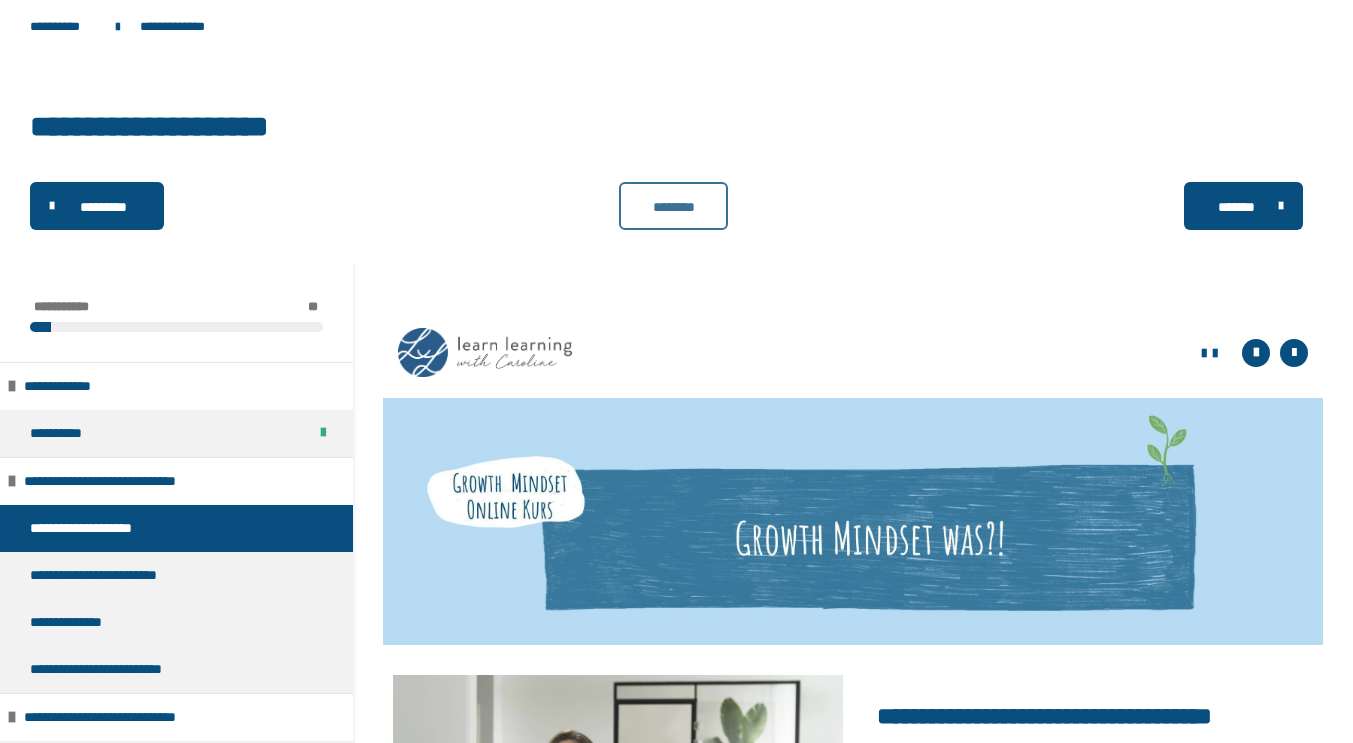 click on "********" at bounding box center (674, 206) 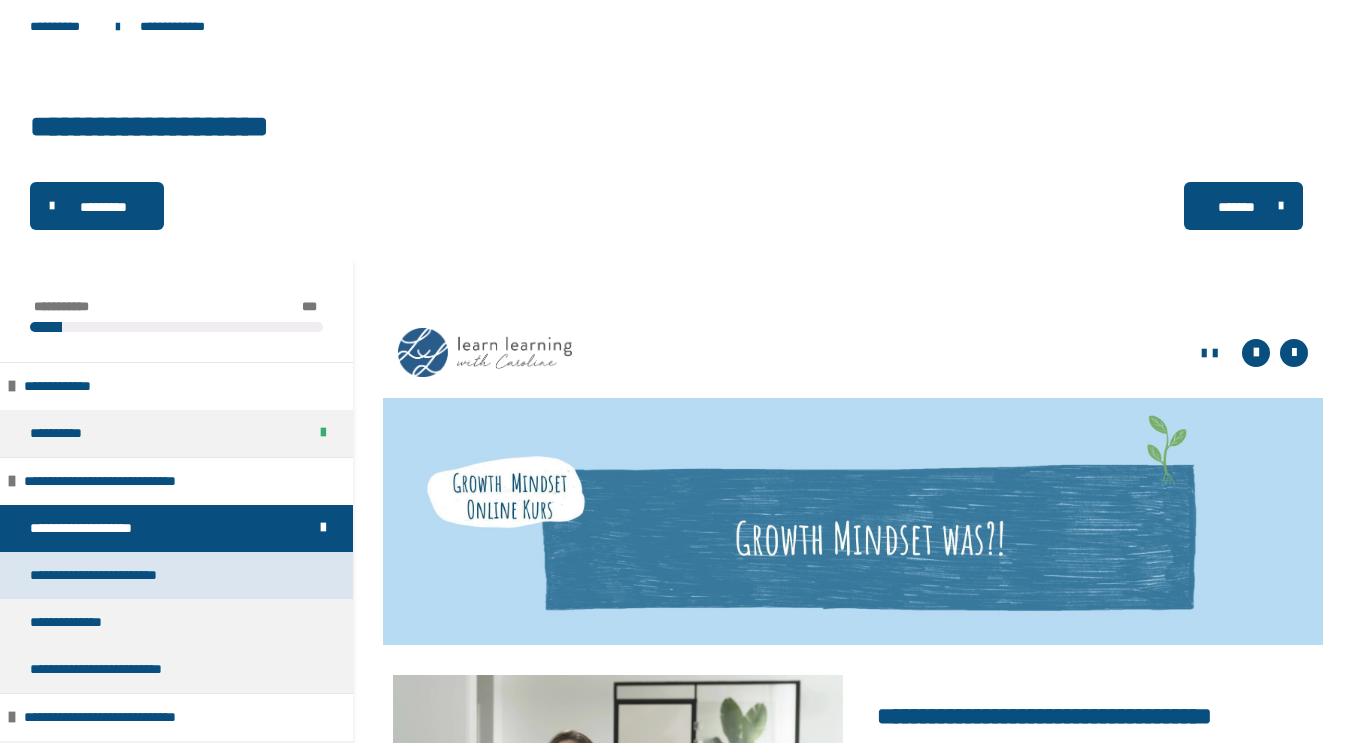 click on "**********" at bounding box center [176, 575] 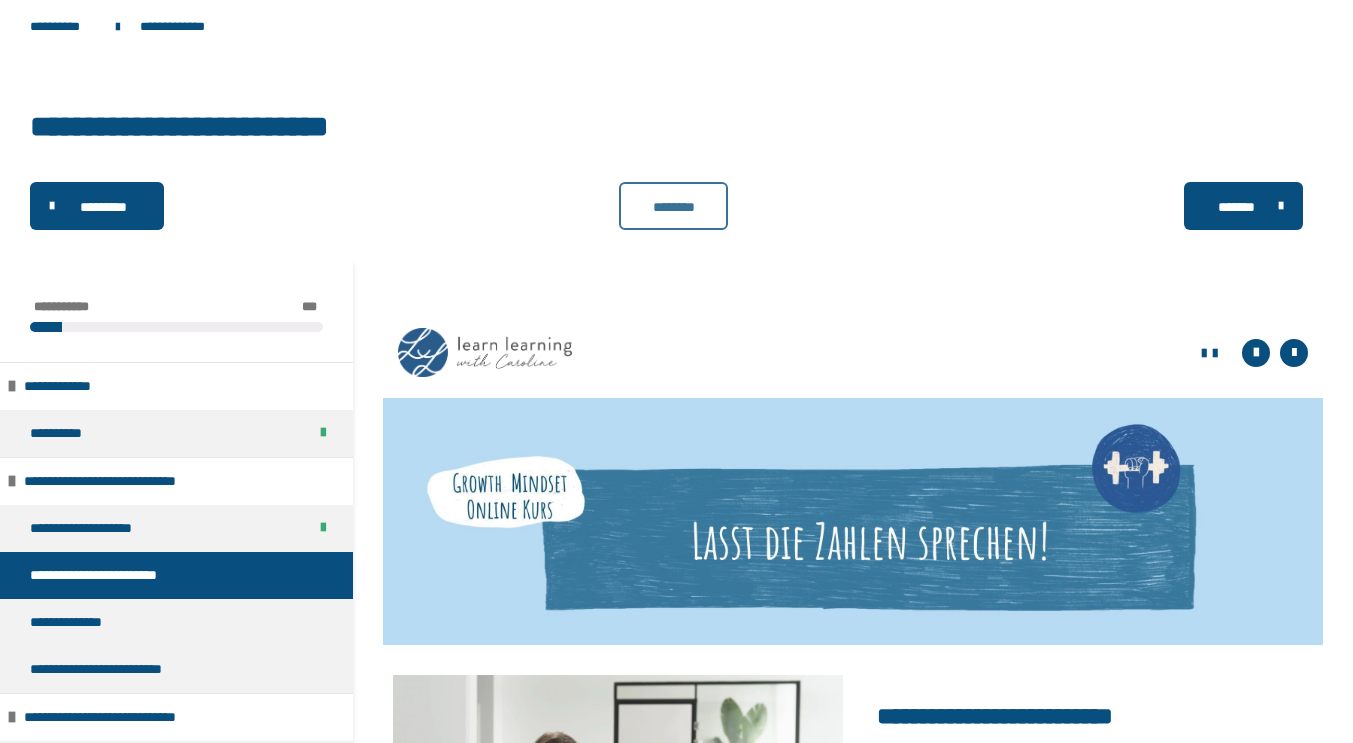 click on "********" at bounding box center [674, 207] 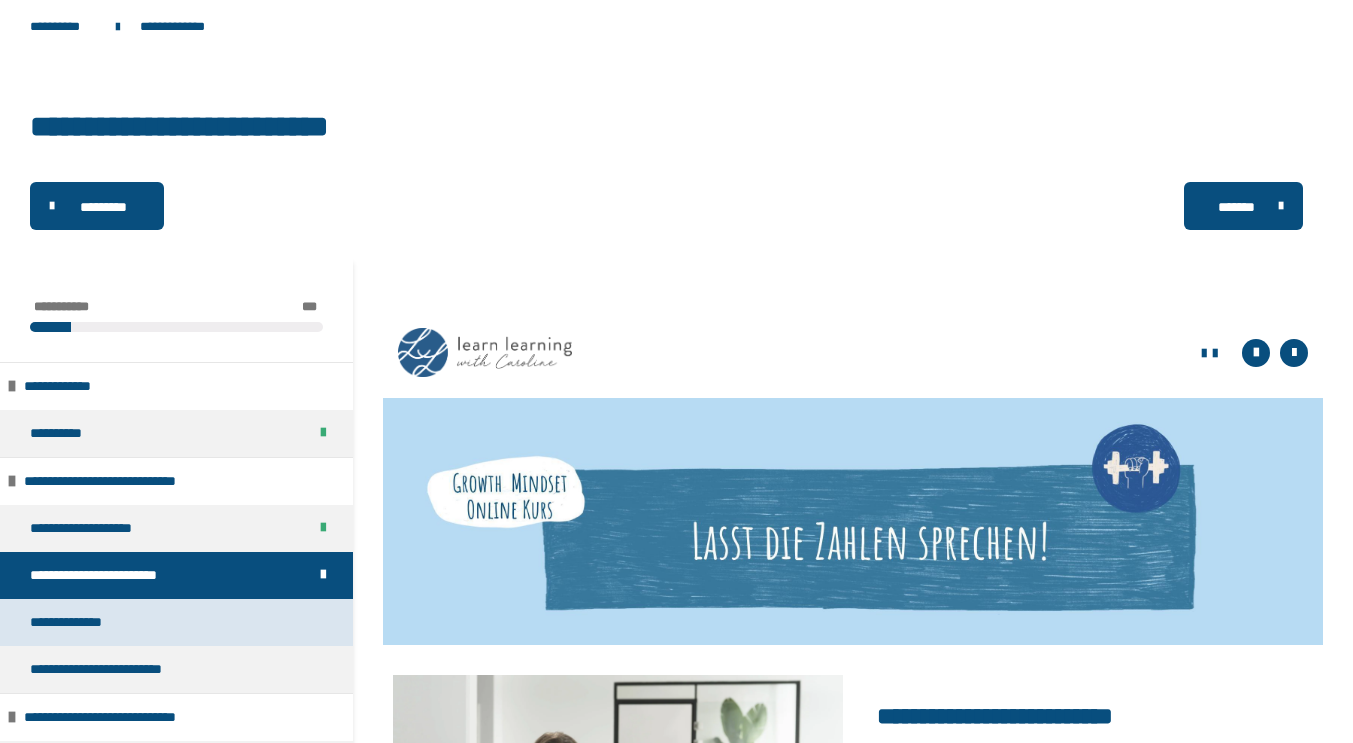 click on "**********" at bounding box center (176, 622) 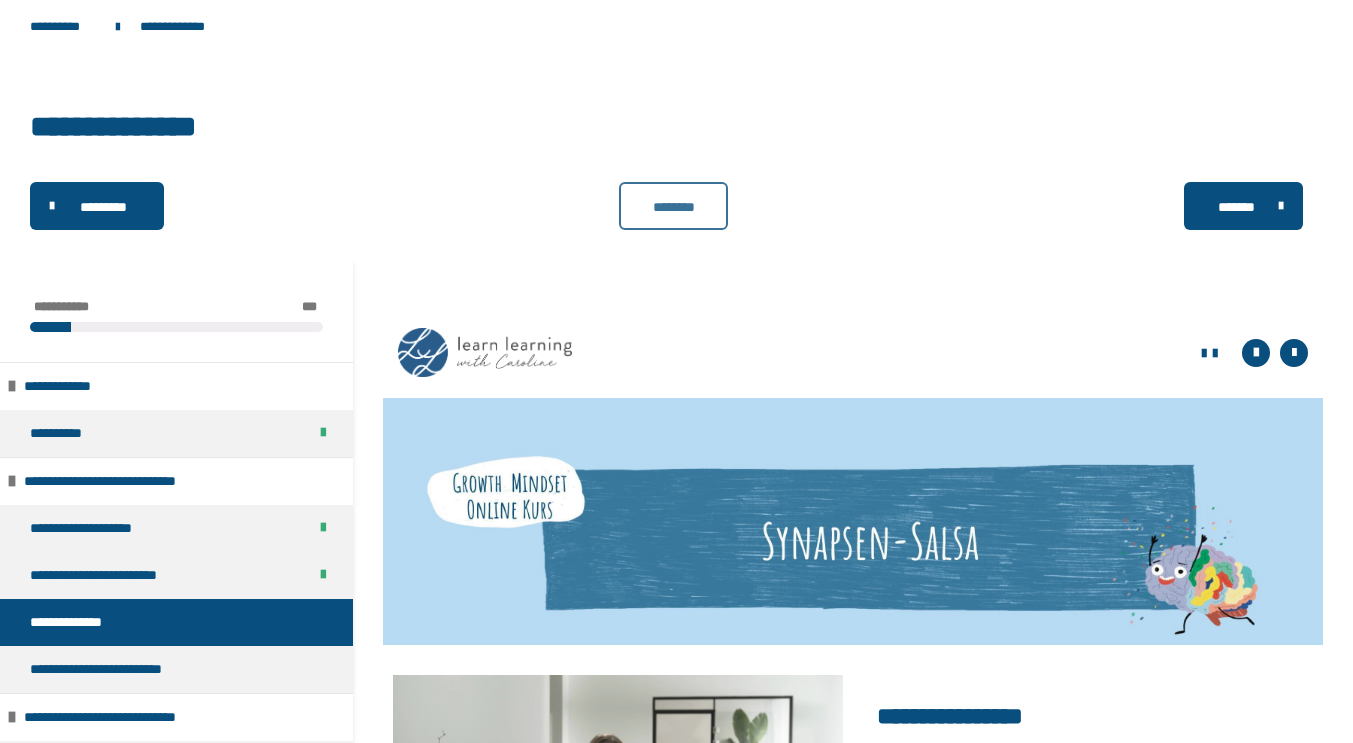 click on "********" at bounding box center [674, 207] 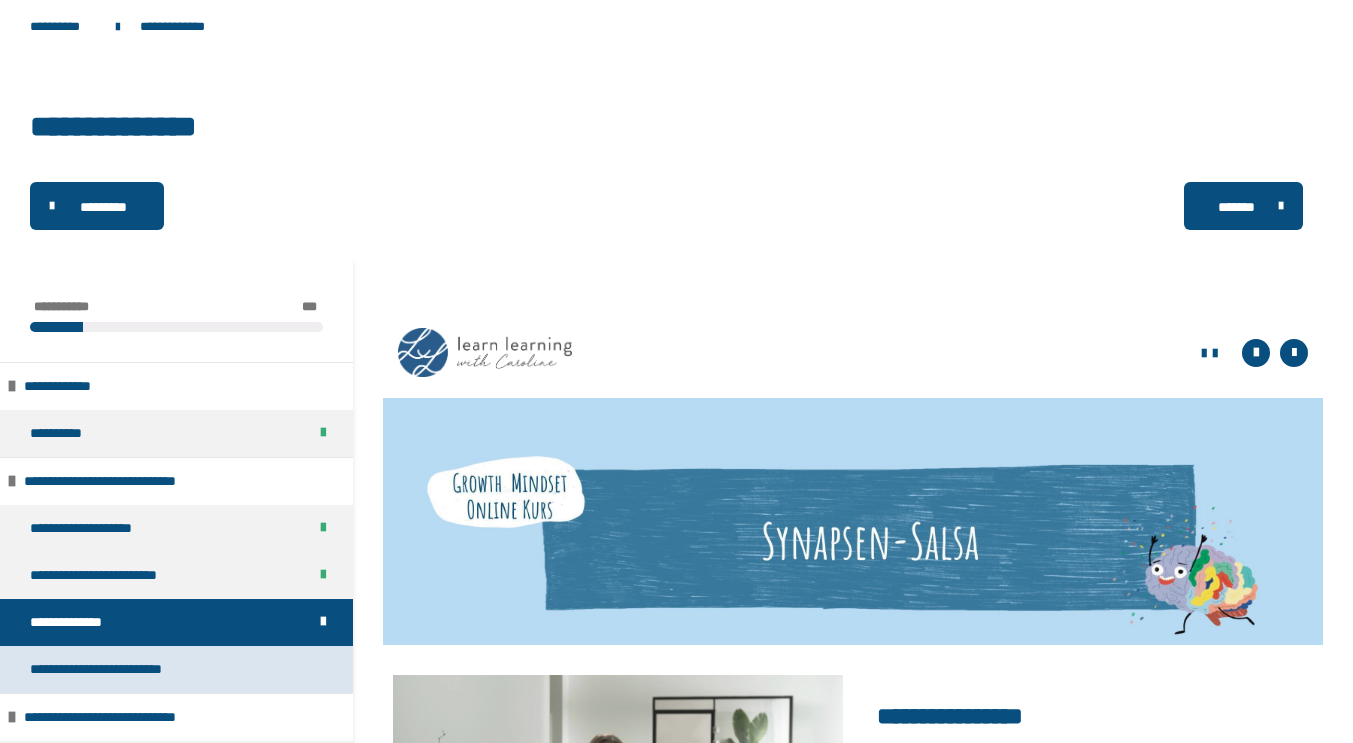 click on "**********" at bounding box center (176, 669) 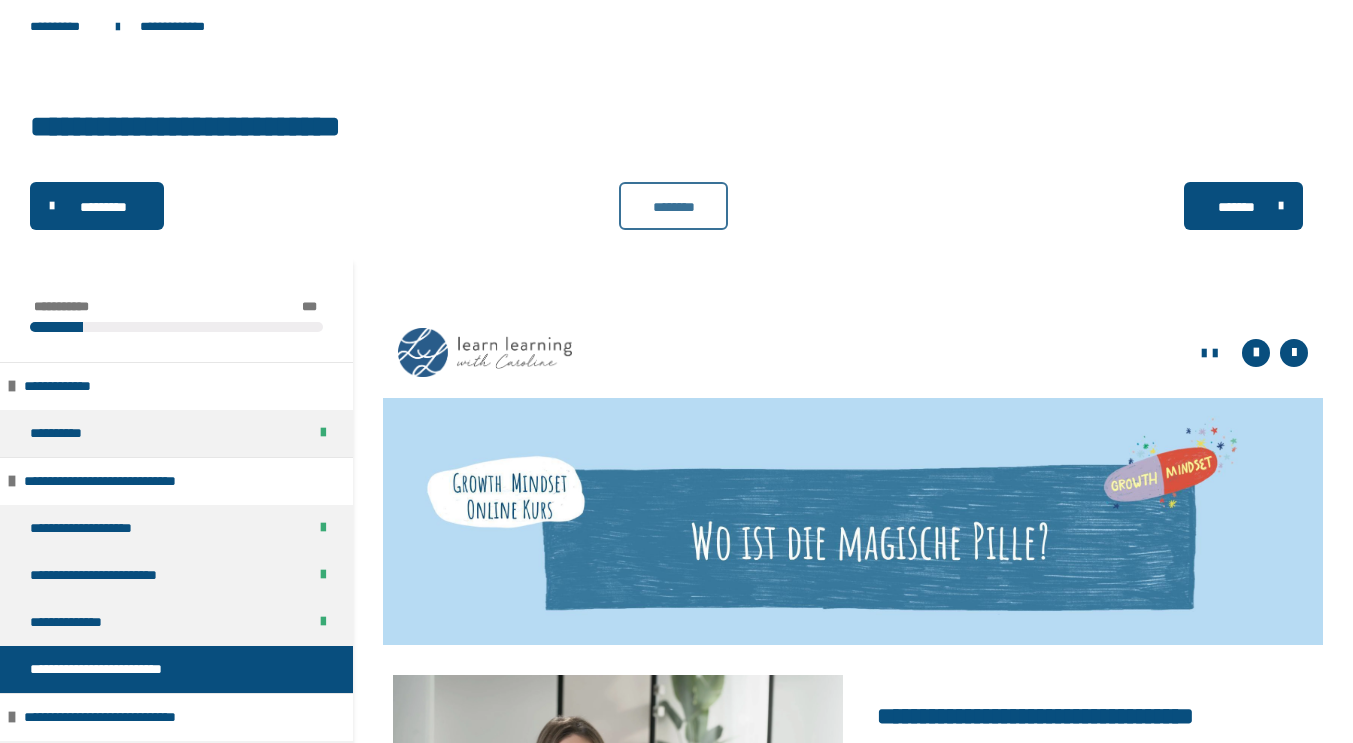 click on "********" at bounding box center (674, 206) 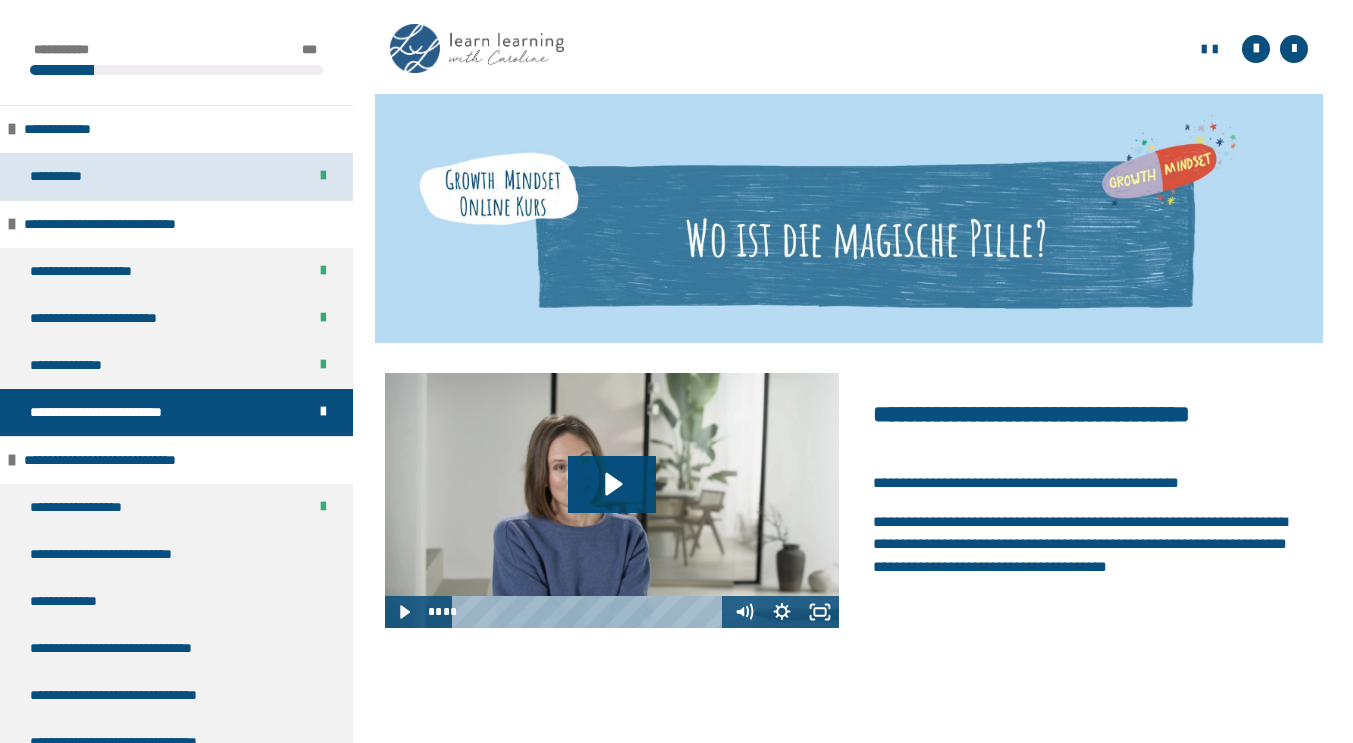 scroll, scrollTop: 342, scrollLeft: 0, axis: vertical 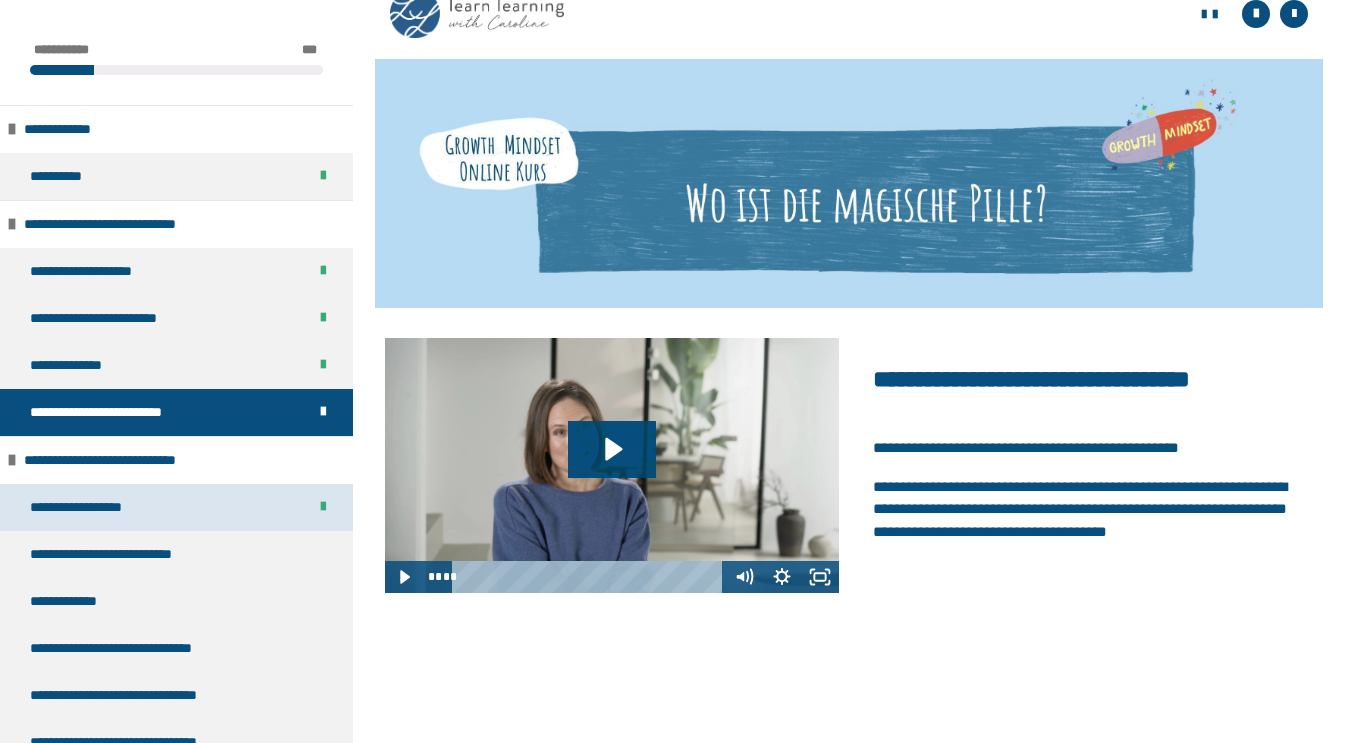 click on "**********" at bounding box center (176, 507) 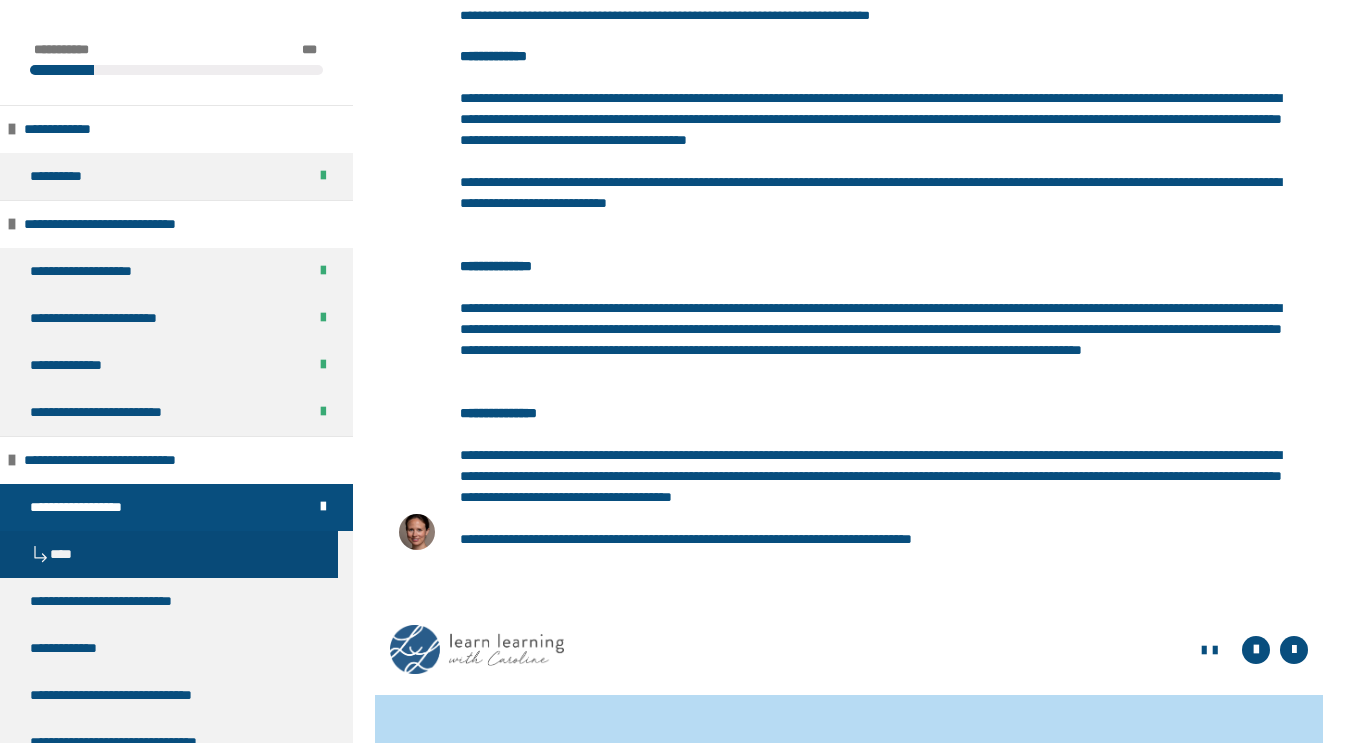 scroll, scrollTop: 500, scrollLeft: 0, axis: vertical 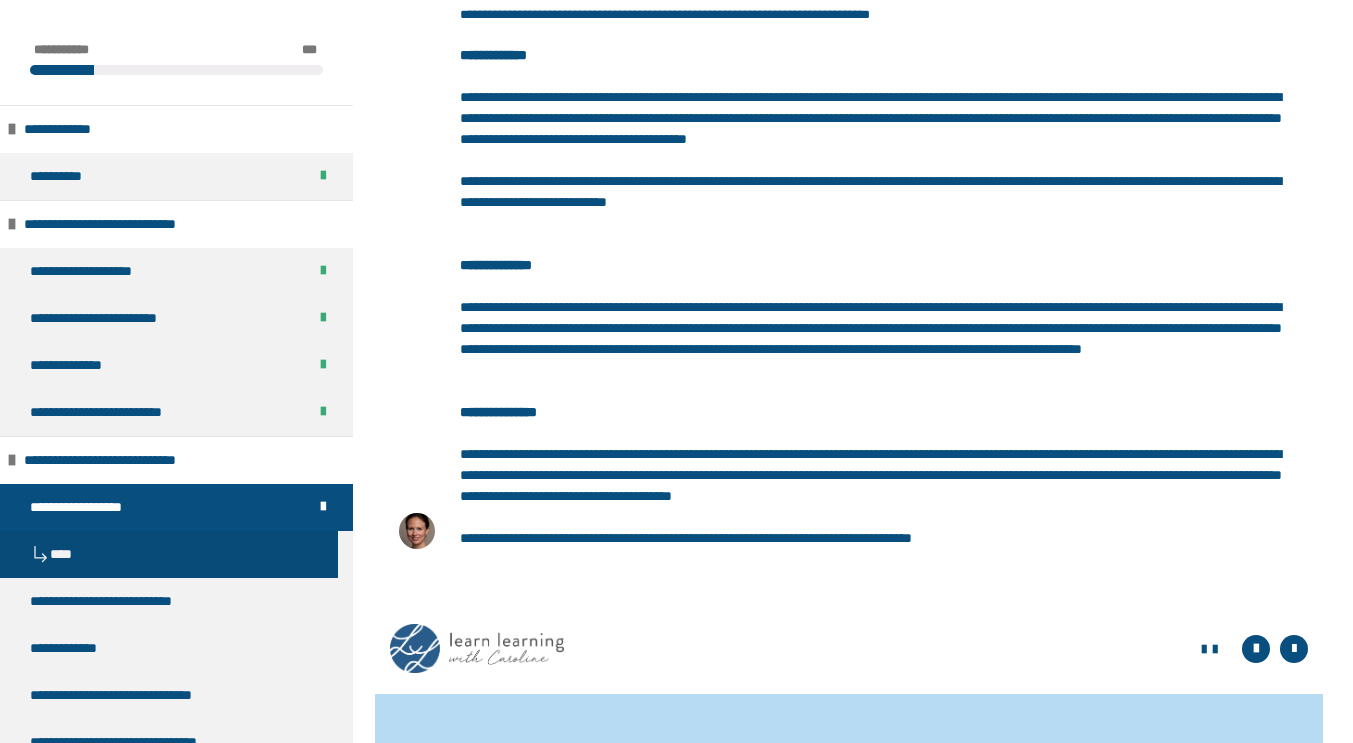 click on "**********" at bounding box center [93, 507] 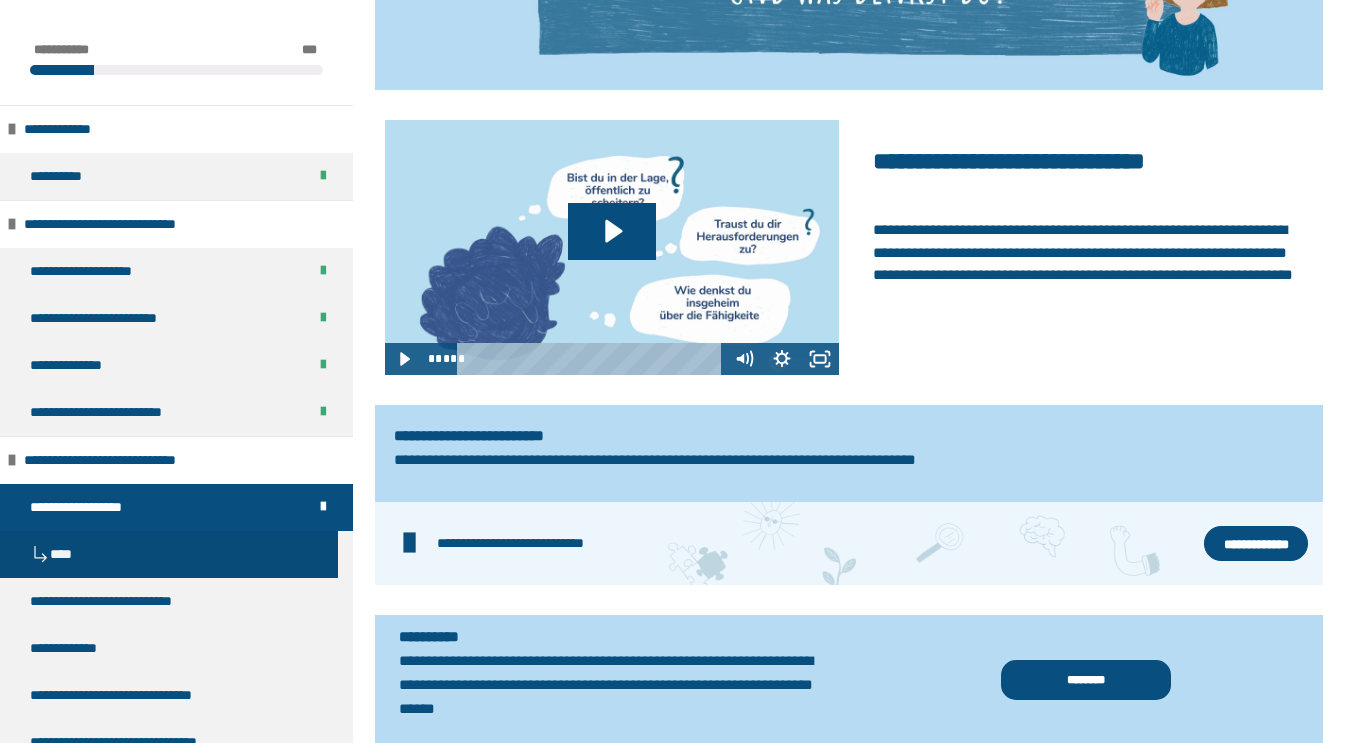 scroll, scrollTop: 1349, scrollLeft: 0, axis: vertical 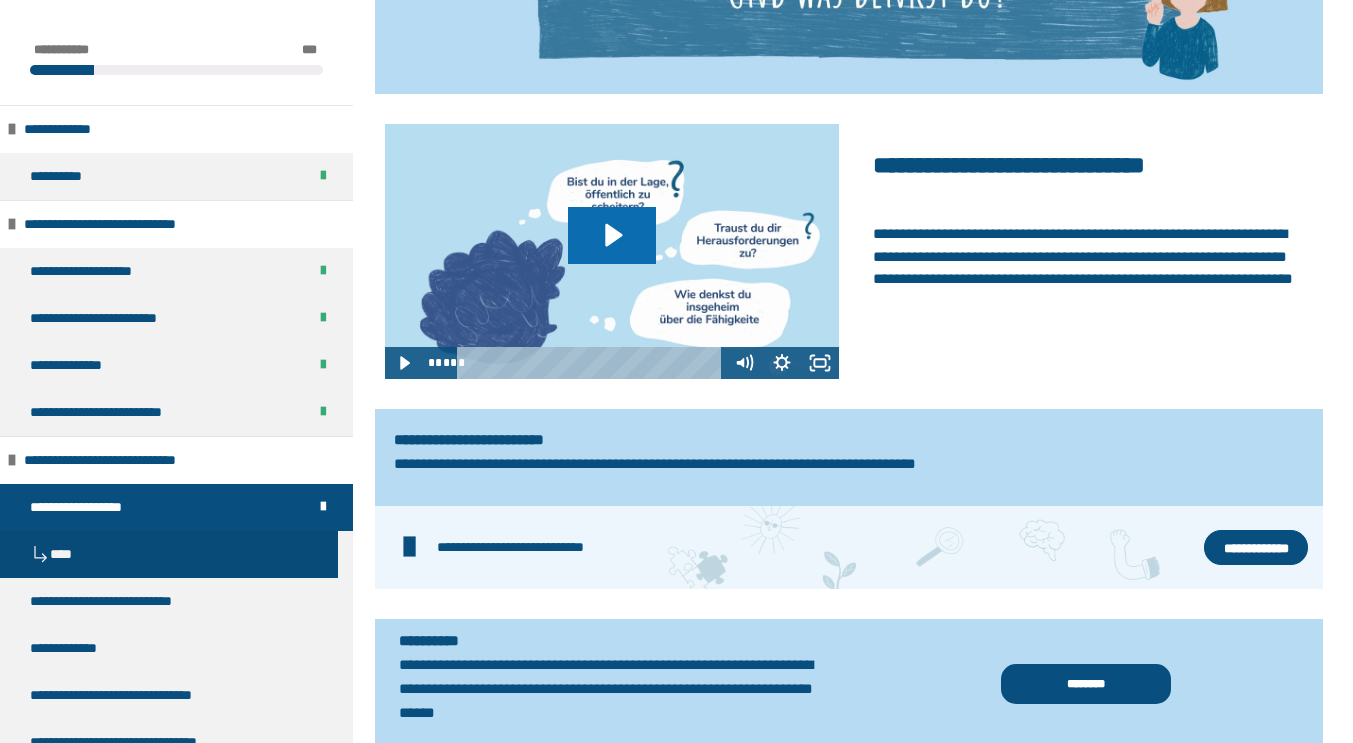 click 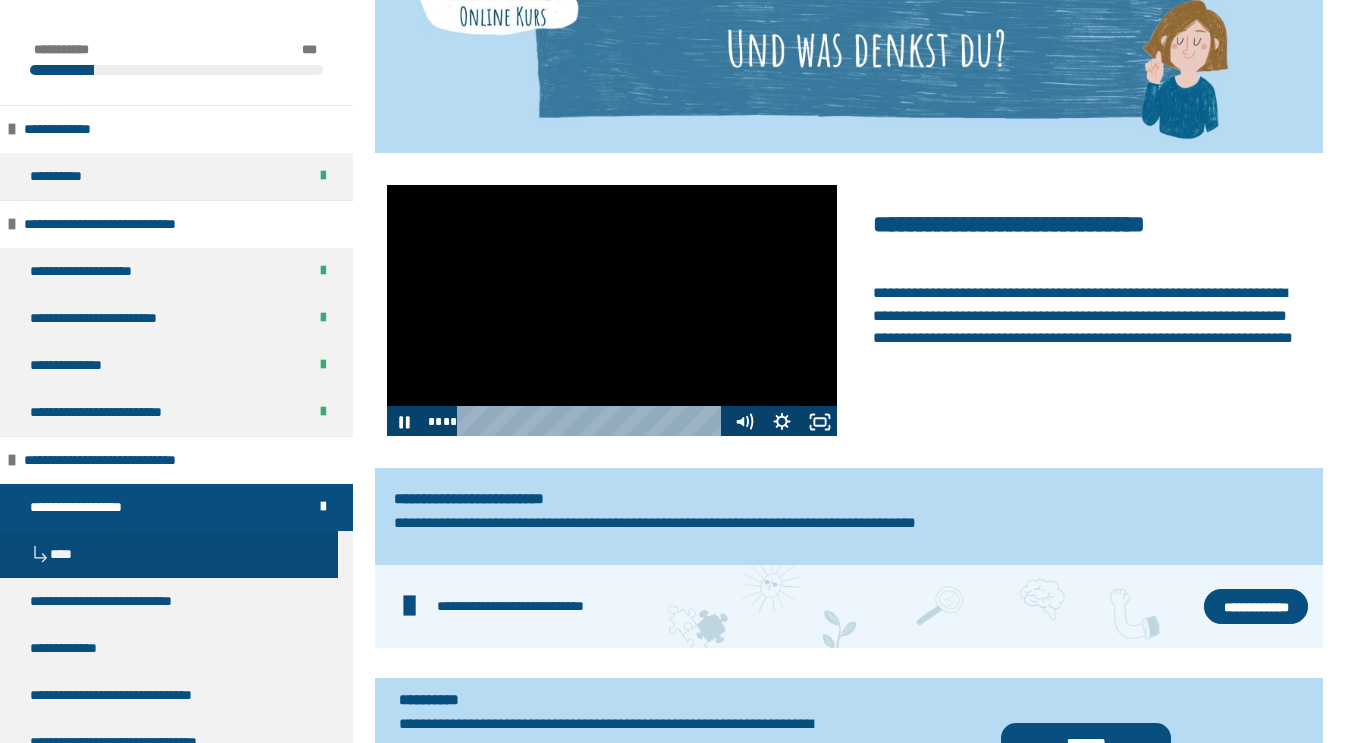 scroll, scrollTop: 1289, scrollLeft: 0, axis: vertical 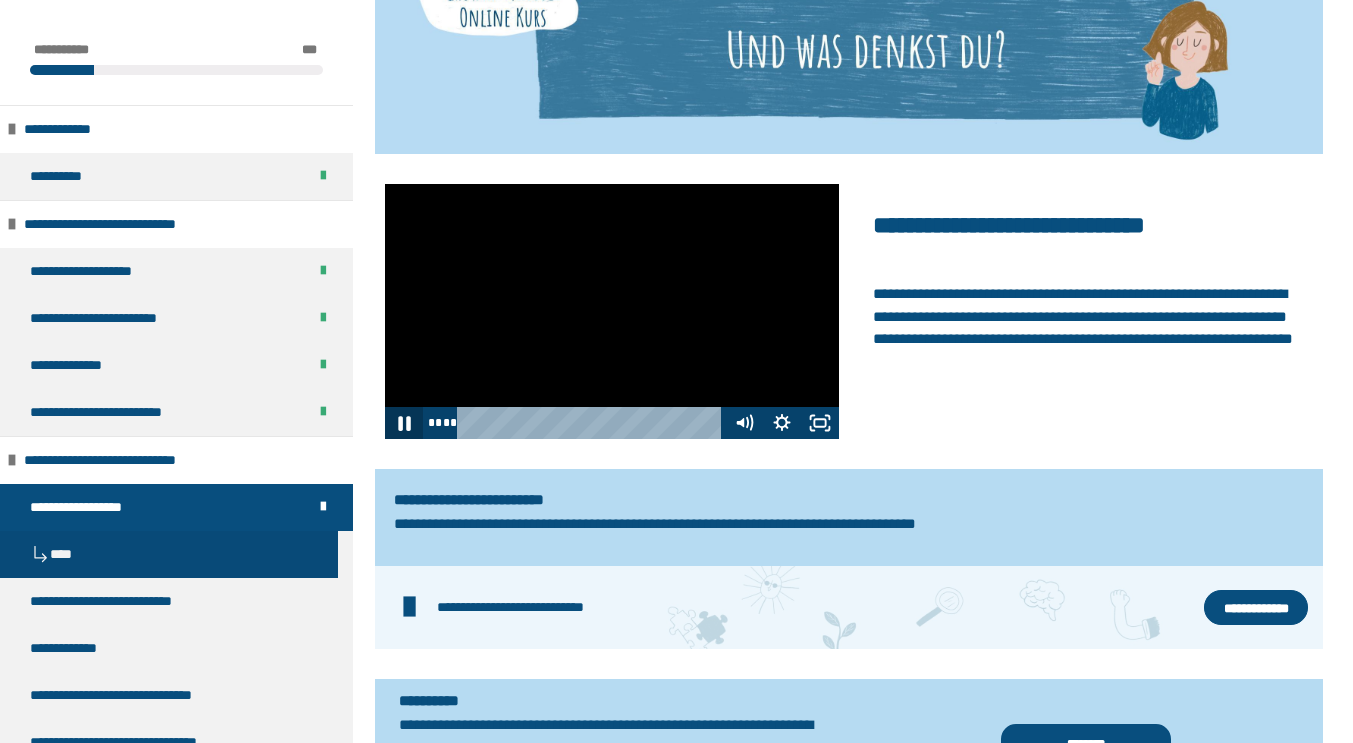 click 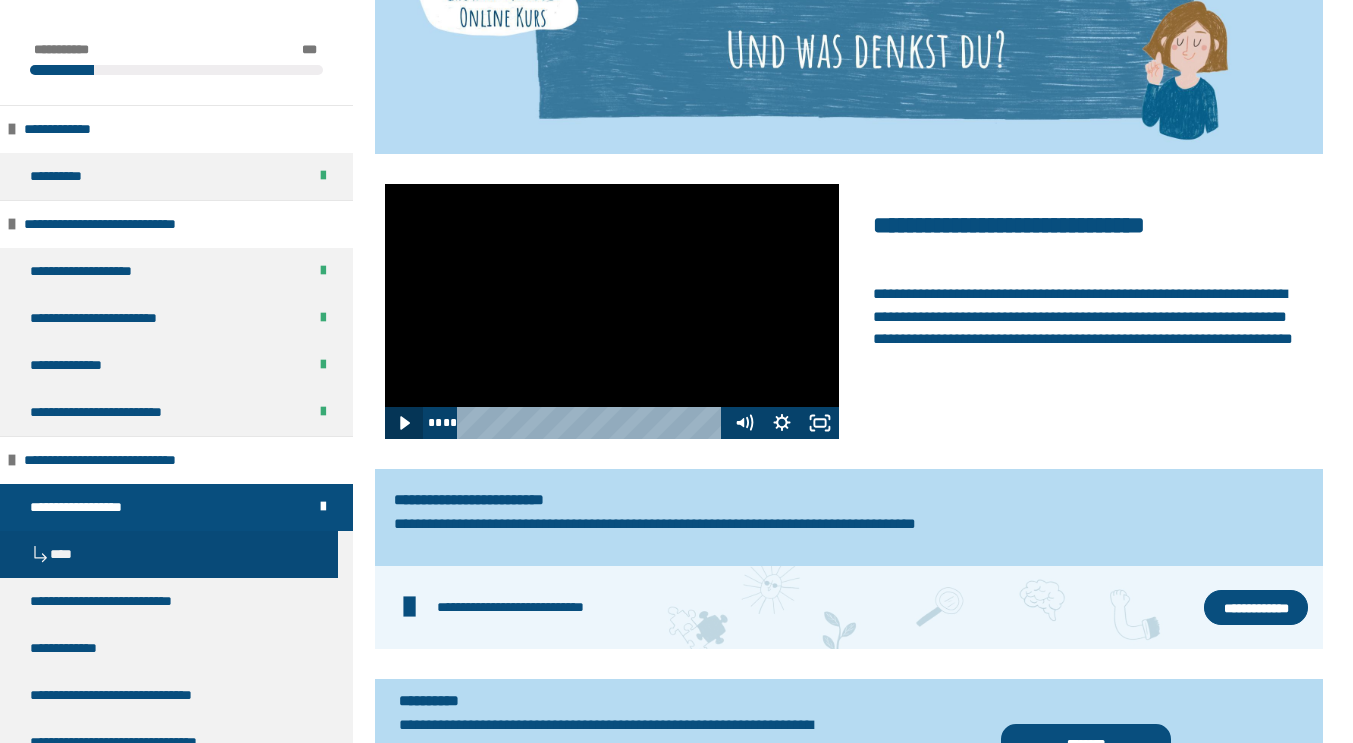 type 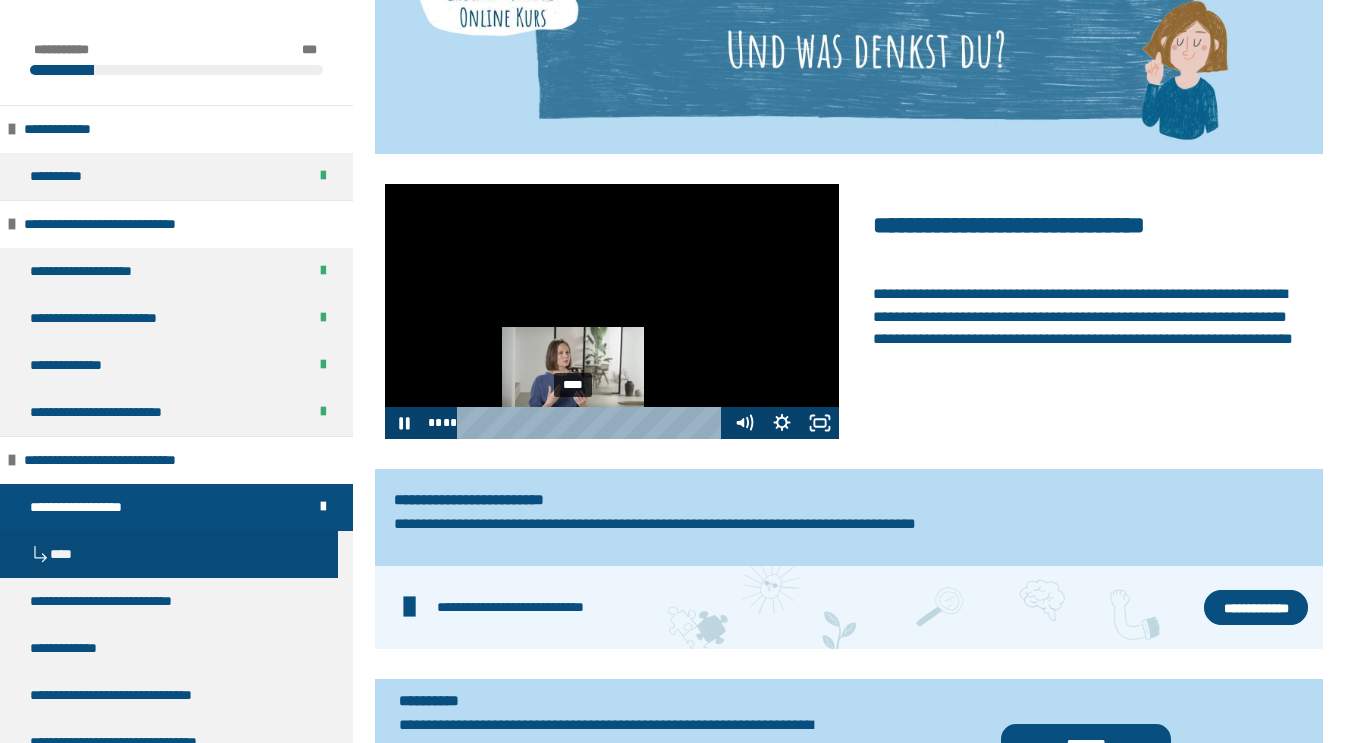 click at bounding box center (573, 423) 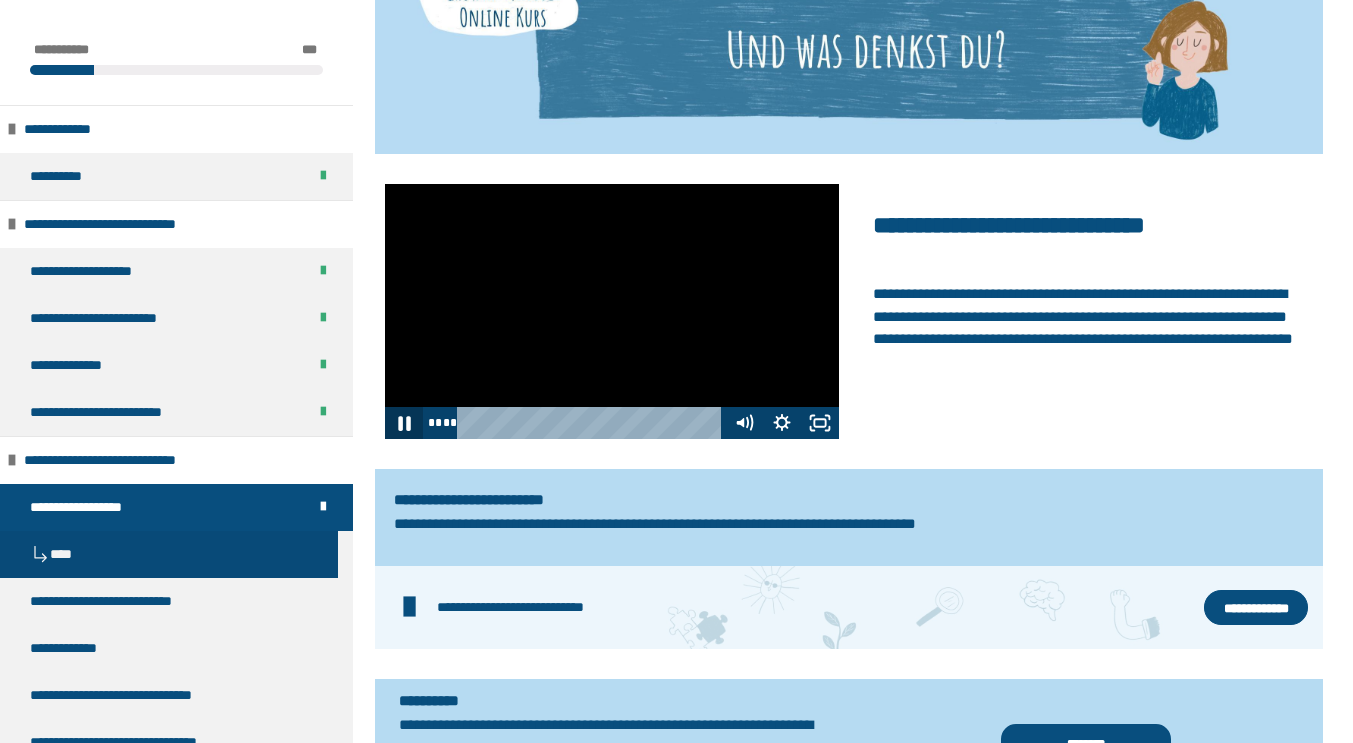 click 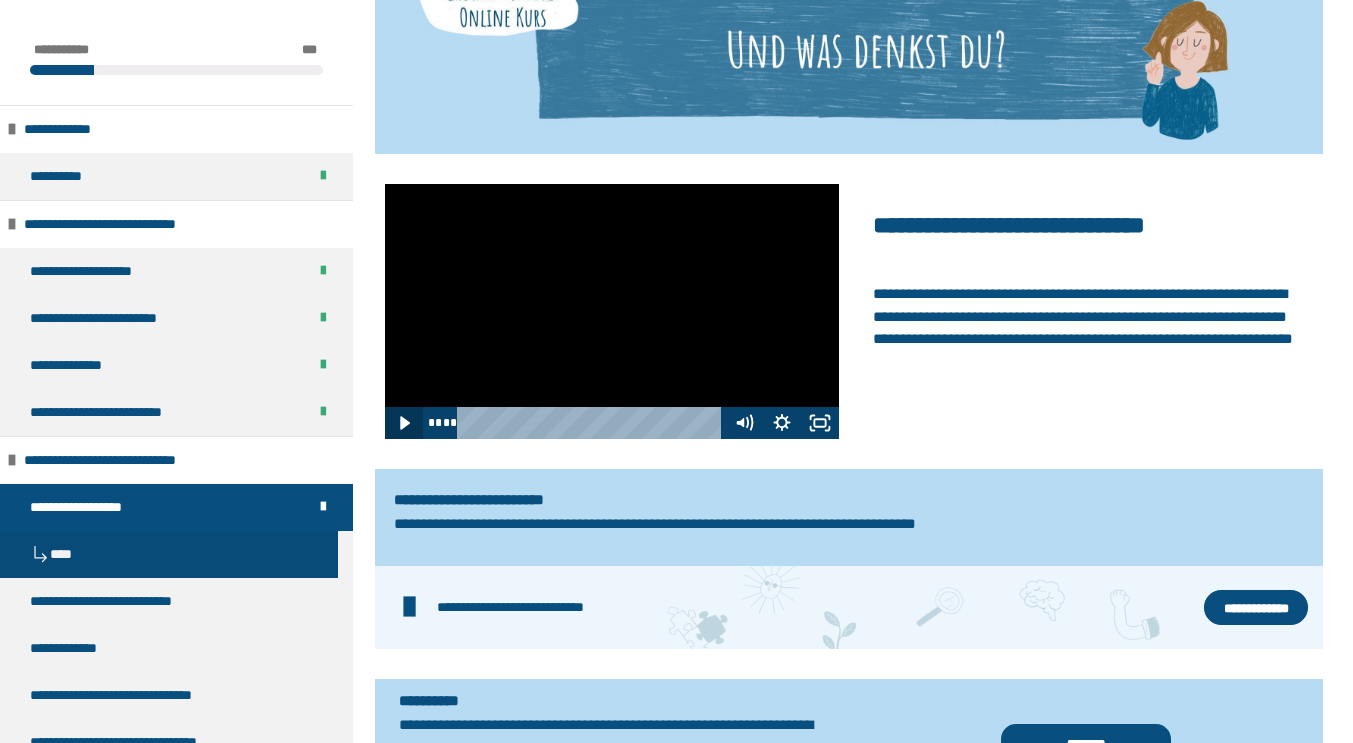 click 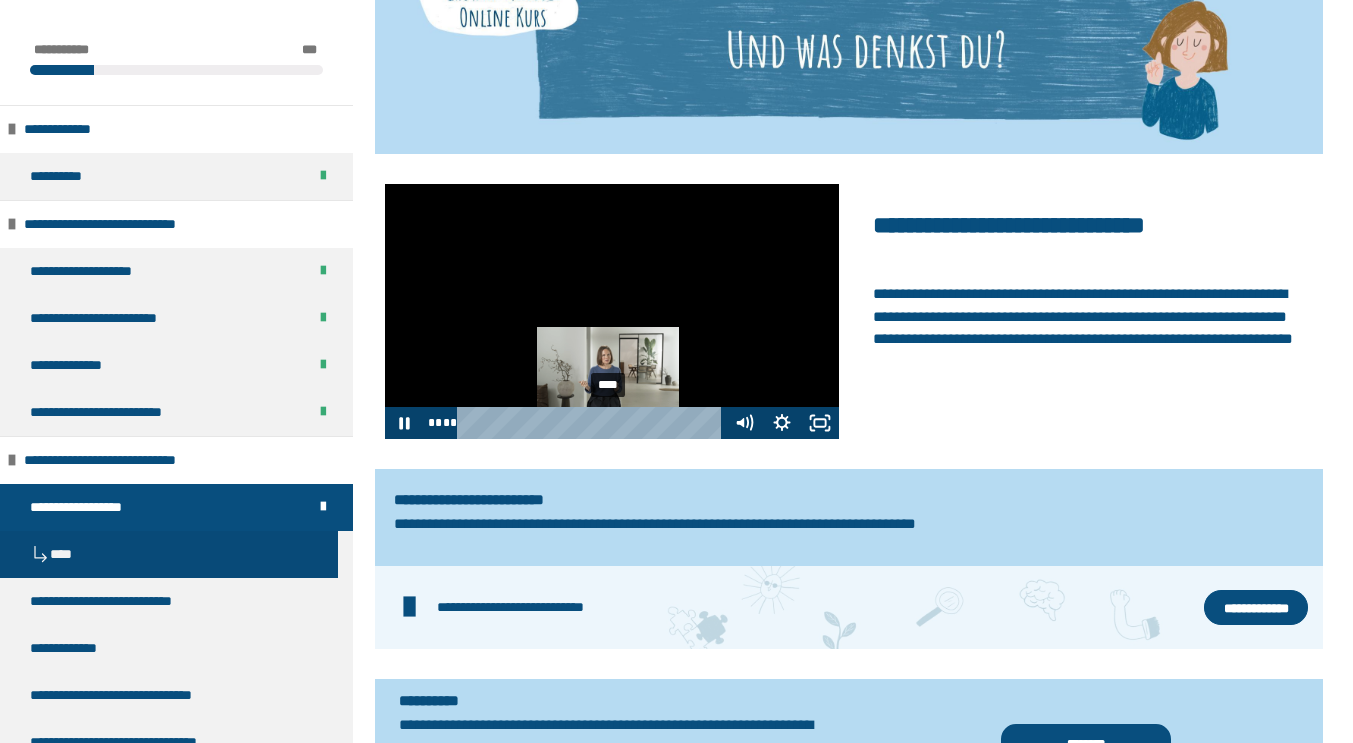 click at bounding box center [608, 423] 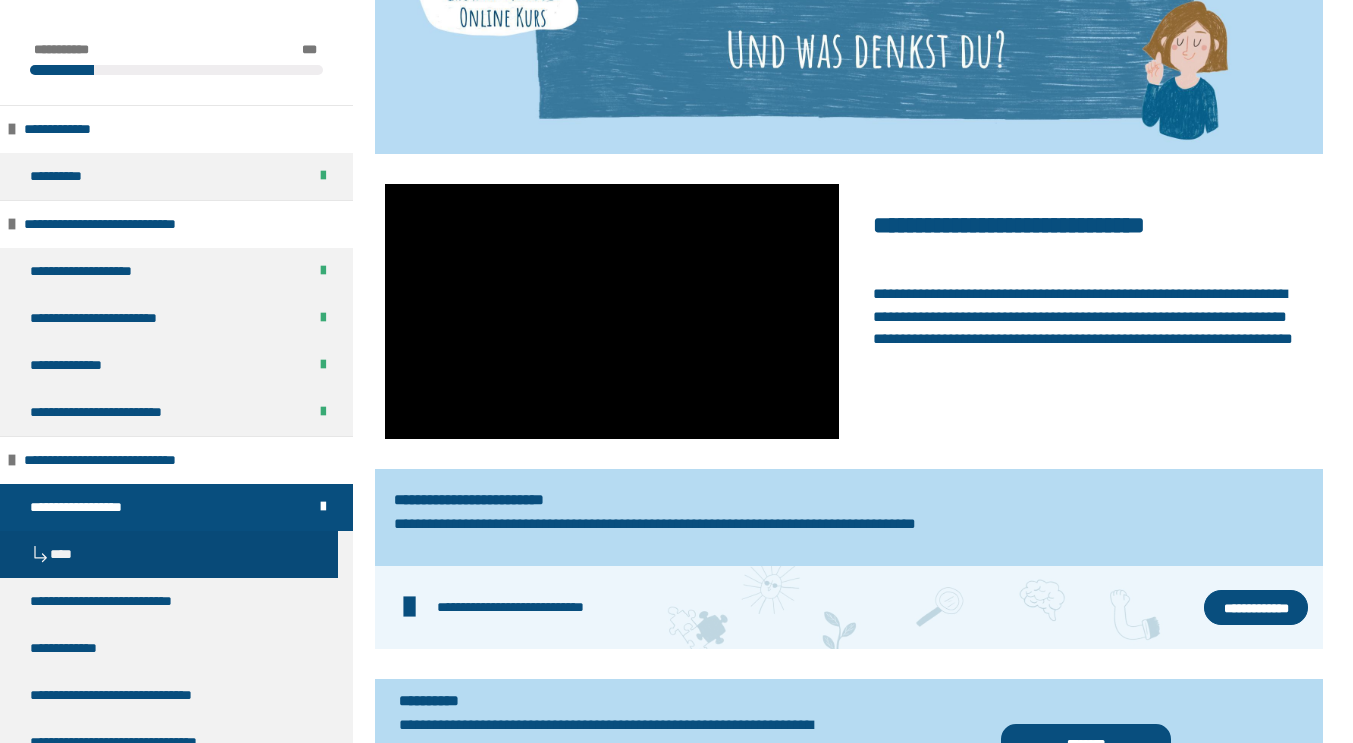 click on "**********" at bounding box center (1256, 608) 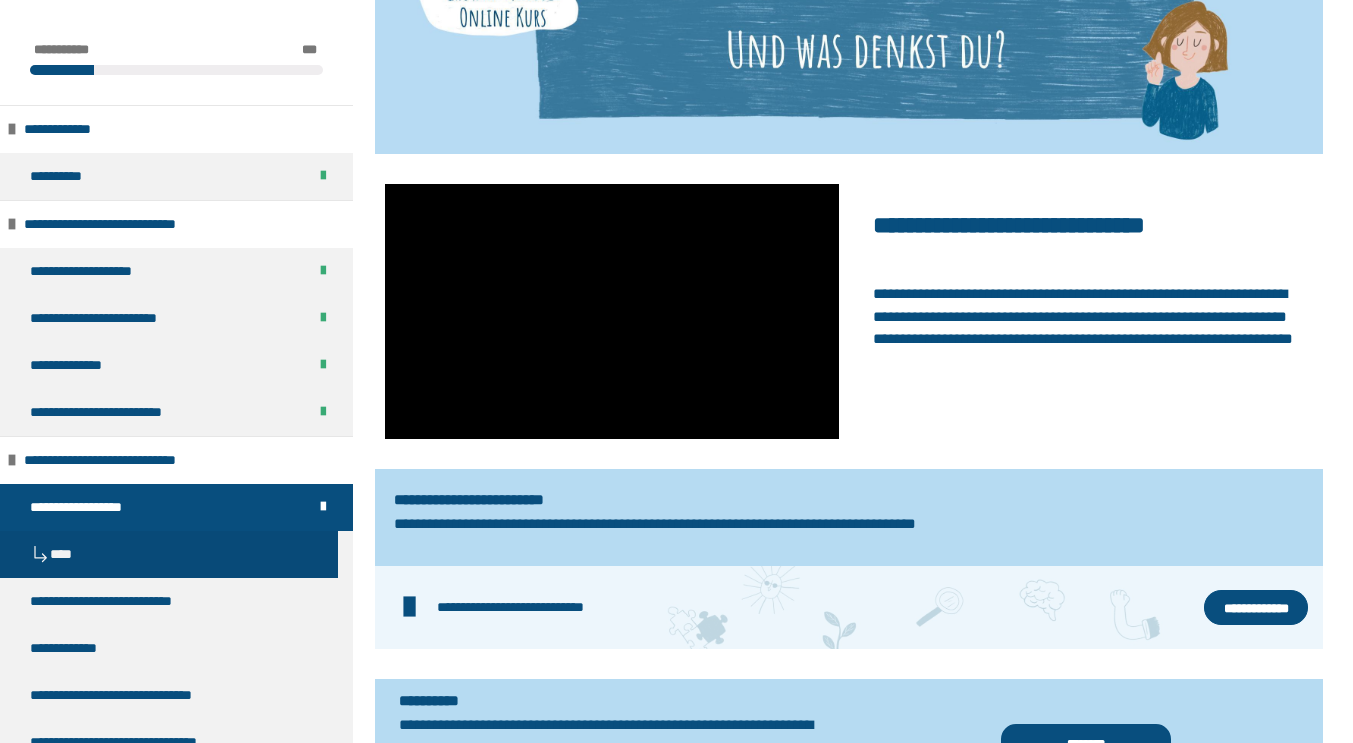 click at bounding box center [612, 311] 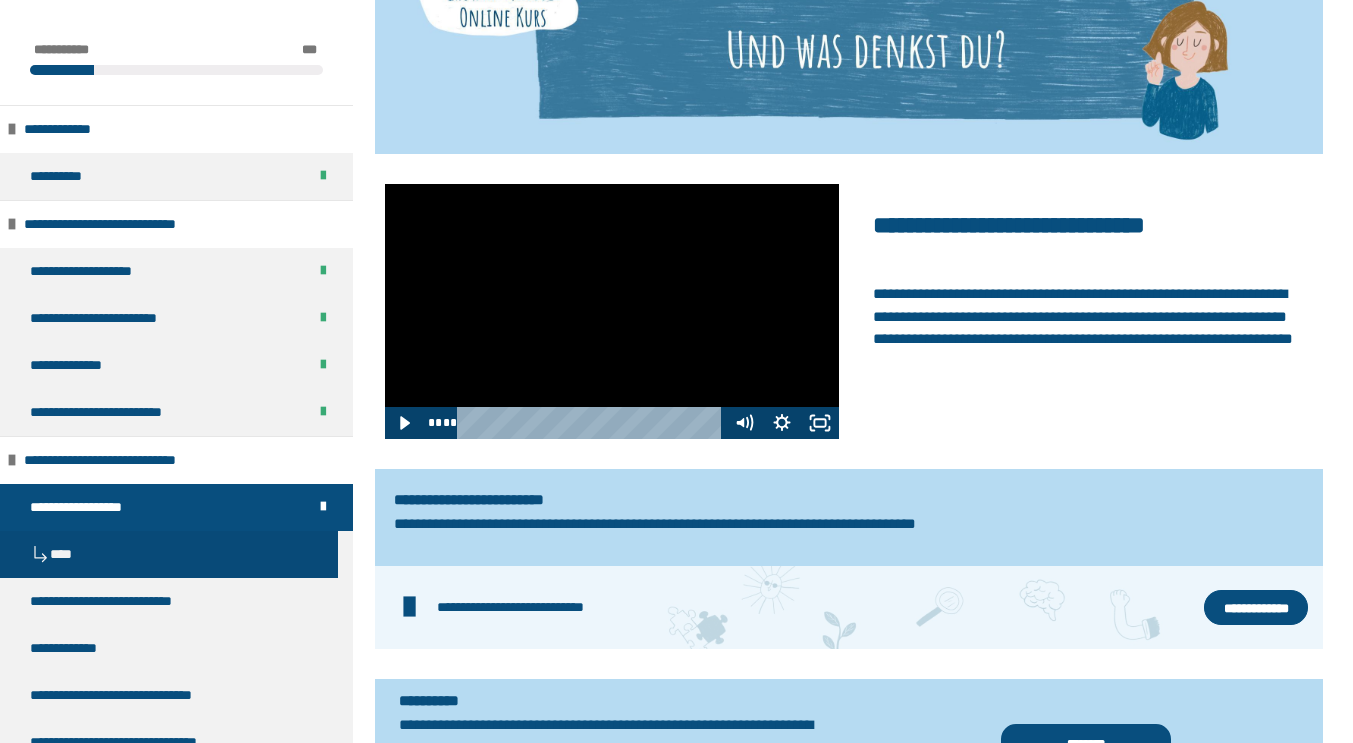 click at bounding box center [612, 311] 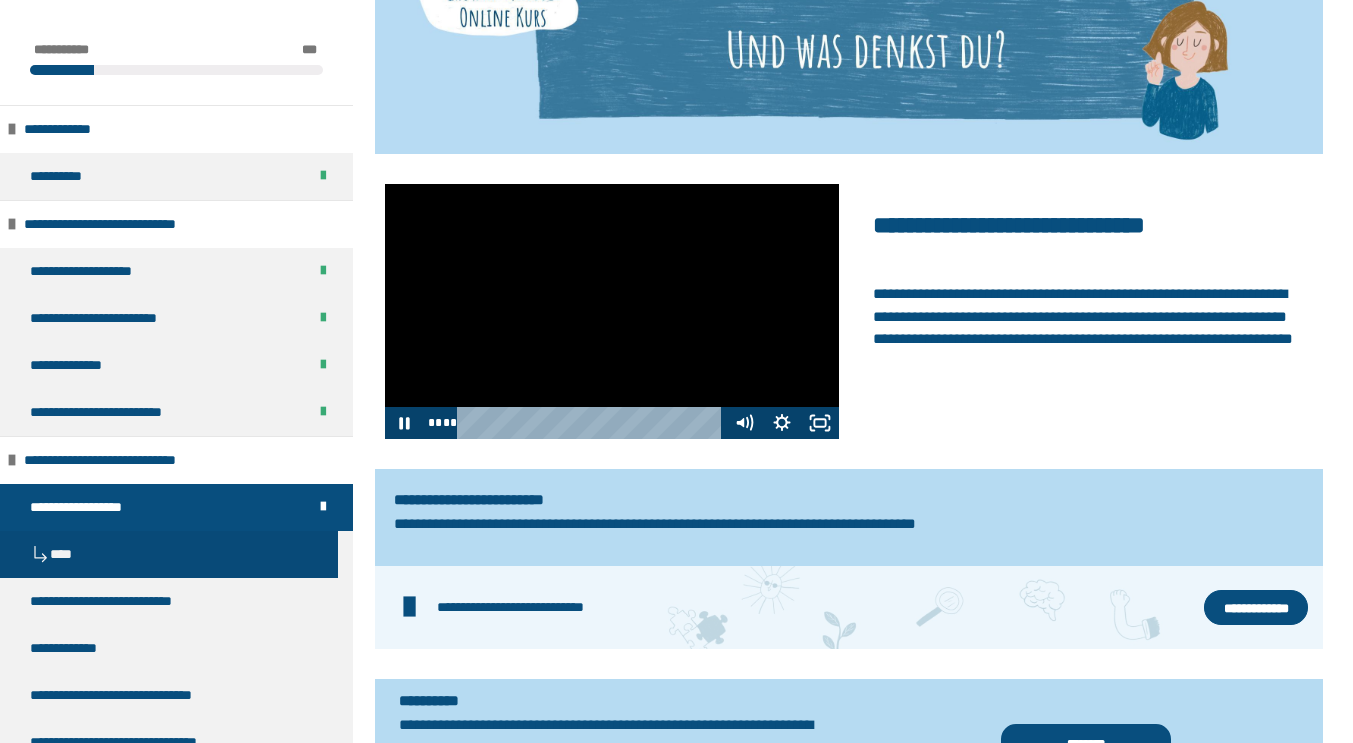 click at bounding box center (612, 311) 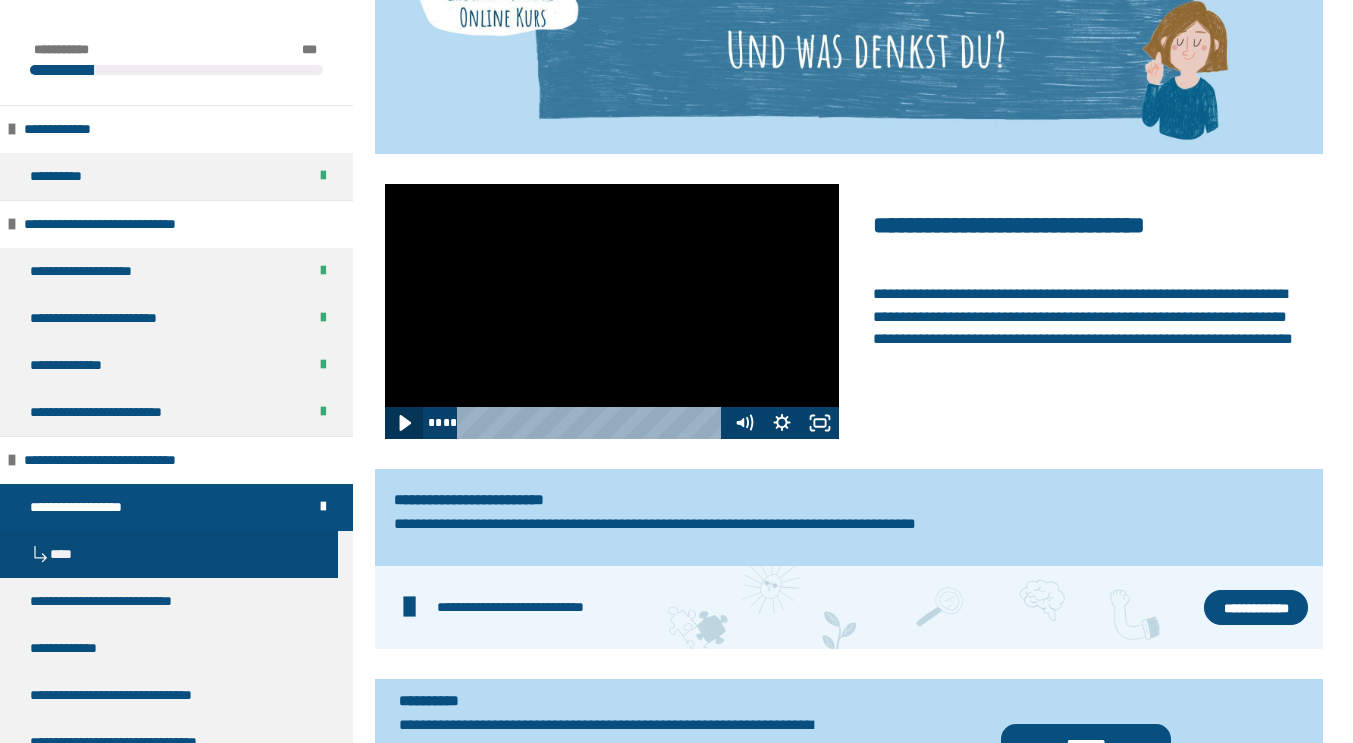 click 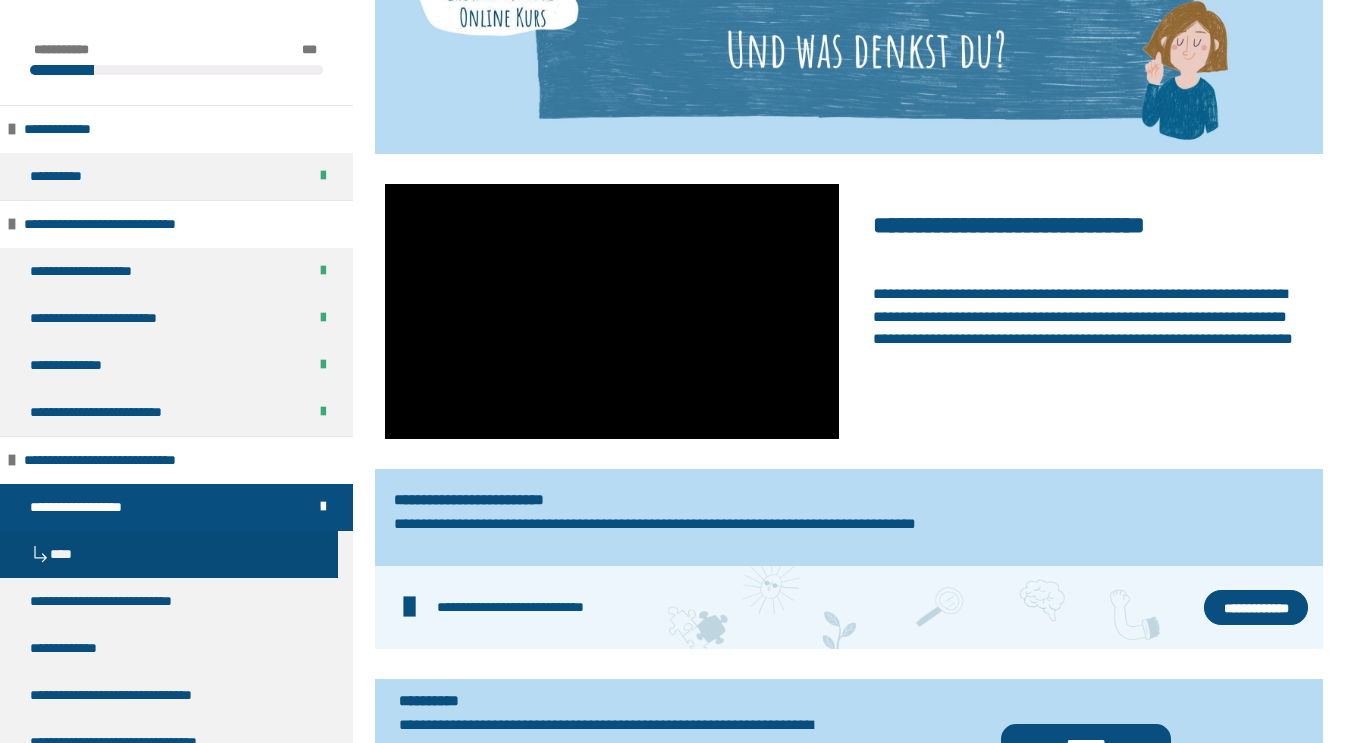 click at bounding box center [612, 311] 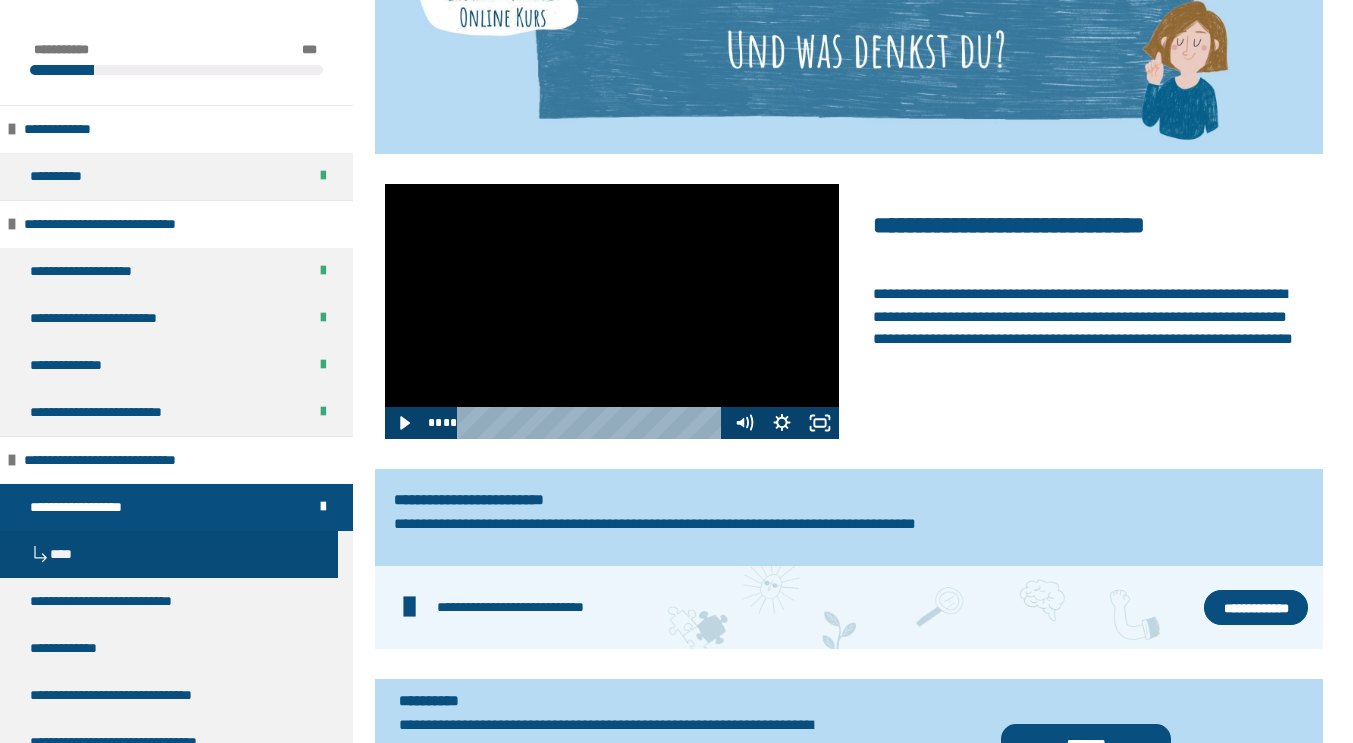 click at bounding box center (612, 311) 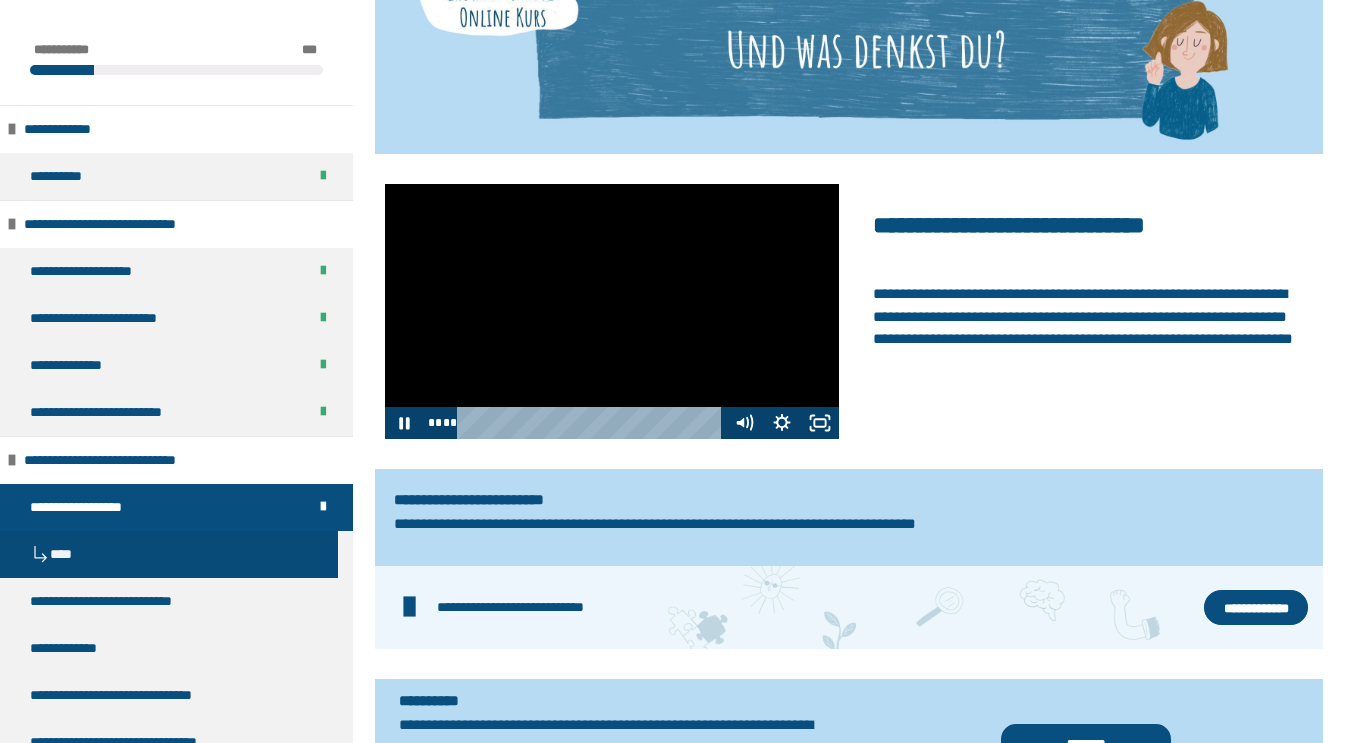 click at bounding box center [612, 311] 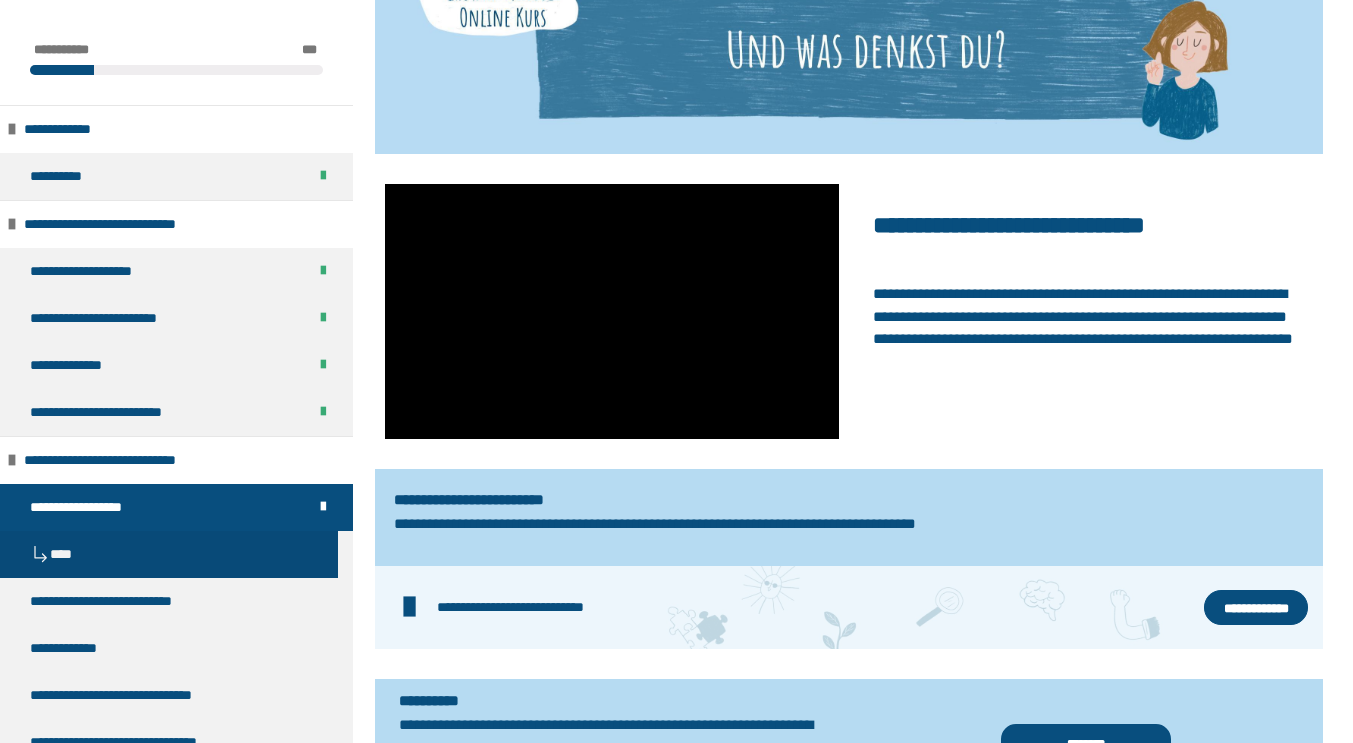 click at bounding box center [612, 311] 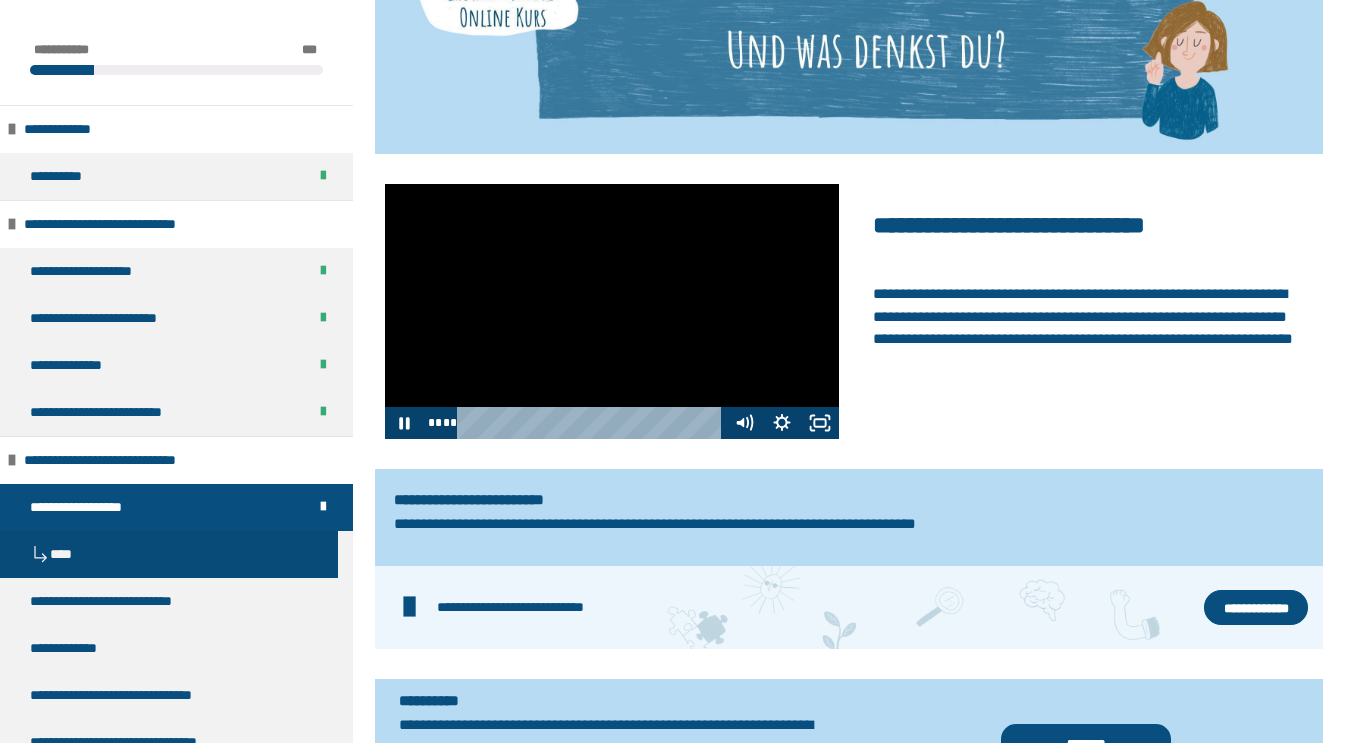 click at bounding box center (612, 311) 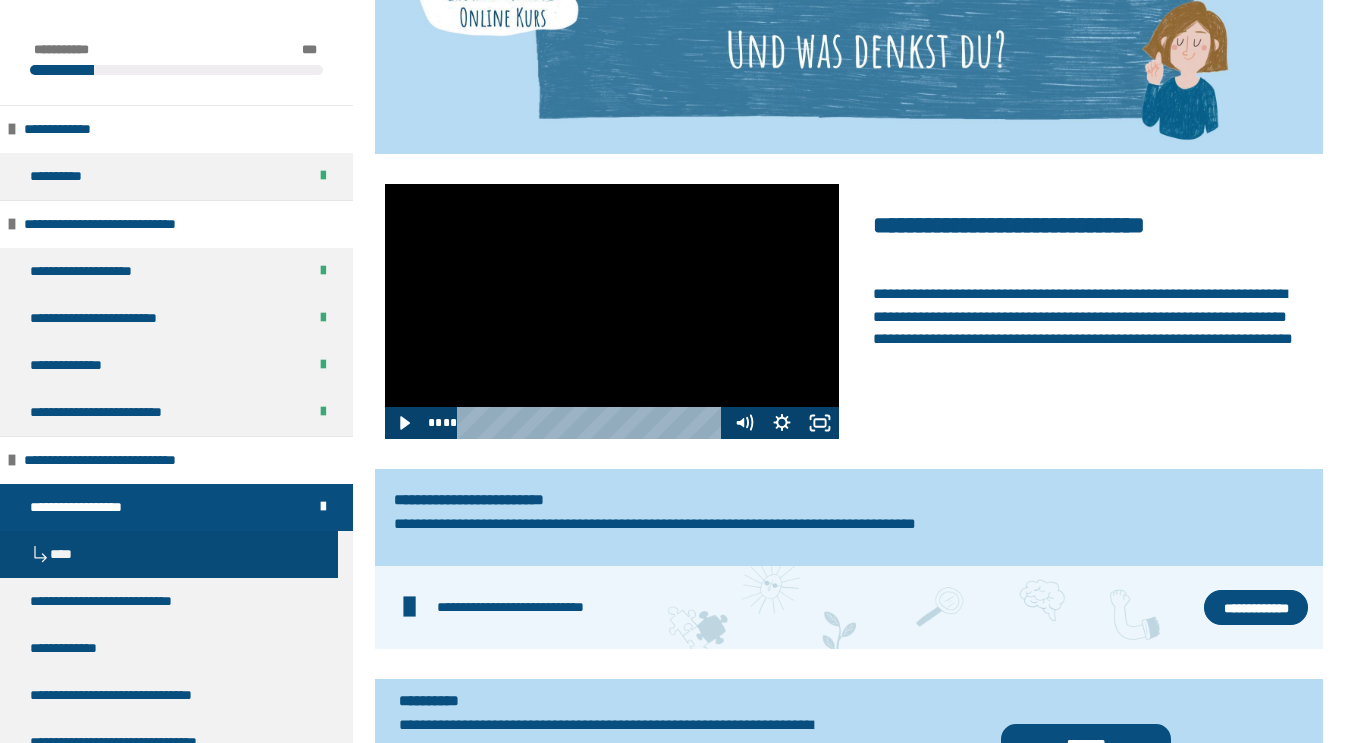 click at bounding box center (612, 311) 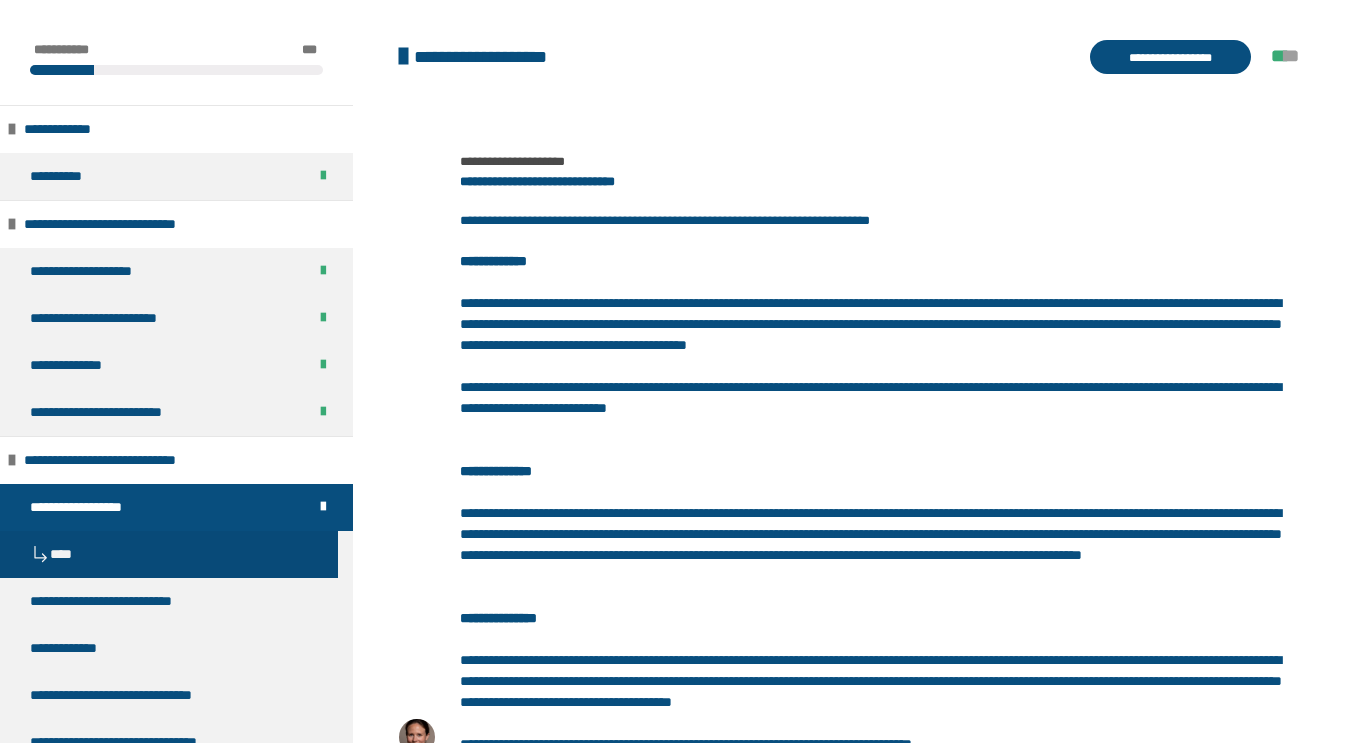 scroll, scrollTop: 678, scrollLeft: 0, axis: vertical 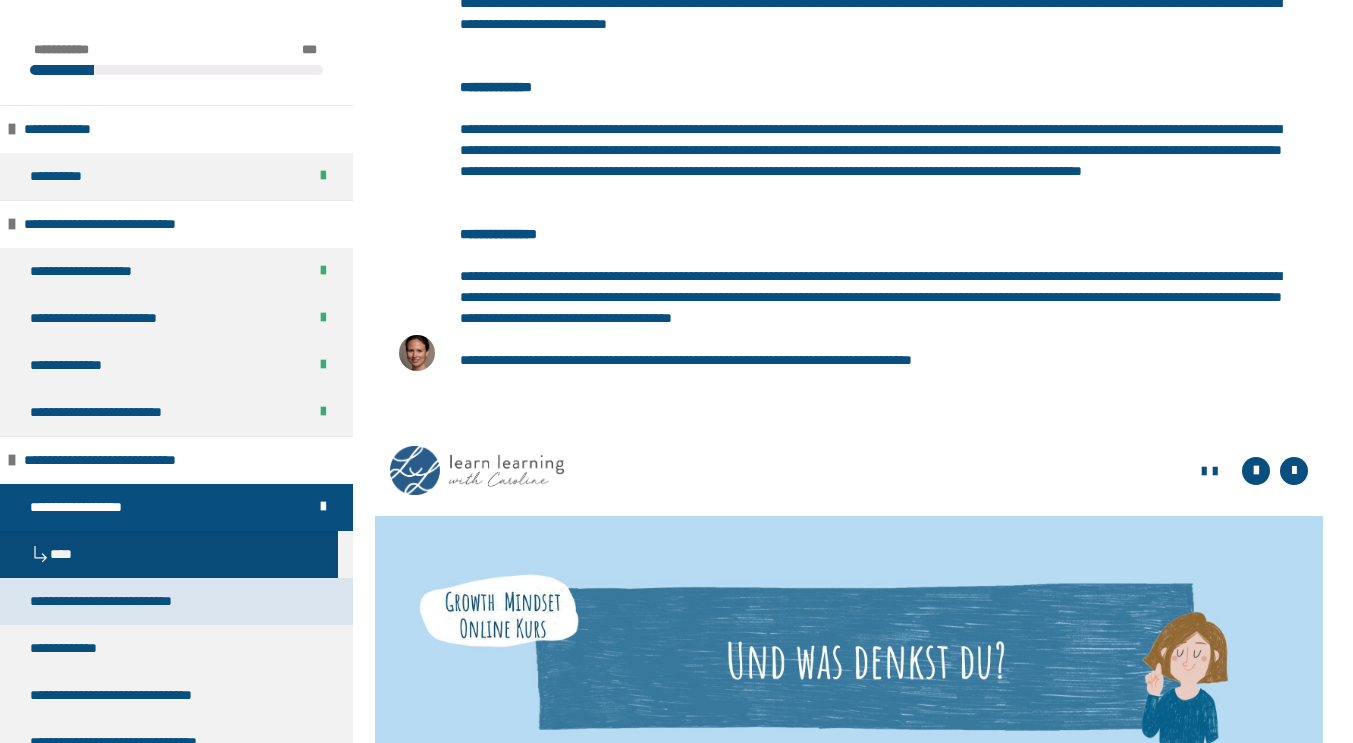 click on "**********" at bounding box center (129, 601) 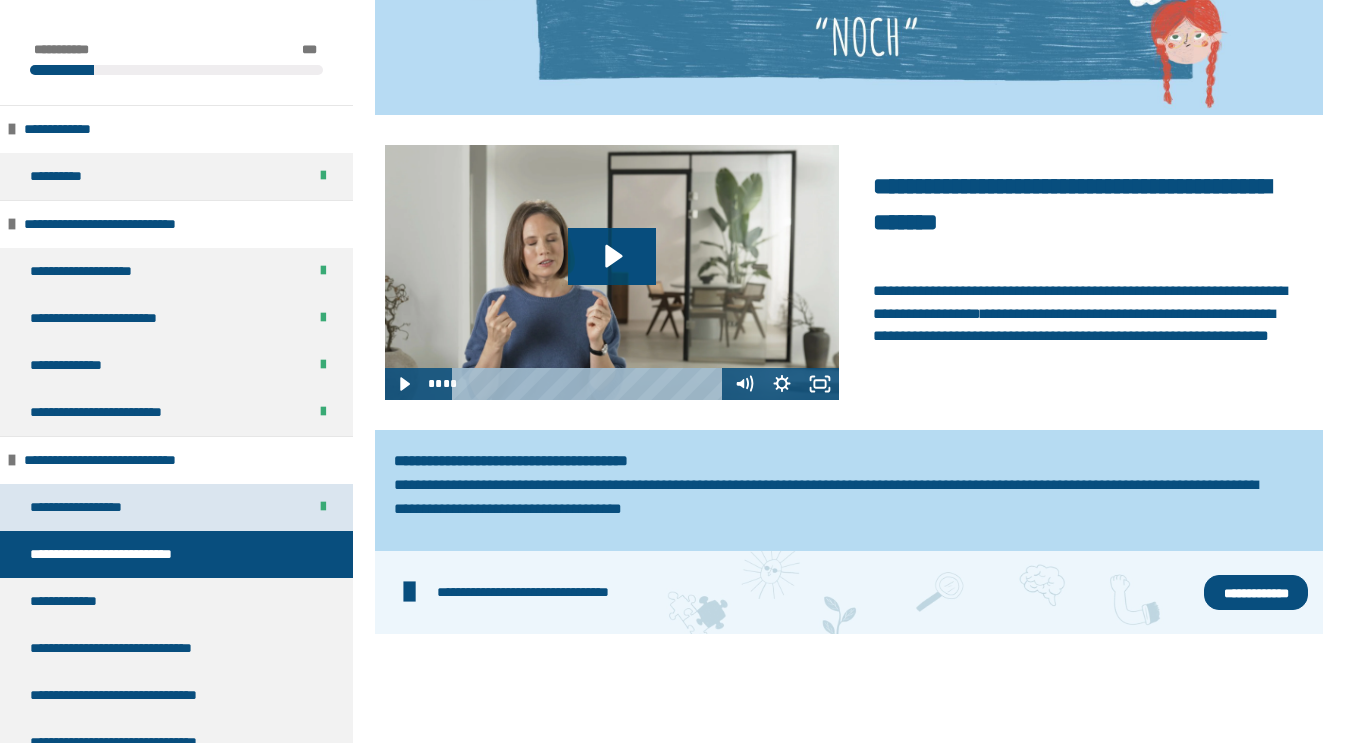 scroll, scrollTop: 537, scrollLeft: 0, axis: vertical 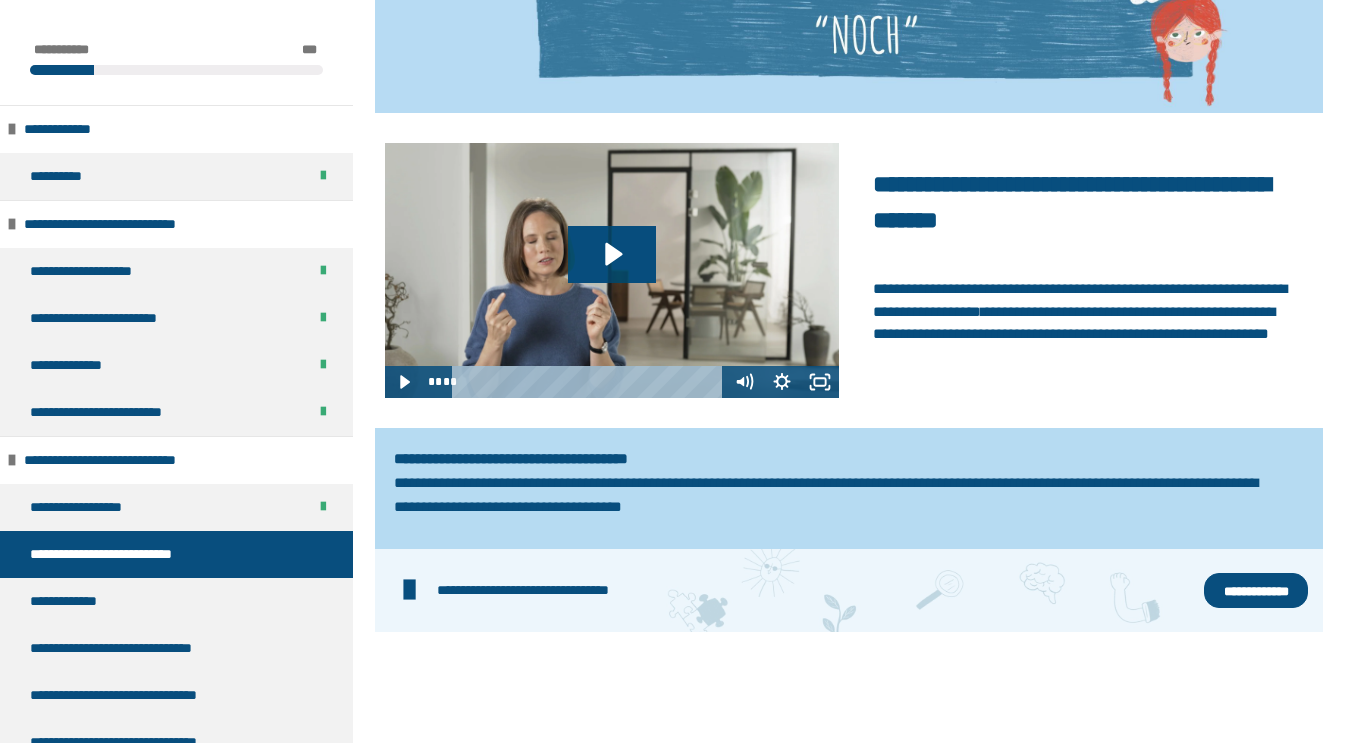 click on "**********" at bounding box center [1256, 591] 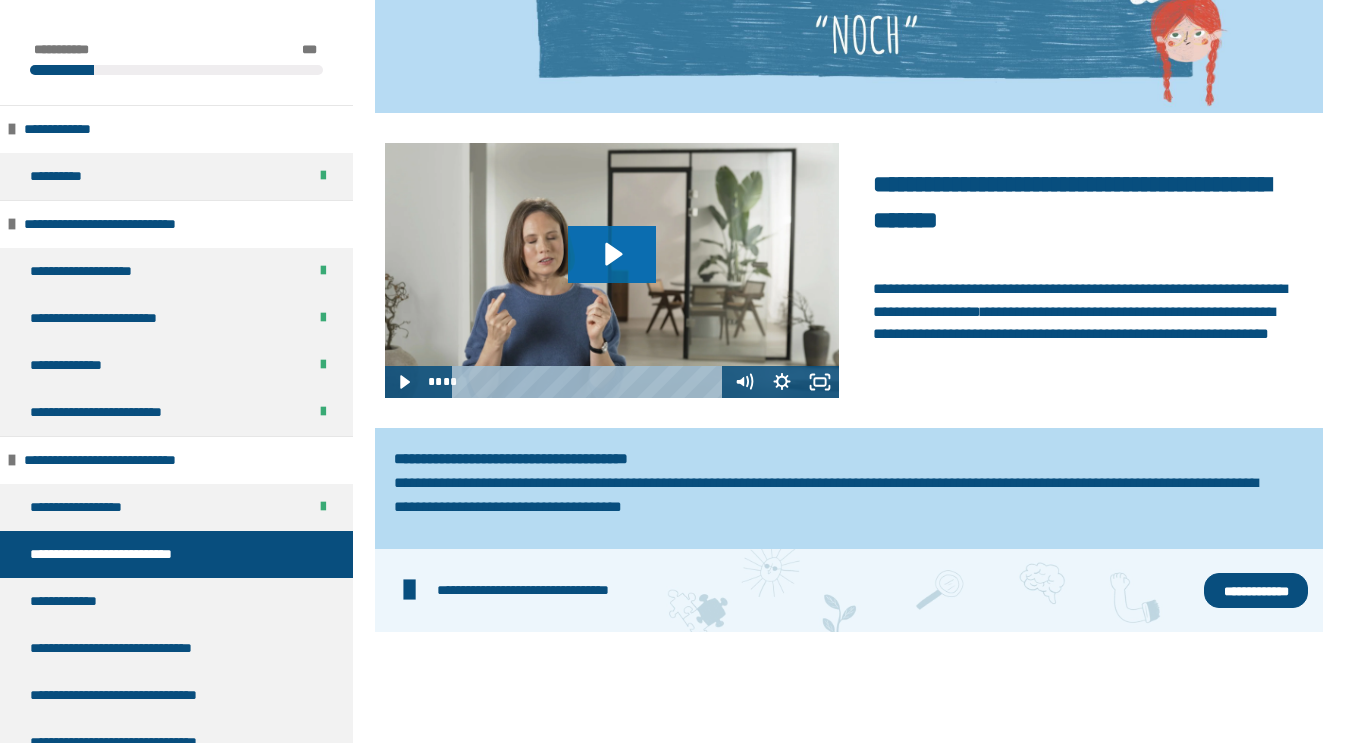 click 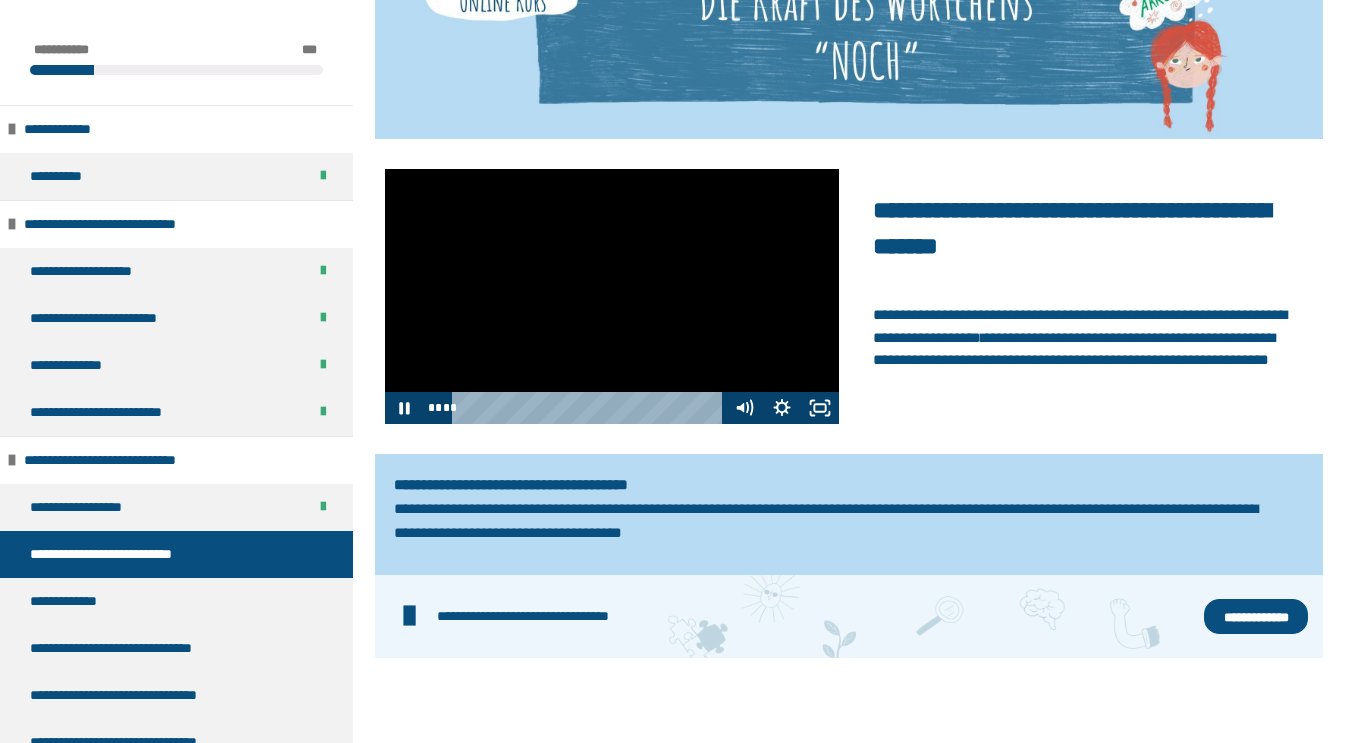 scroll, scrollTop: 510, scrollLeft: 0, axis: vertical 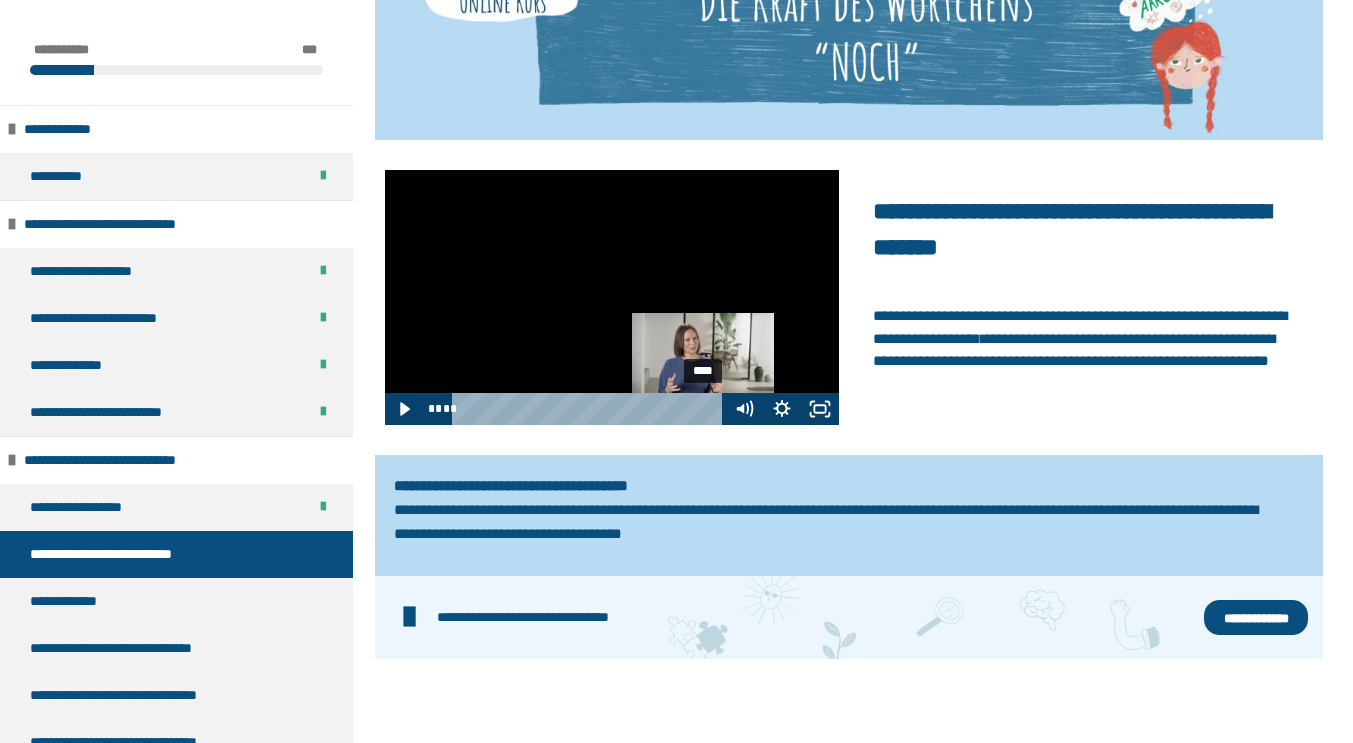 click on "****" at bounding box center (590, 409) 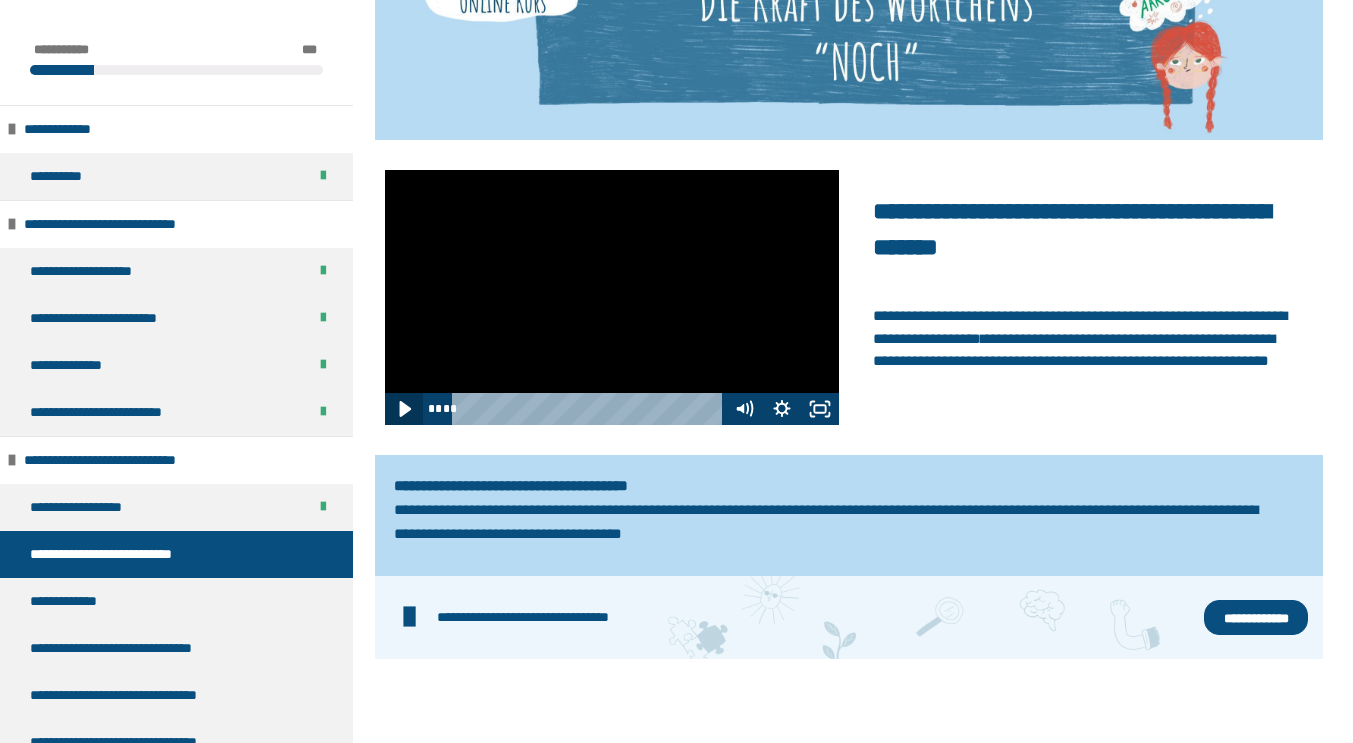 click 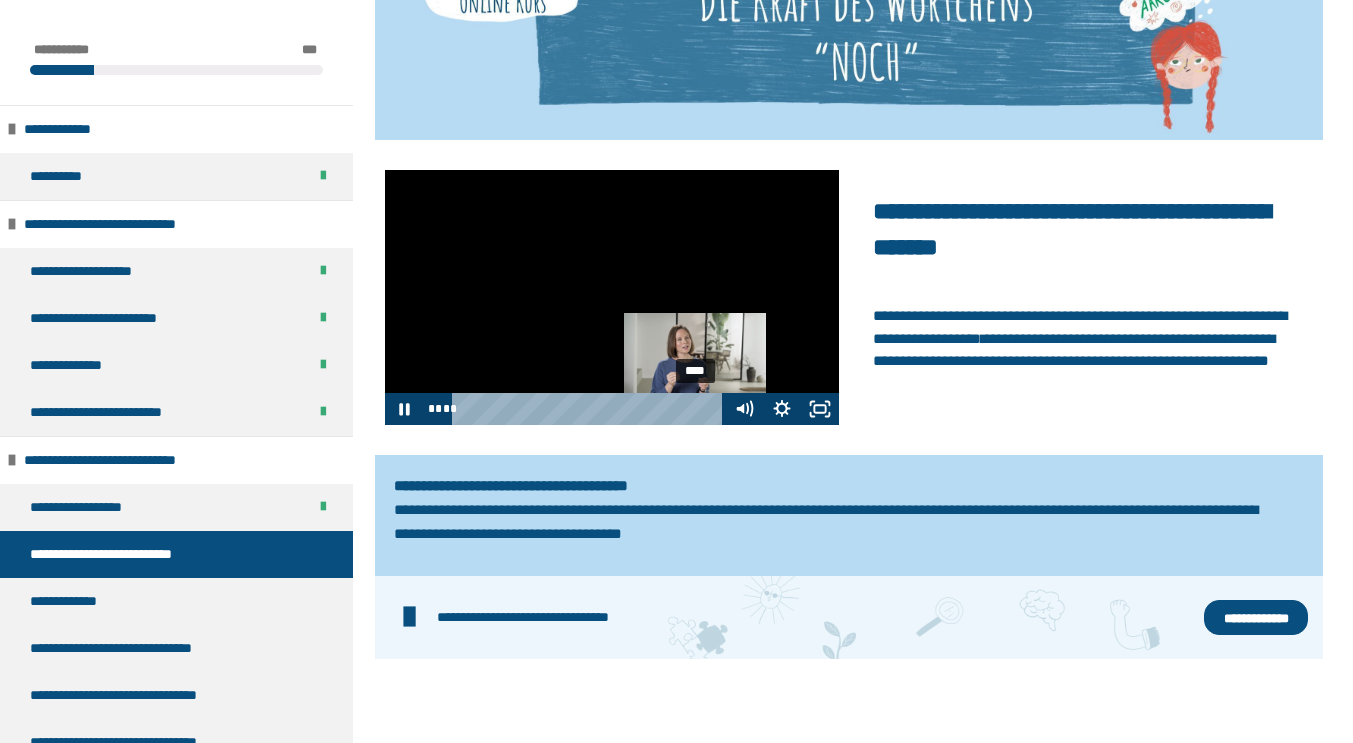 click on "****" at bounding box center [590, 409] 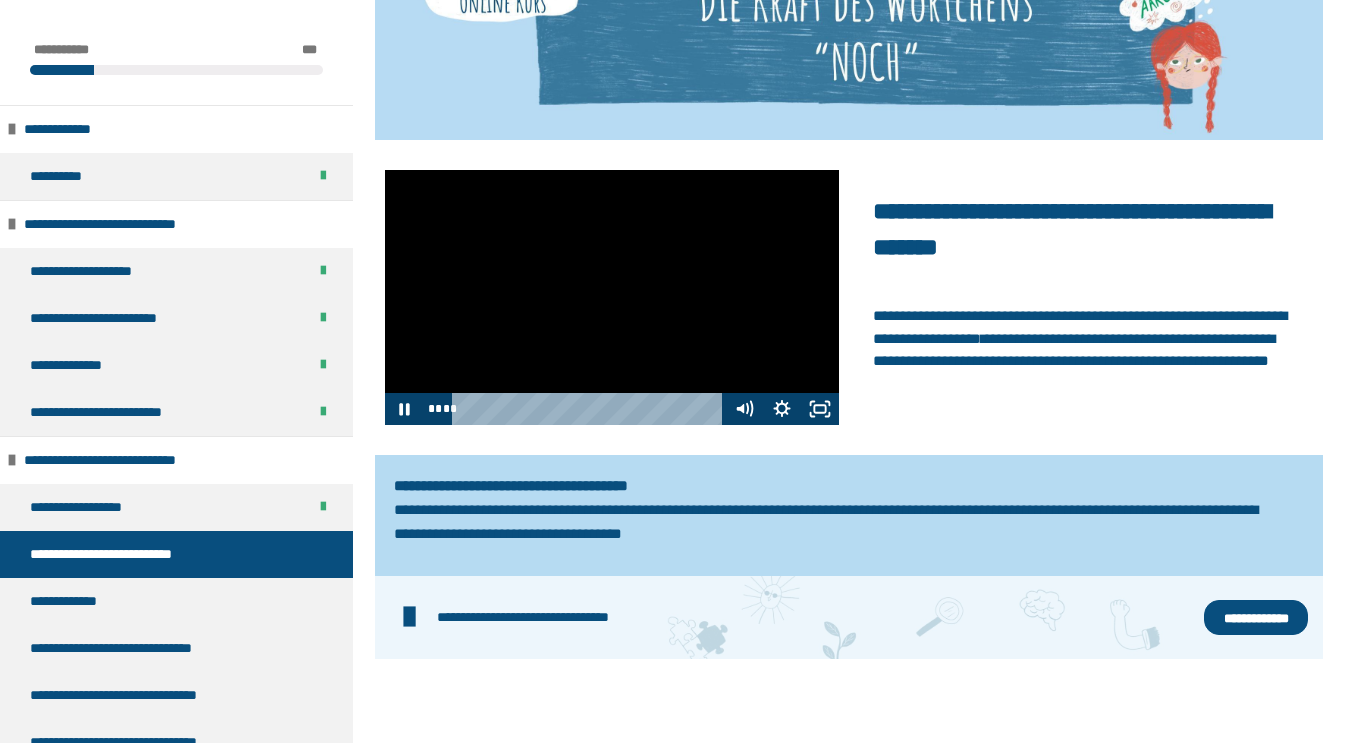 scroll, scrollTop: 0, scrollLeft: 0, axis: both 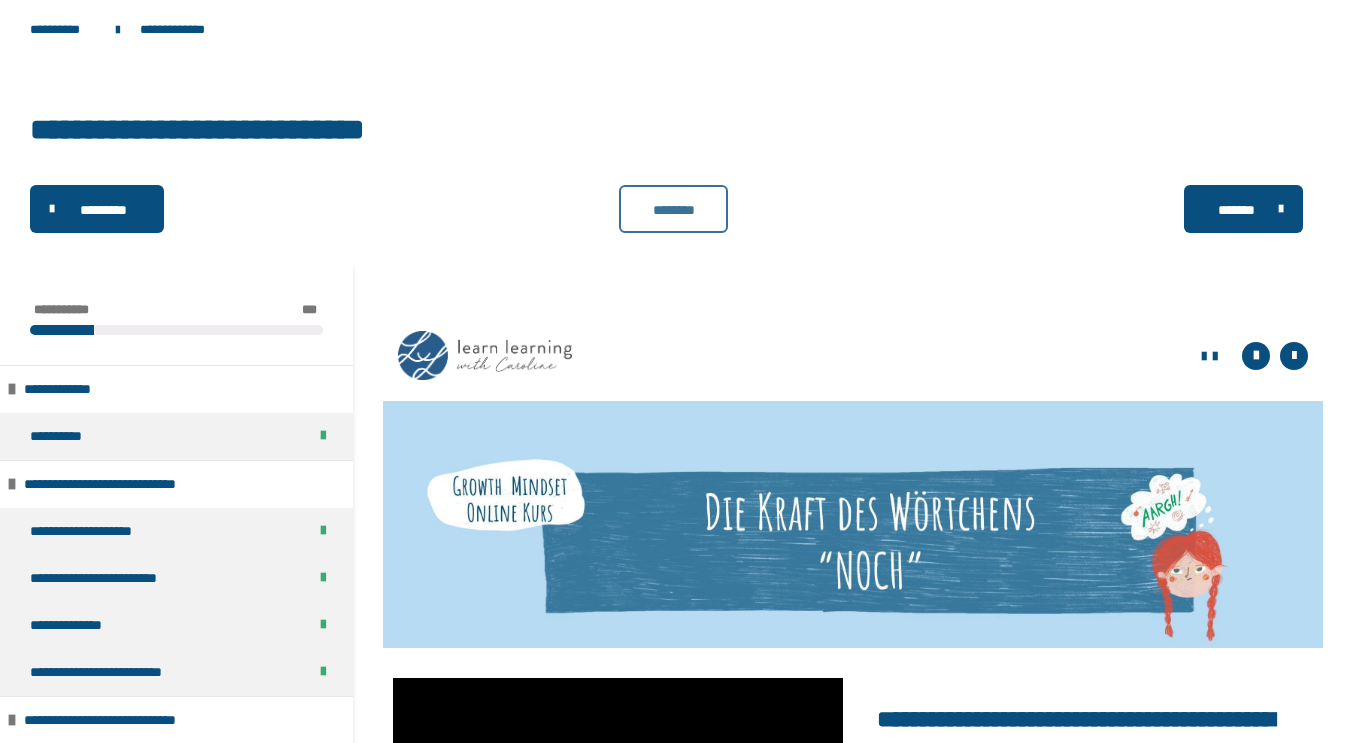 click on "********" at bounding box center (674, 210) 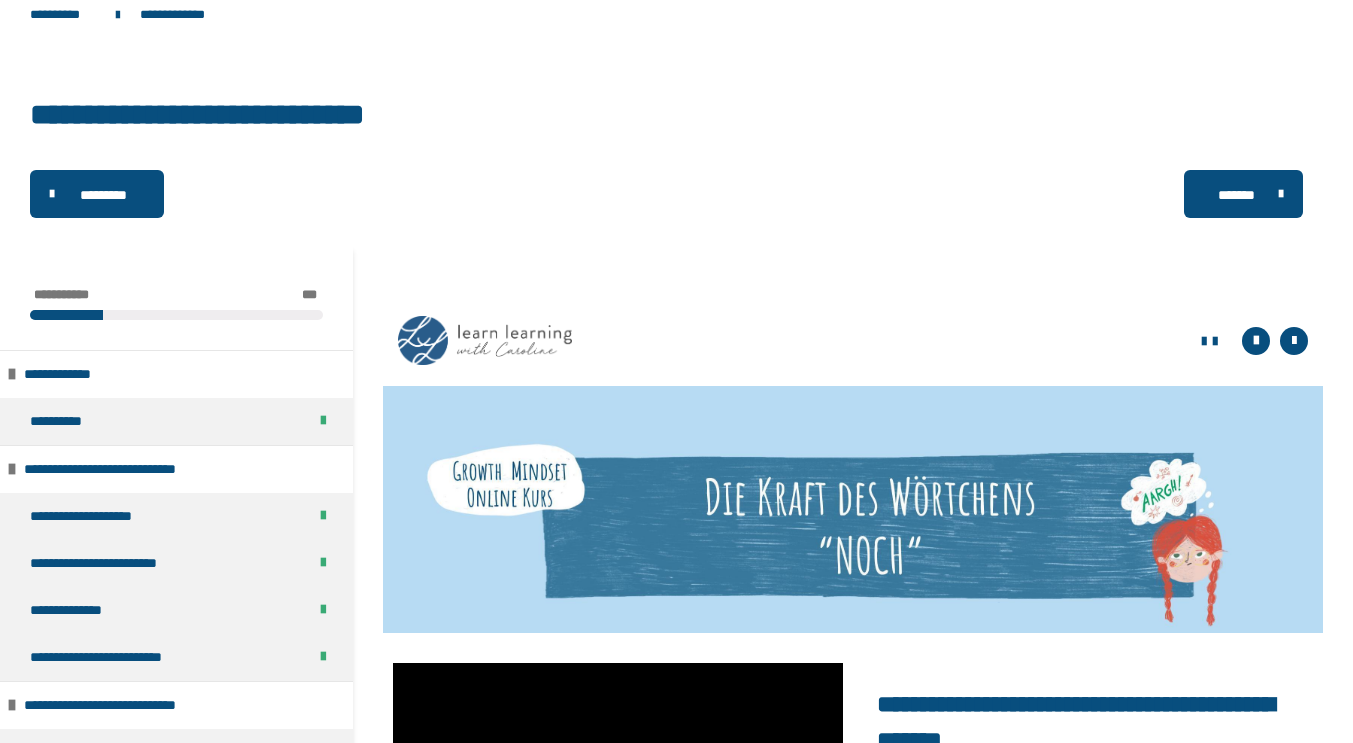 scroll, scrollTop: 0, scrollLeft: 0, axis: both 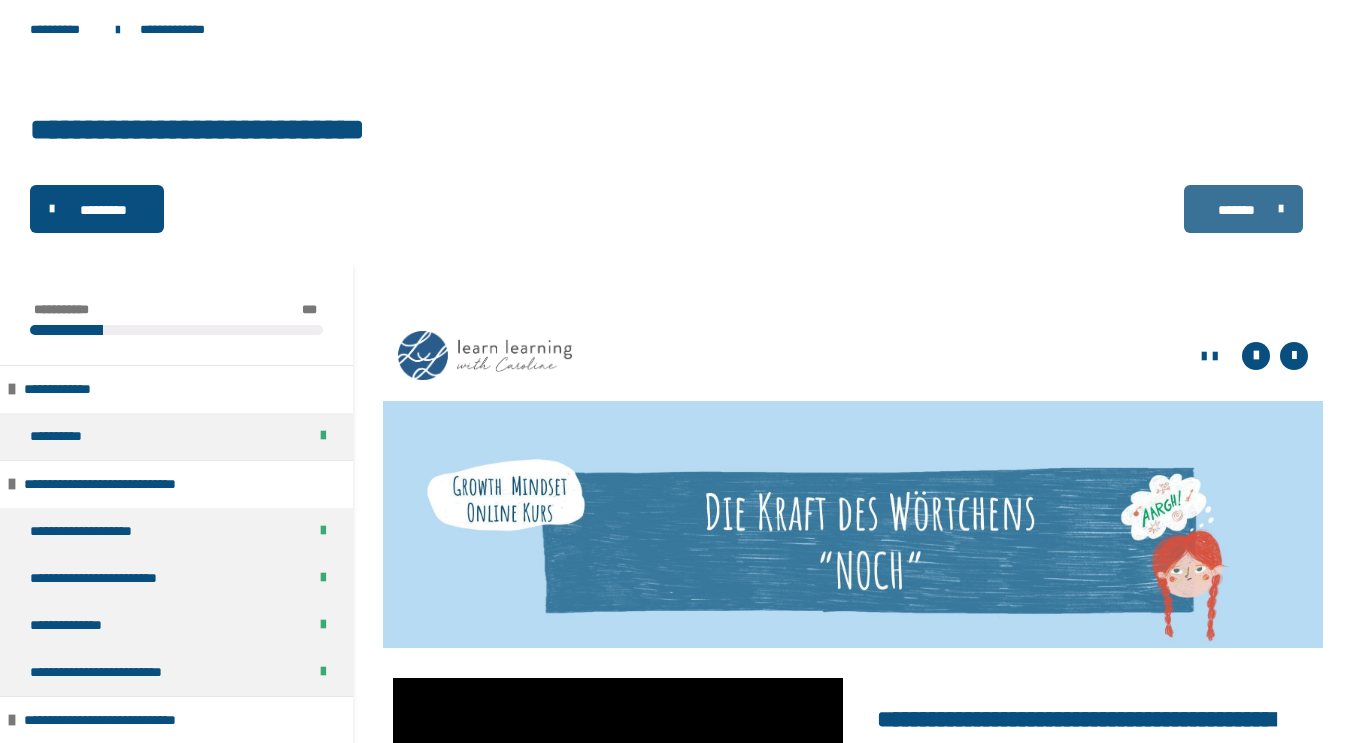 click on "*******" at bounding box center [1236, 210] 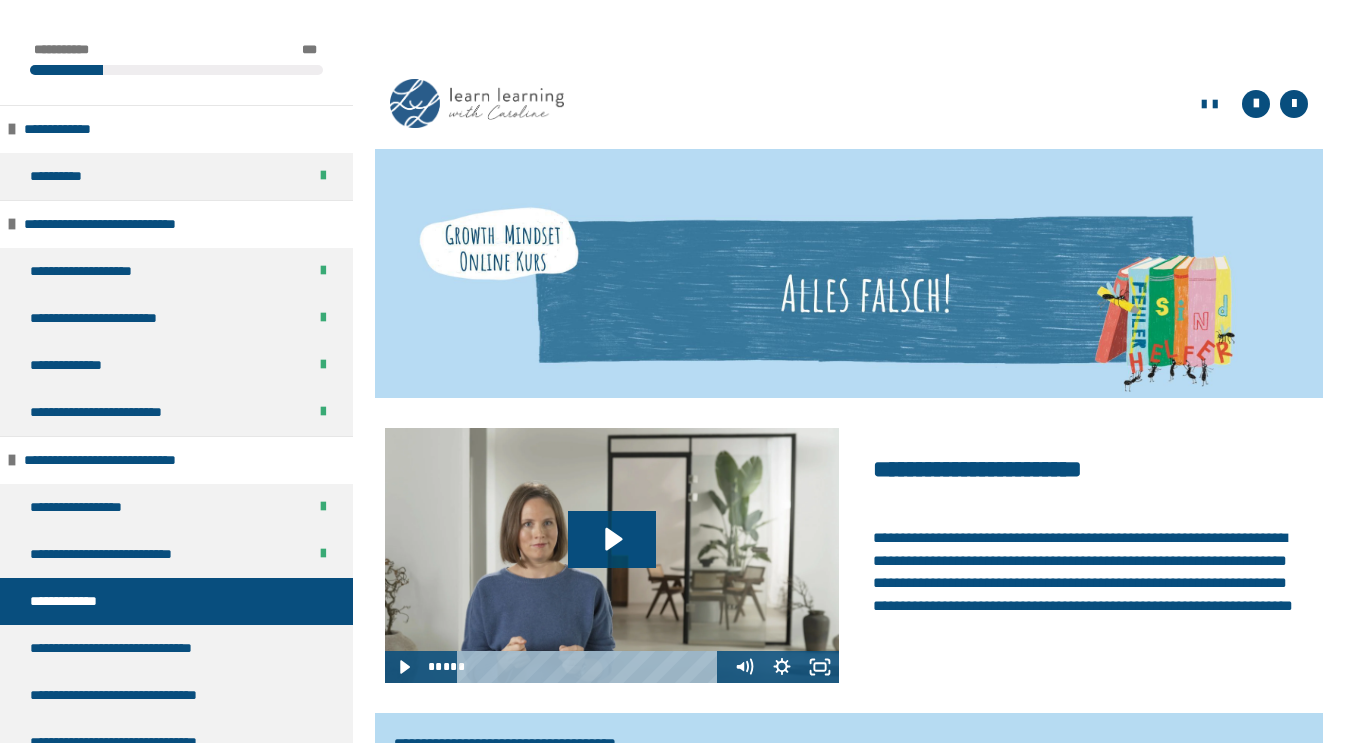 scroll, scrollTop: 432, scrollLeft: 0, axis: vertical 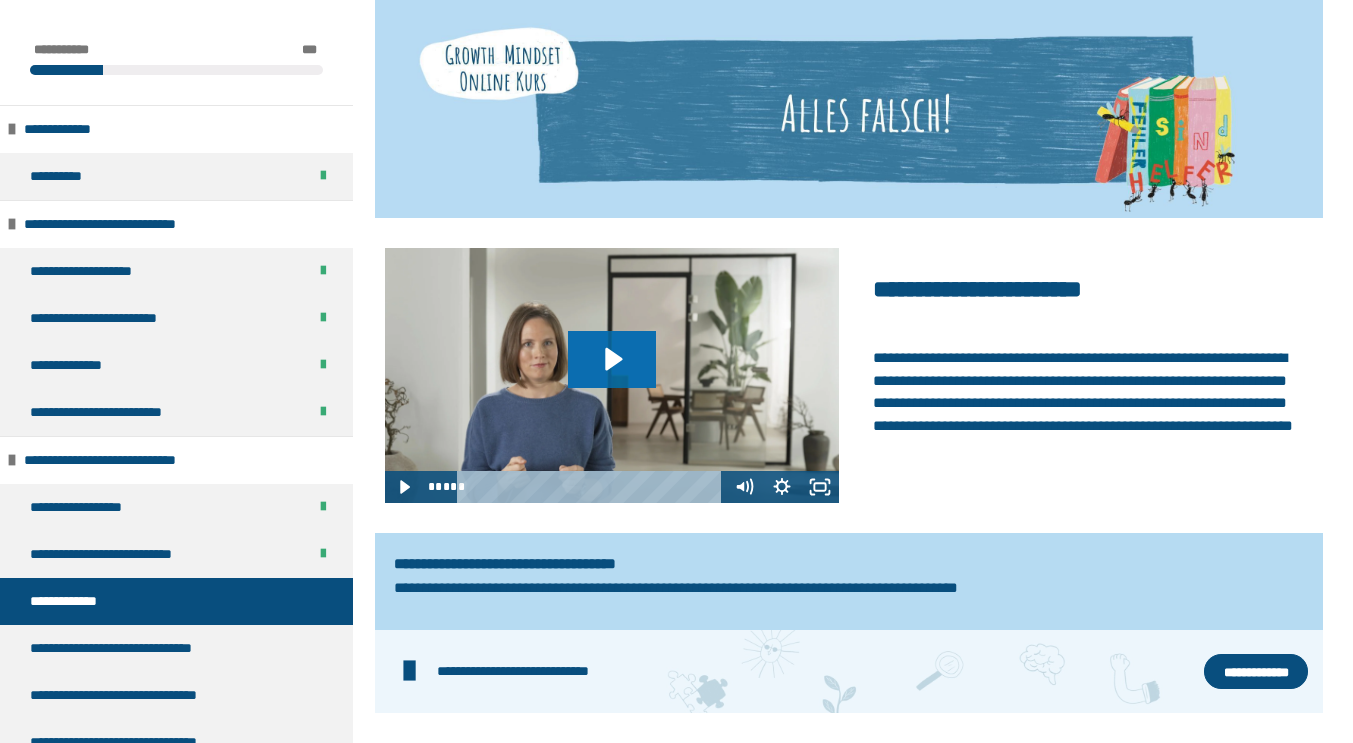click 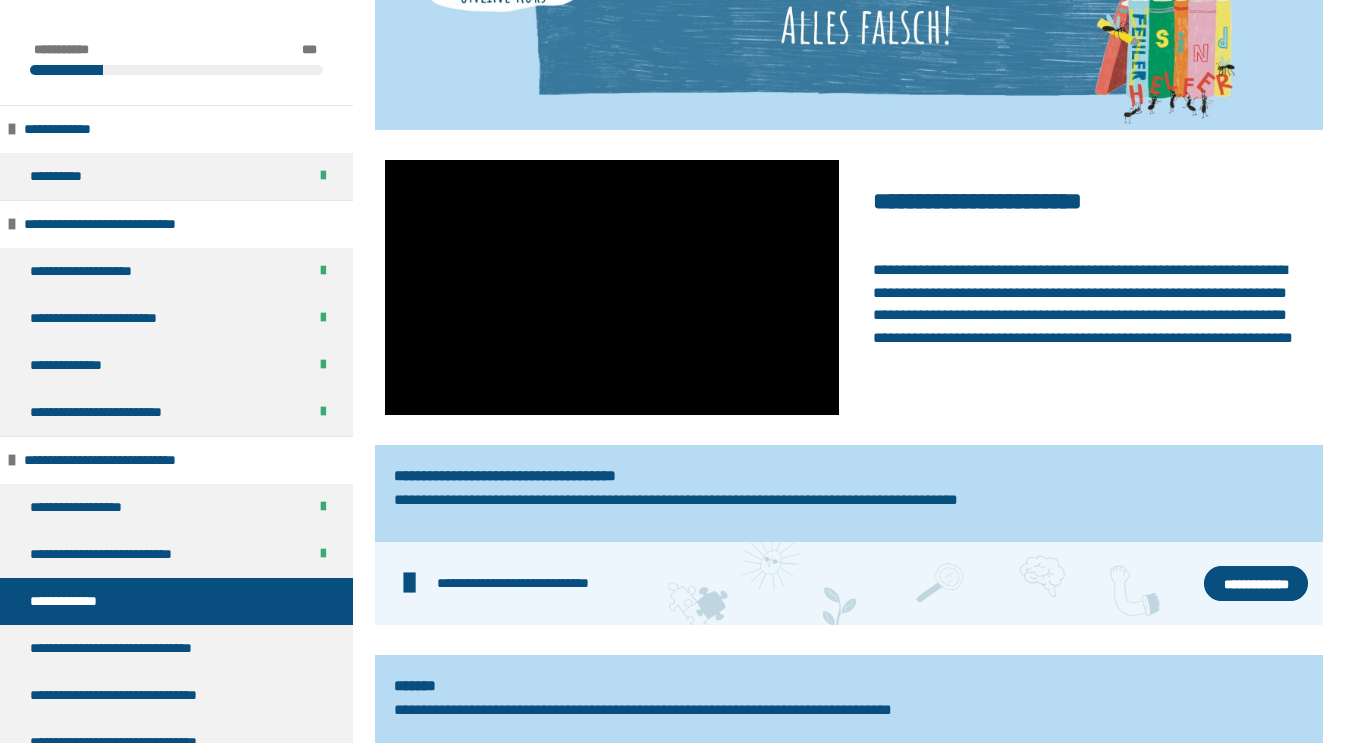 scroll, scrollTop: 567, scrollLeft: 0, axis: vertical 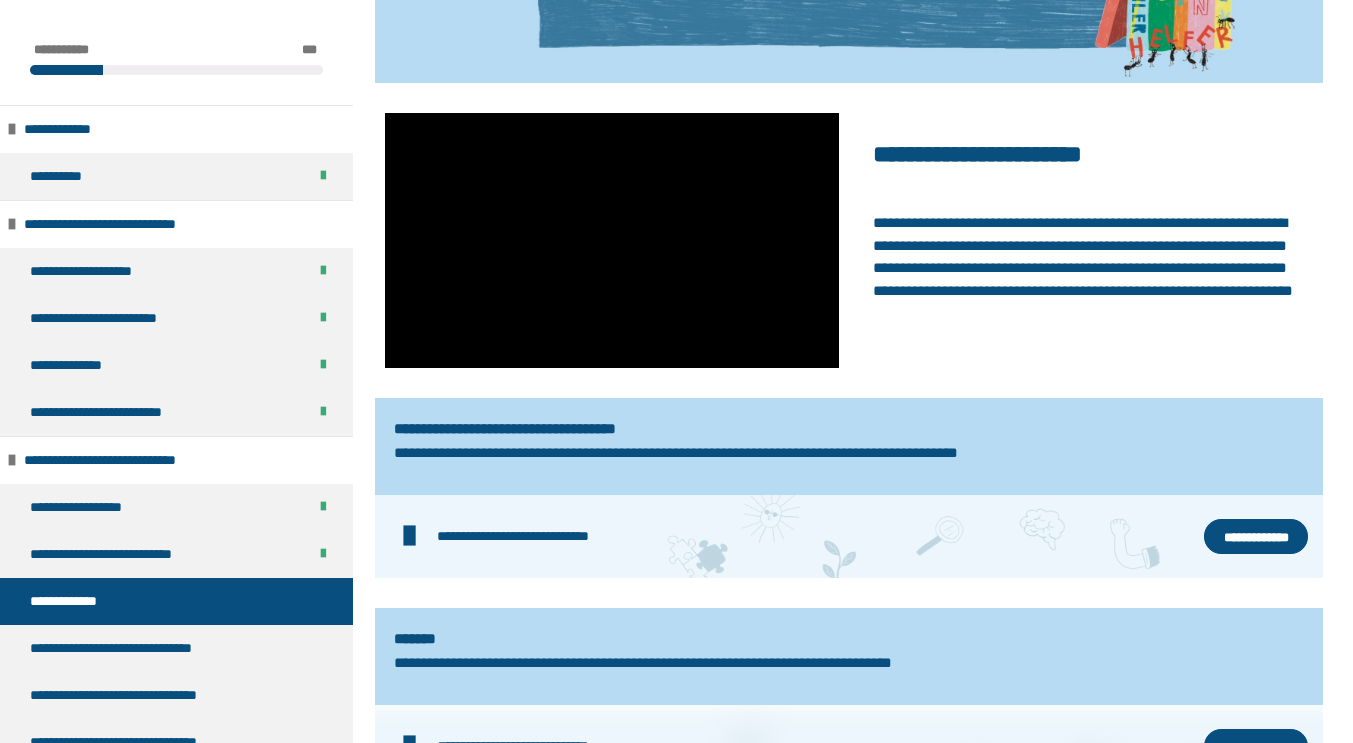 click on "**********" at bounding box center [1256, 537] 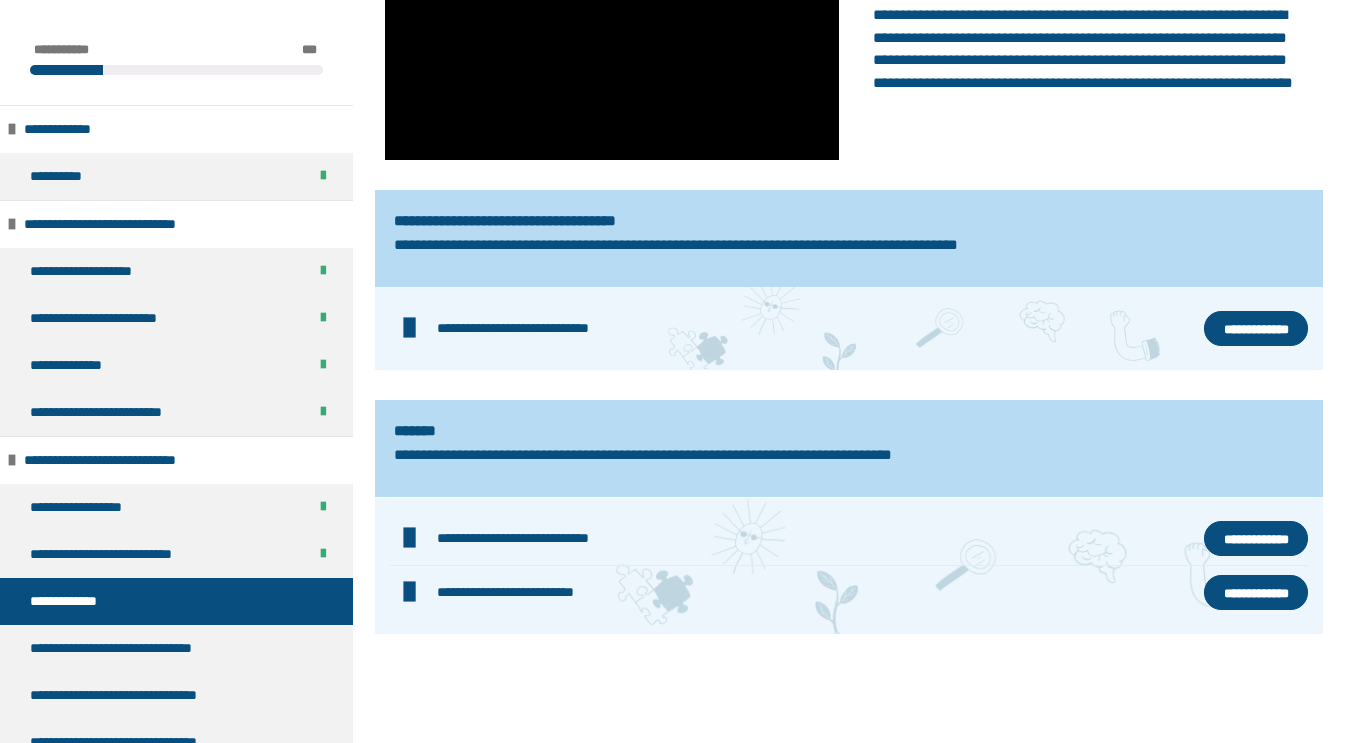 scroll, scrollTop: 788, scrollLeft: 0, axis: vertical 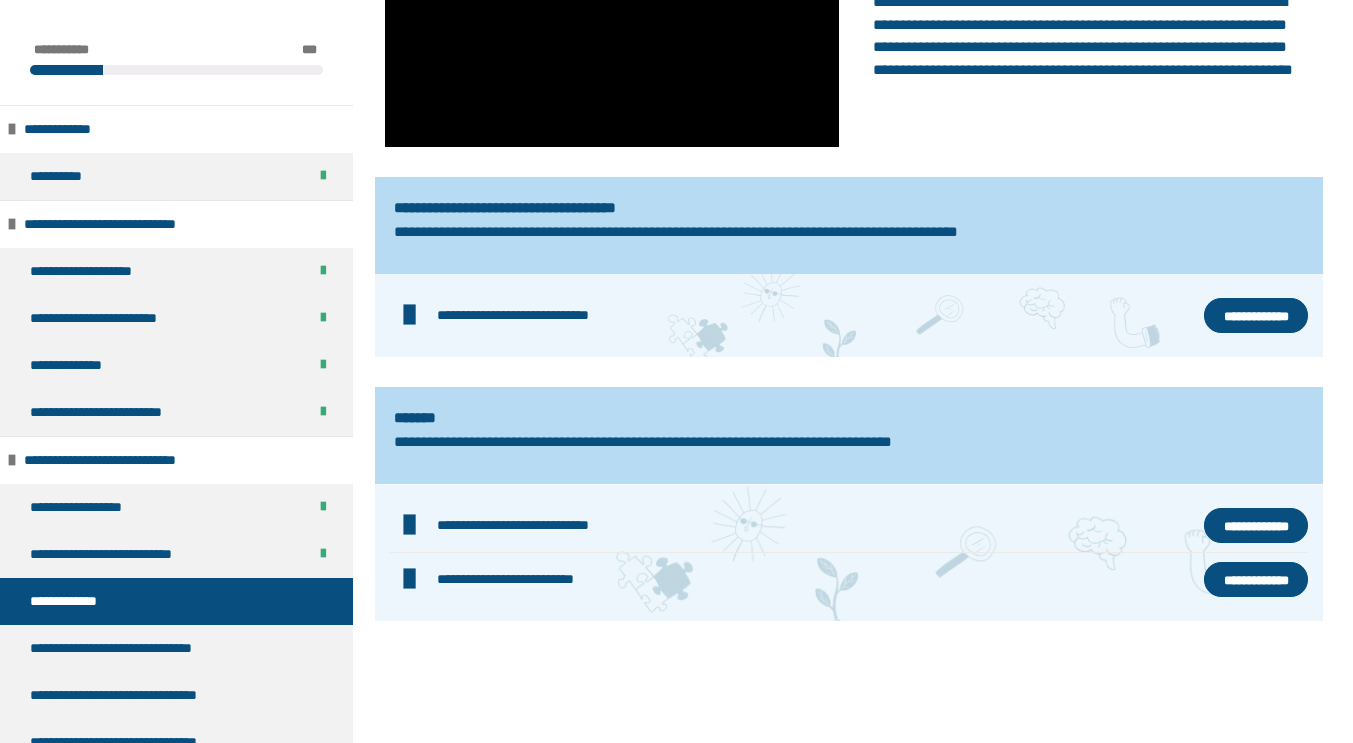 click on "**********" at bounding box center (1256, 526) 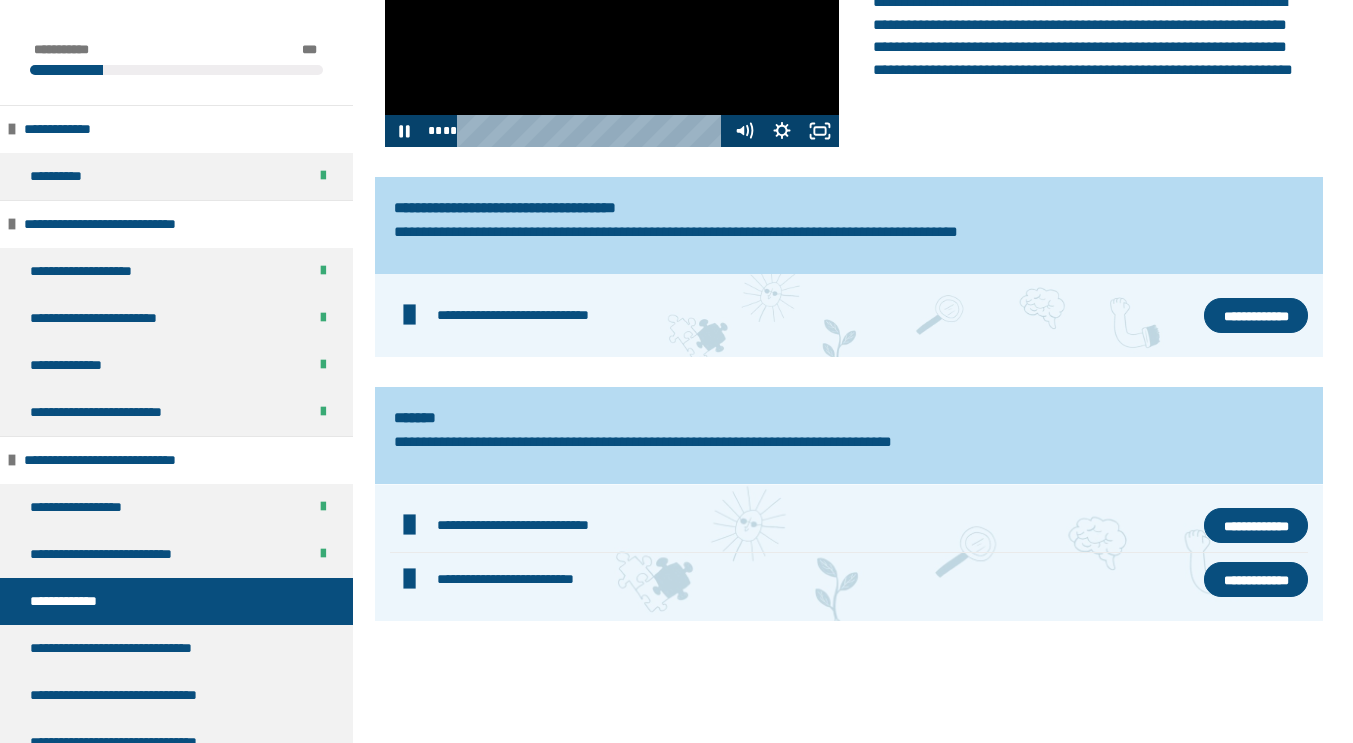 click on "**********" at bounding box center [1256, 580] 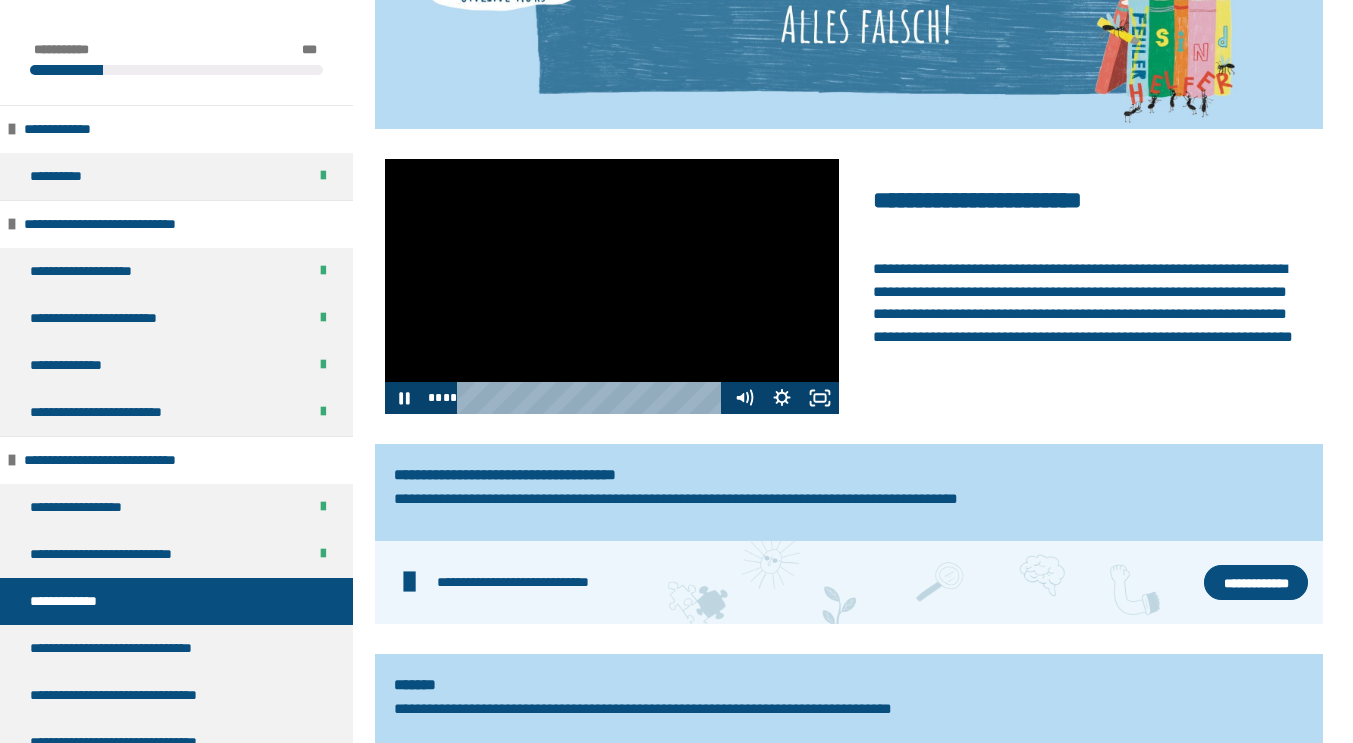 scroll, scrollTop: 484, scrollLeft: 0, axis: vertical 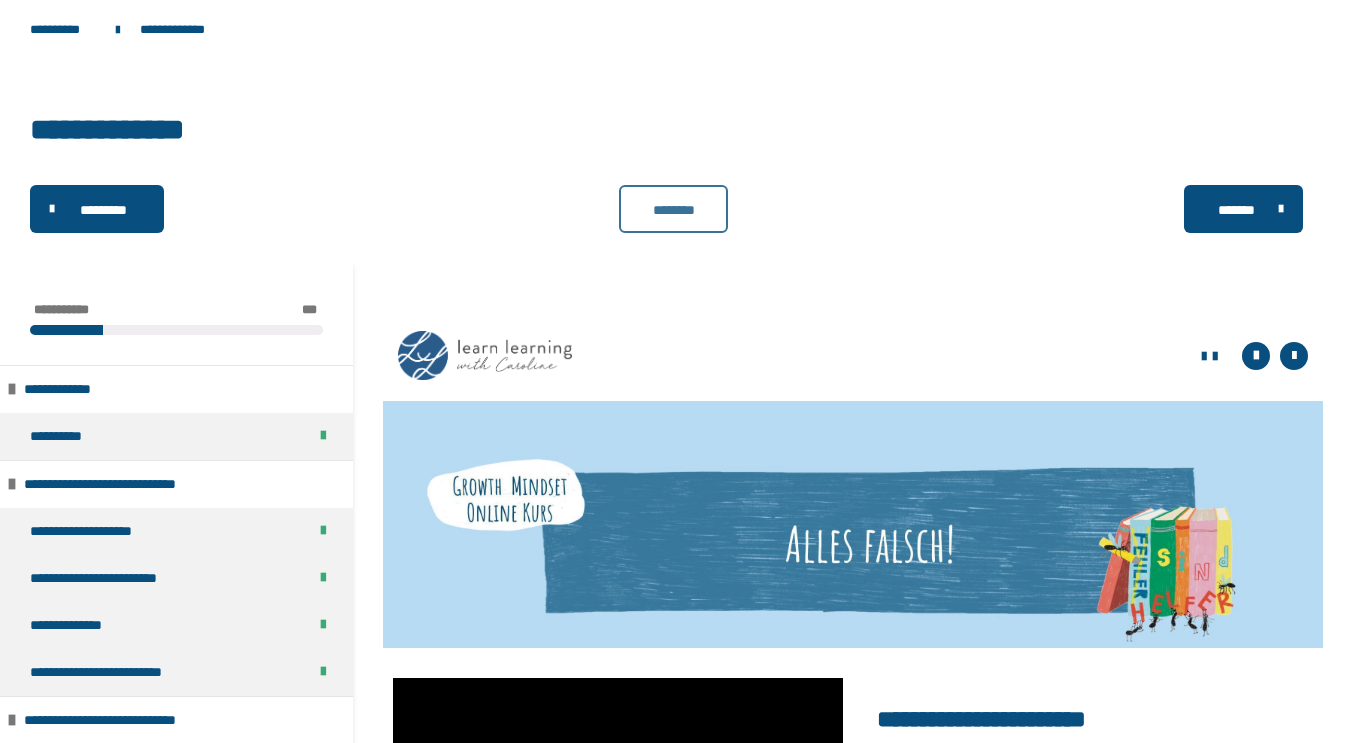 click on "********" at bounding box center [674, 210] 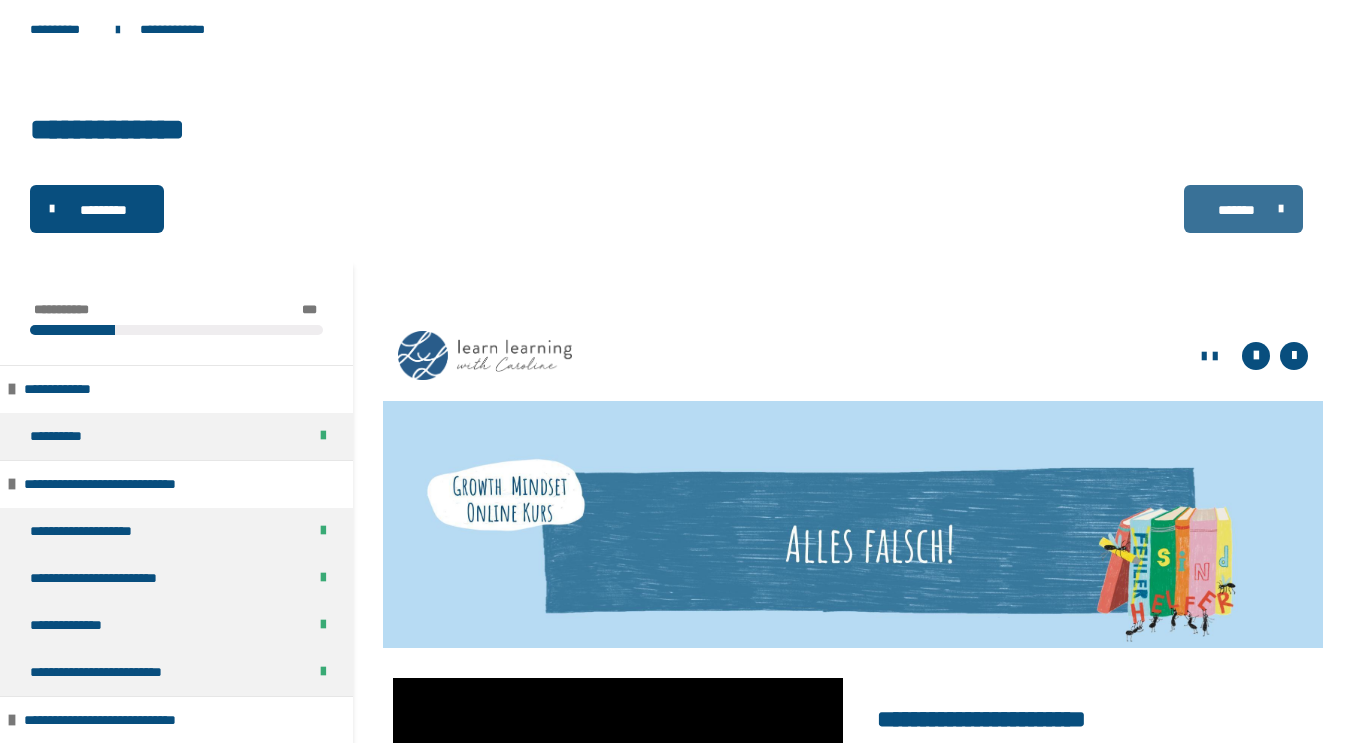 click on "*******" at bounding box center [1236, 210] 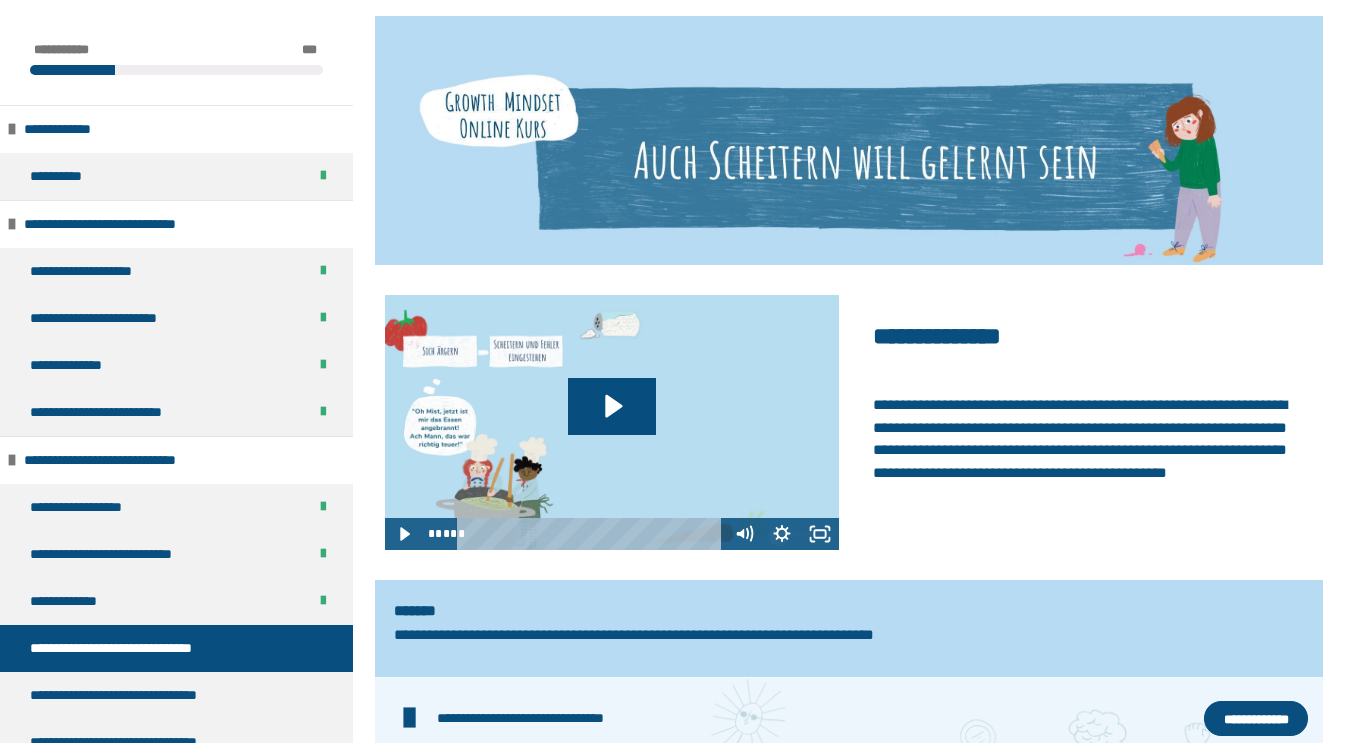 scroll, scrollTop: 543, scrollLeft: 0, axis: vertical 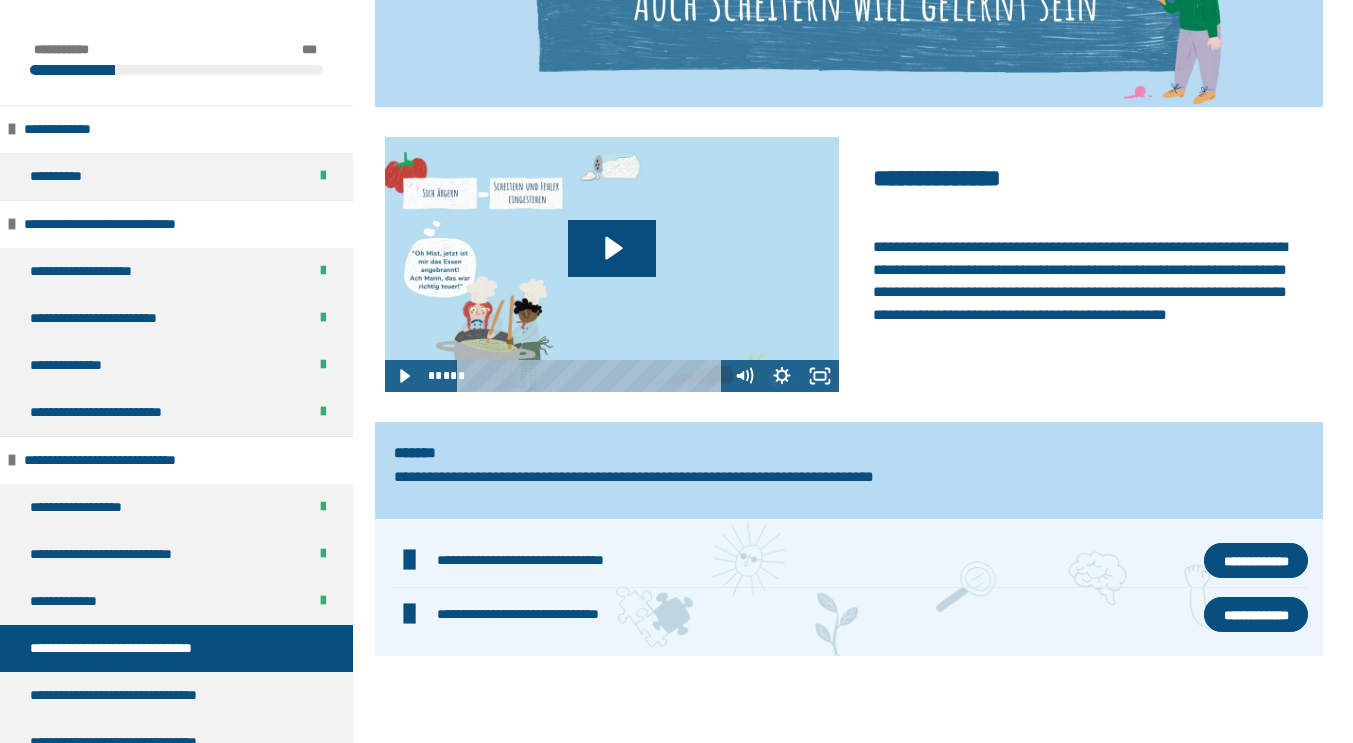 click on "**********" at bounding box center (1256, 561) 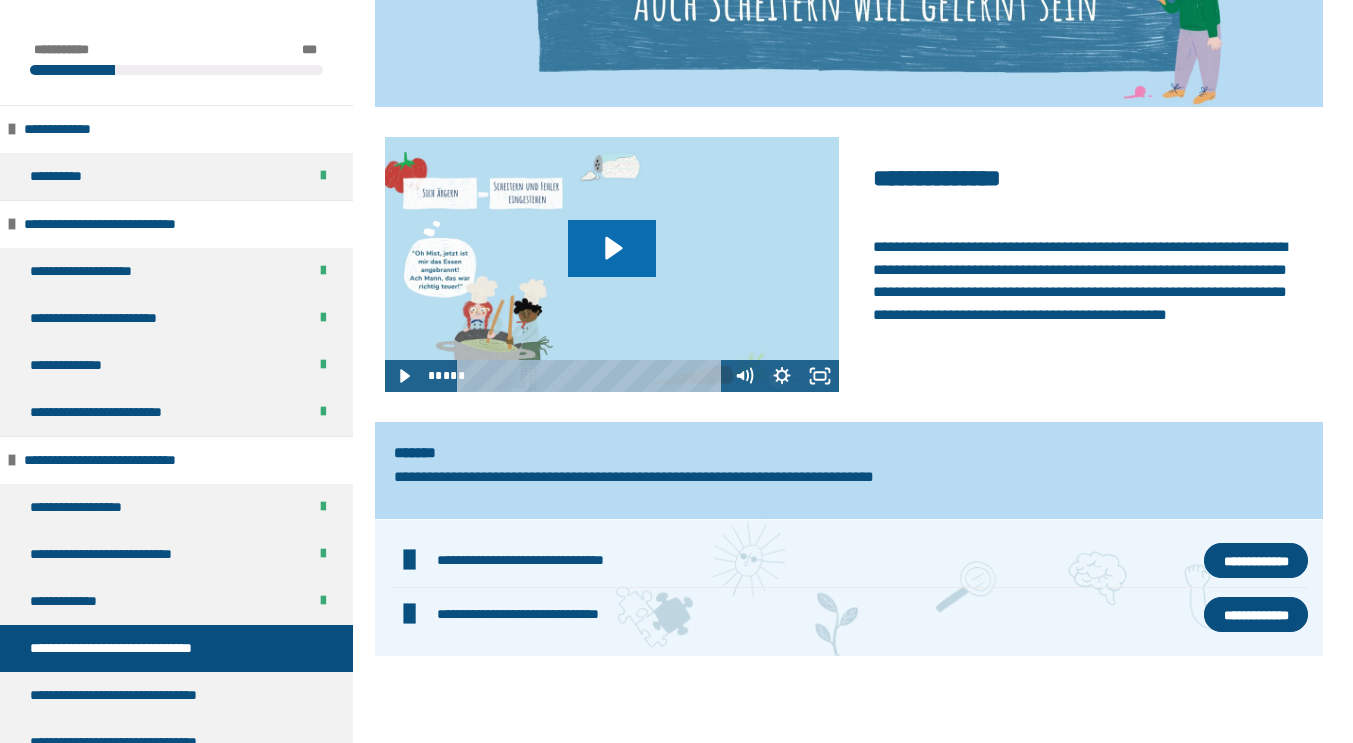 click 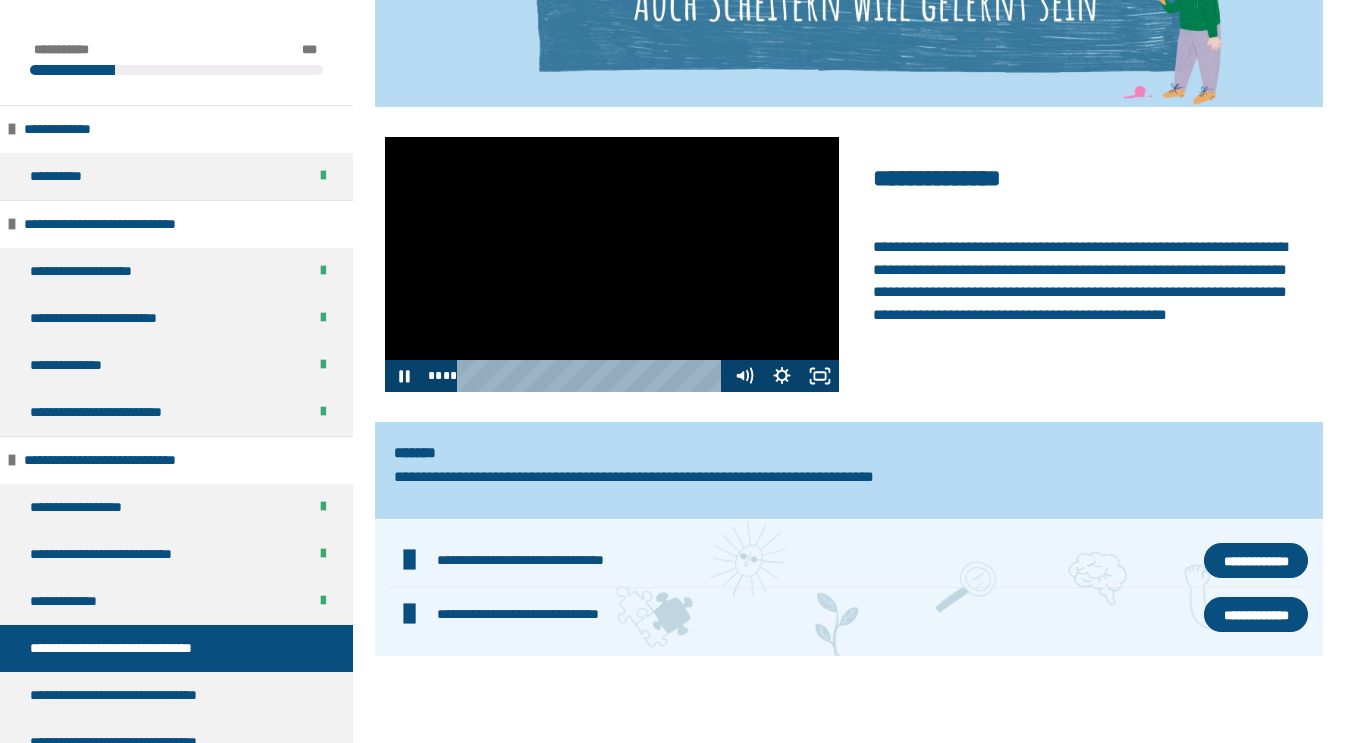 click on "**********" at bounding box center [1256, 615] 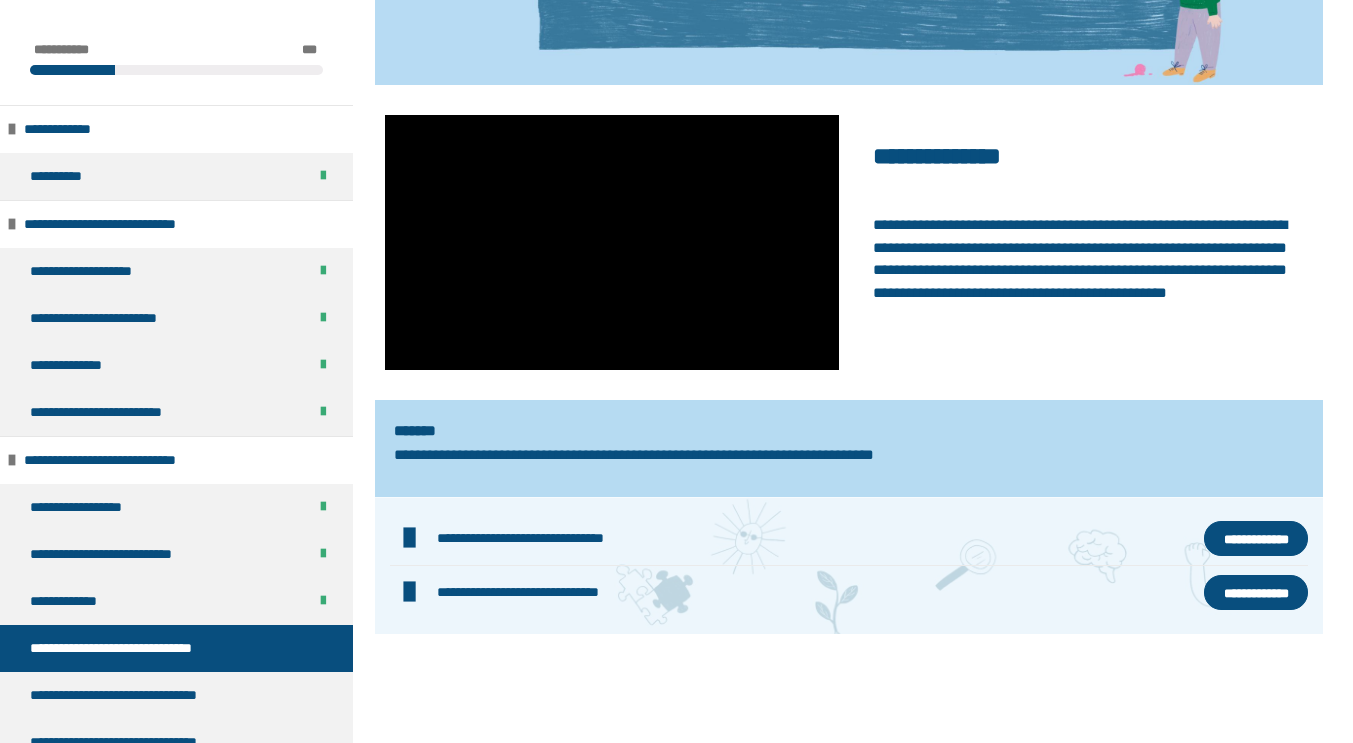 scroll, scrollTop: 604, scrollLeft: 0, axis: vertical 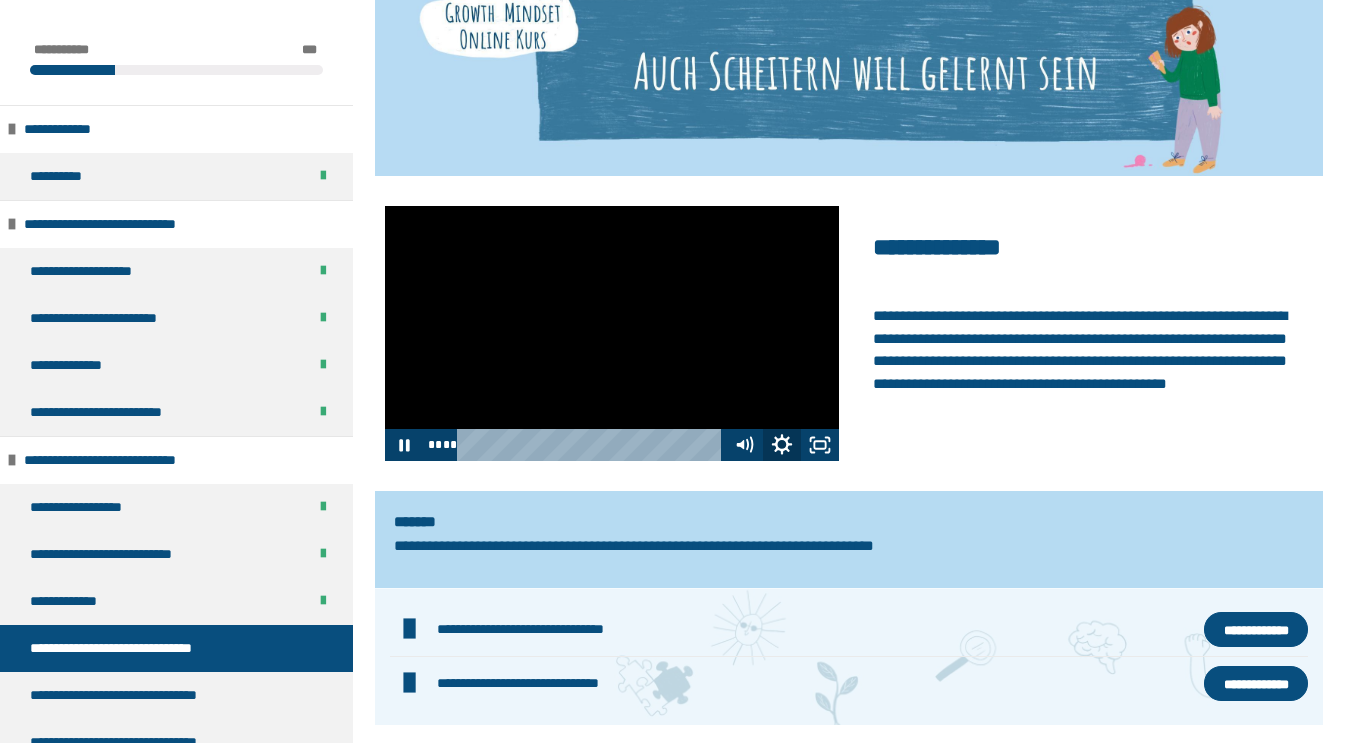 click 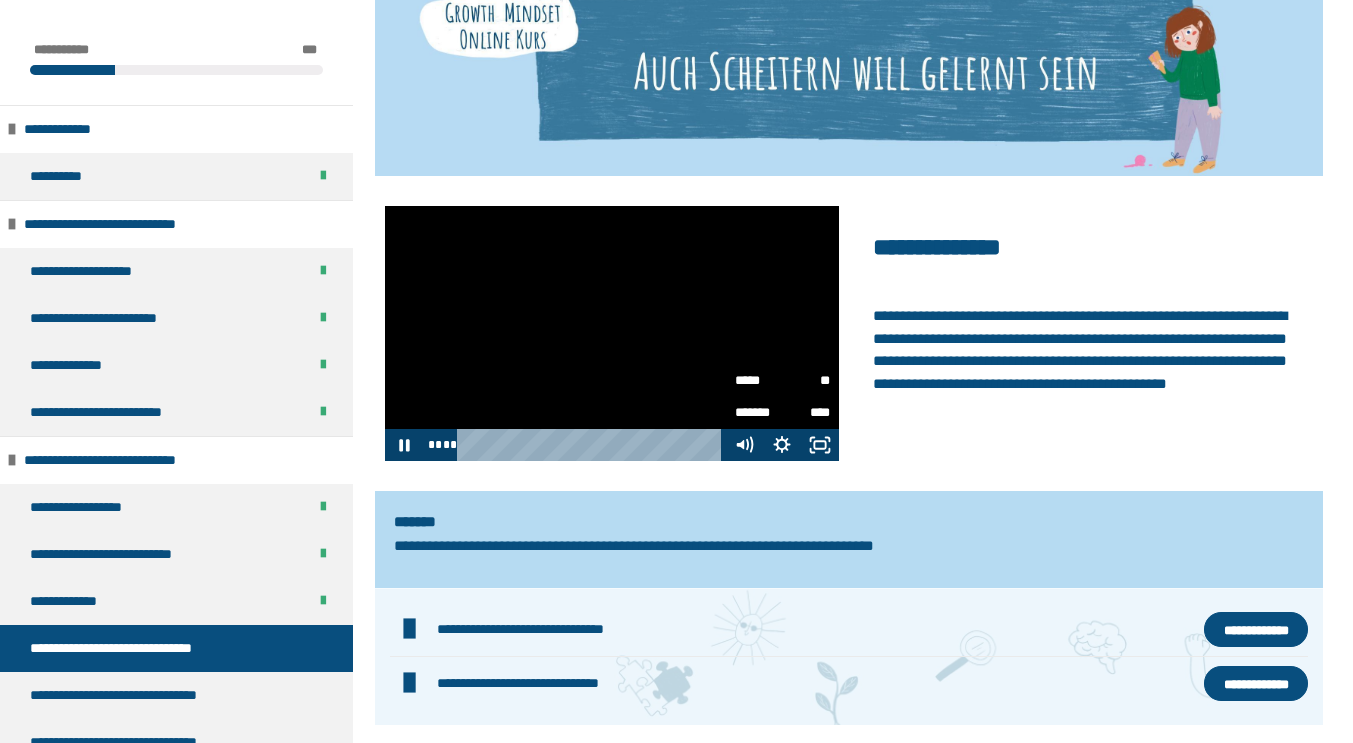 click on "**" at bounding box center [806, 380] 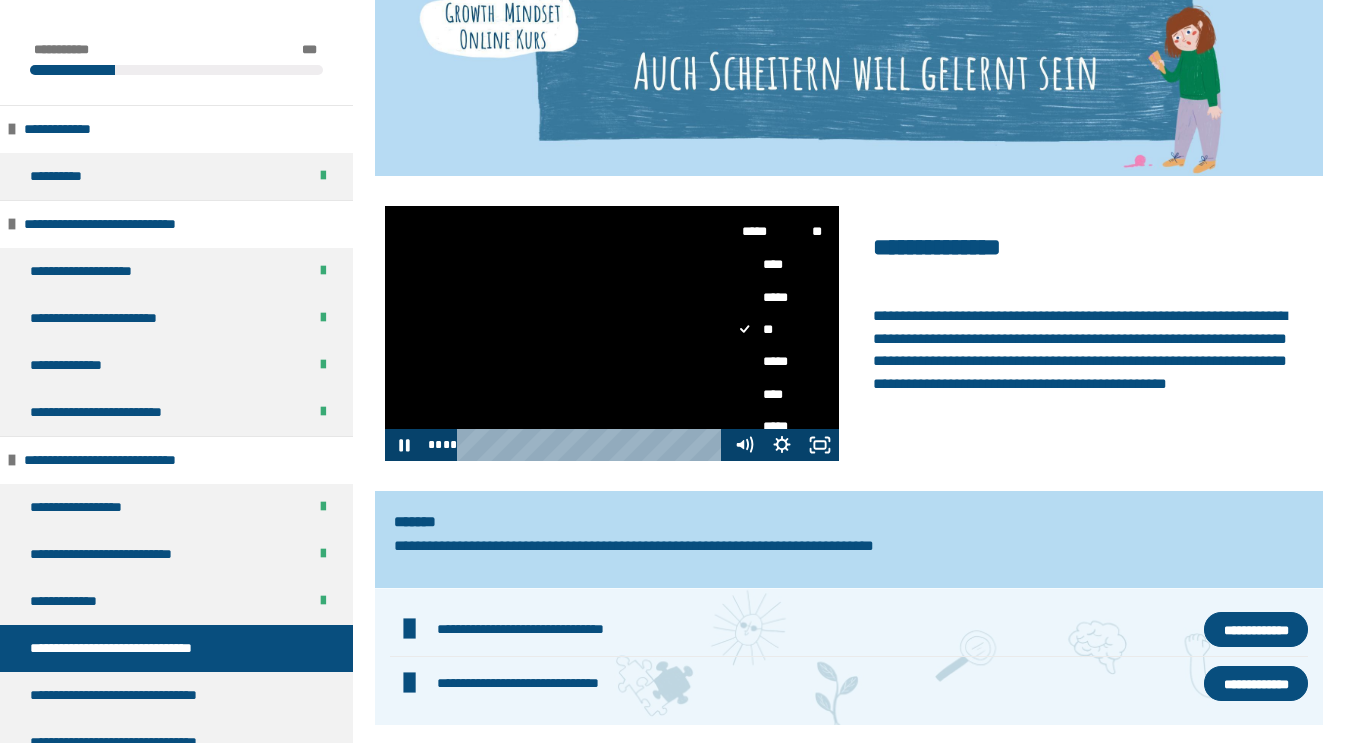click on "*****" at bounding box center (774, 362) 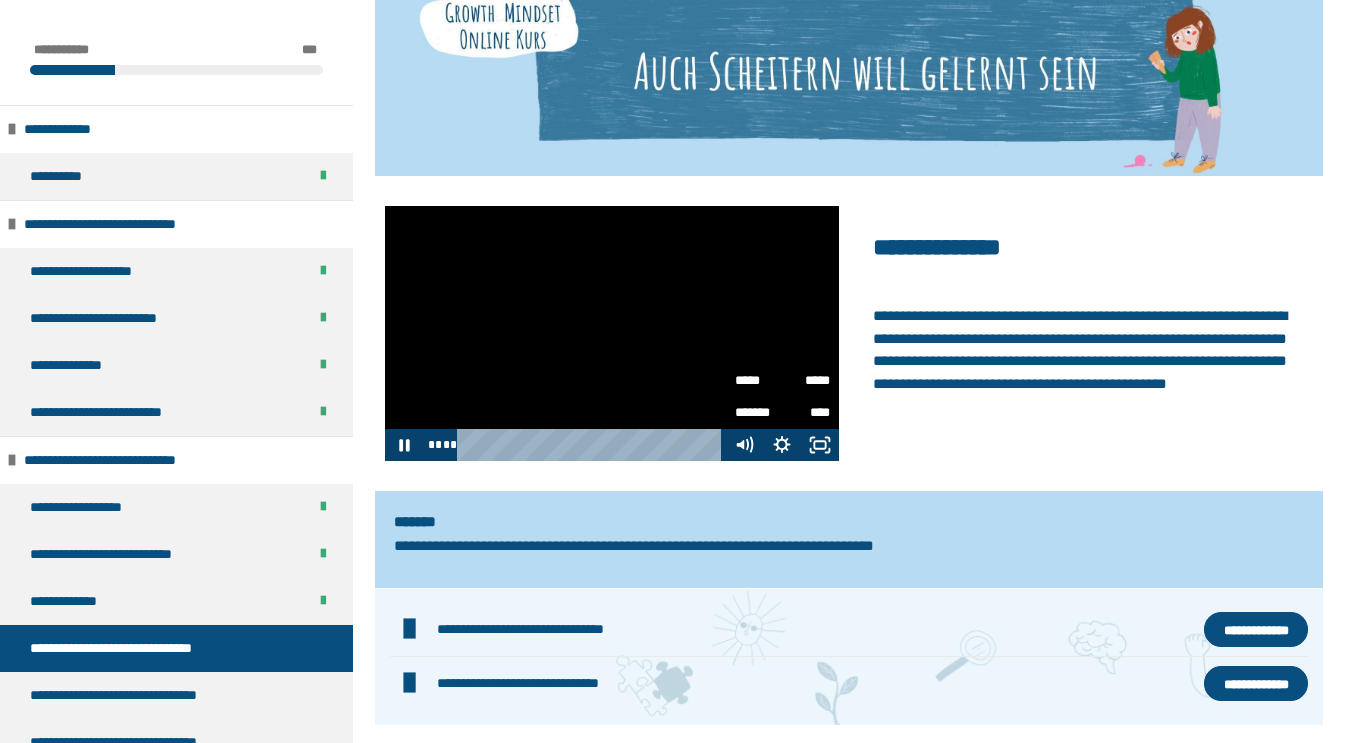click on "**********" at bounding box center (1086, 333) 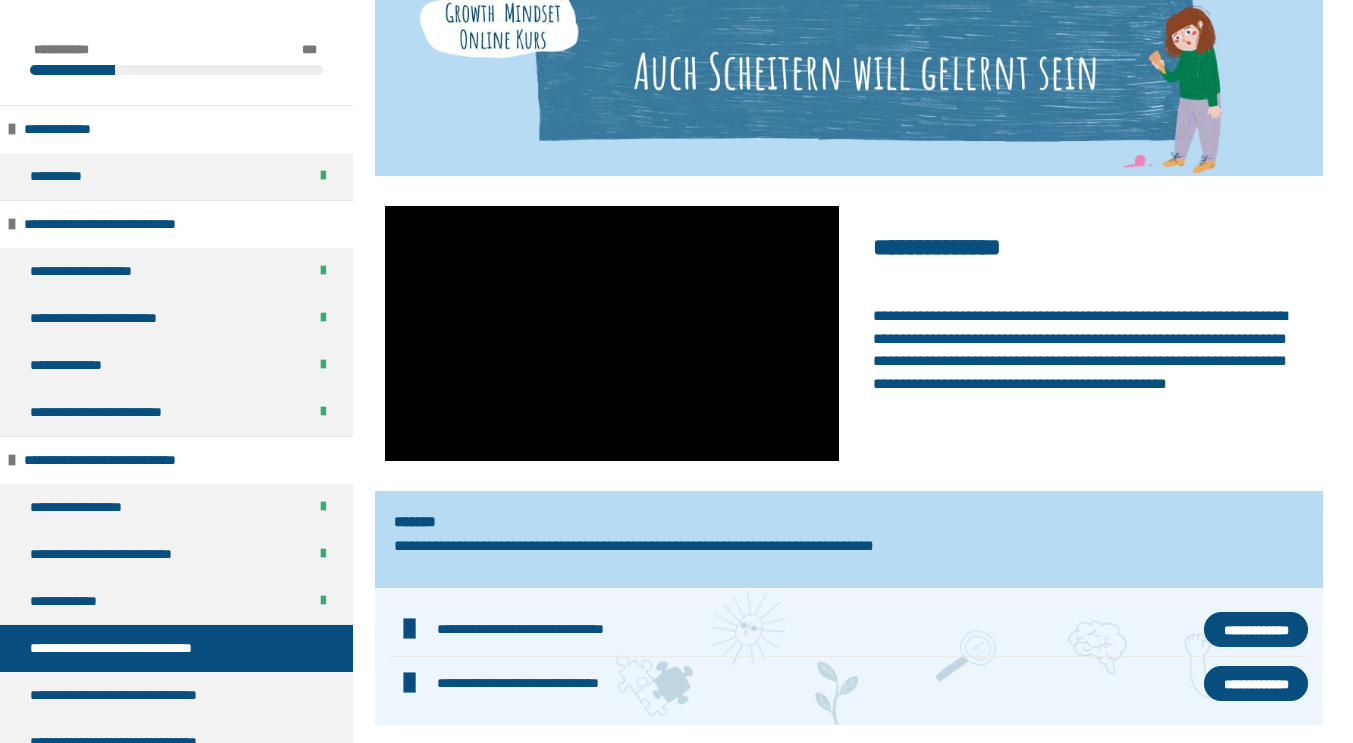 click on "**********" at bounding box center [1086, 333] 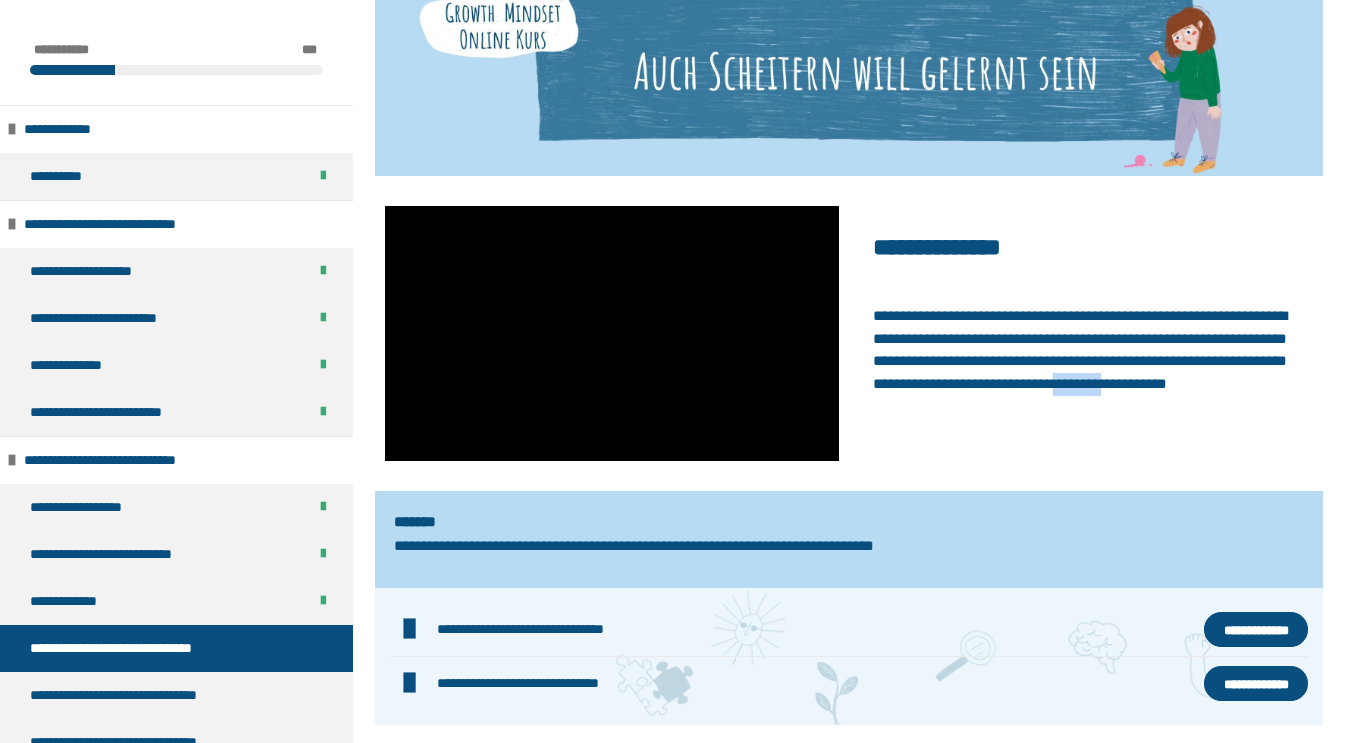 click on "**********" at bounding box center (1086, 333) 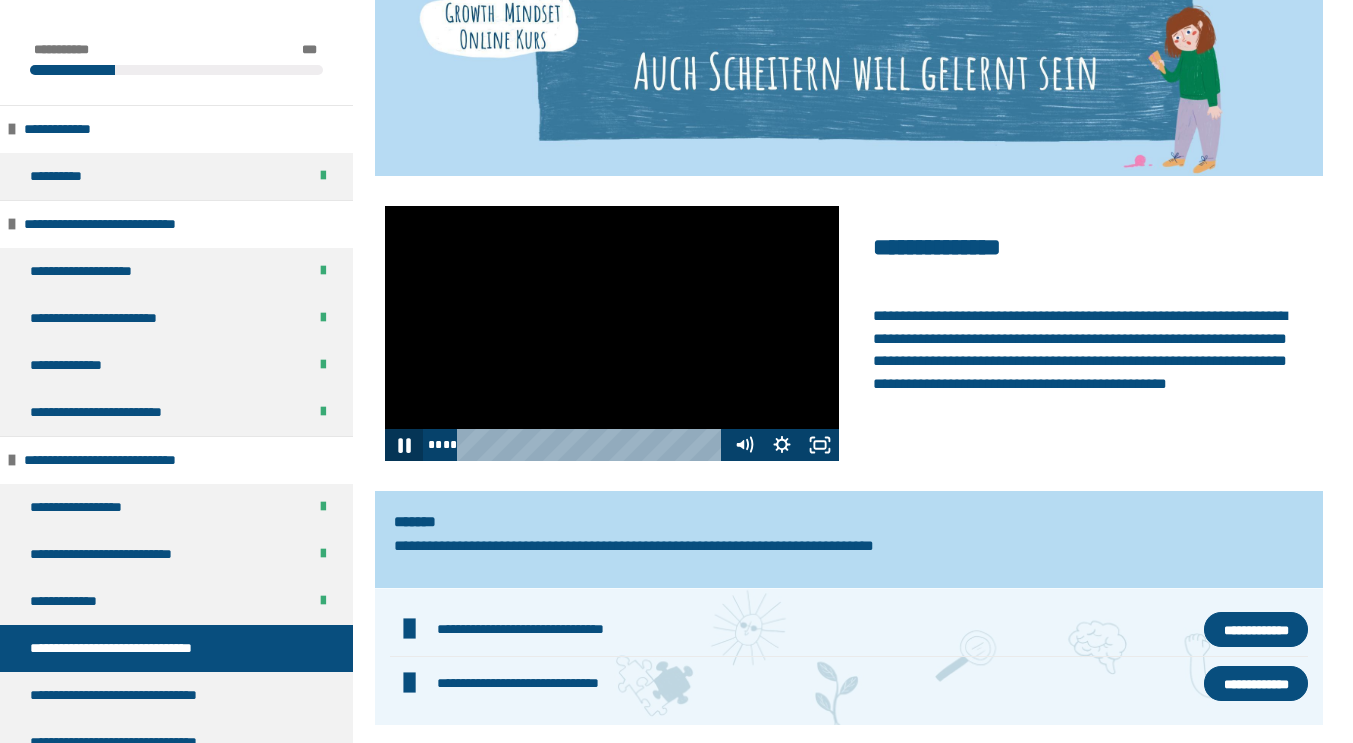 click 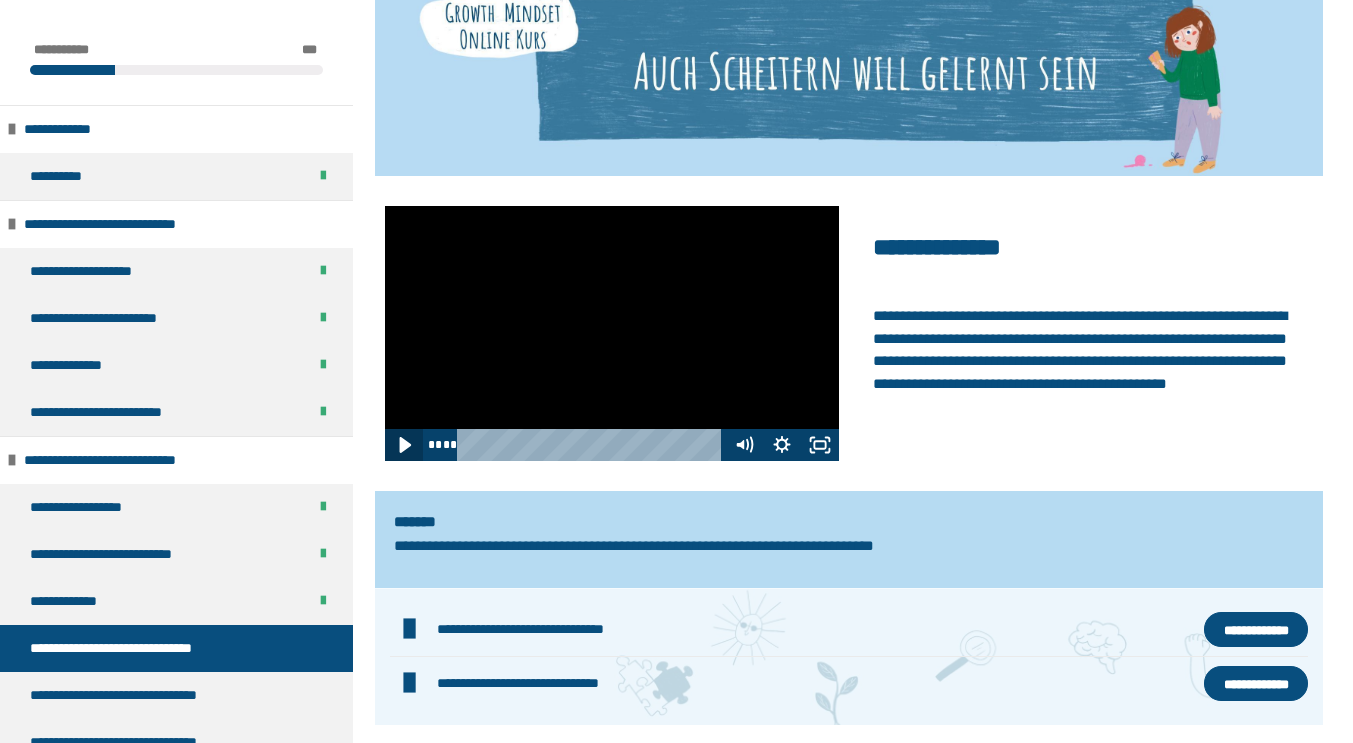 click 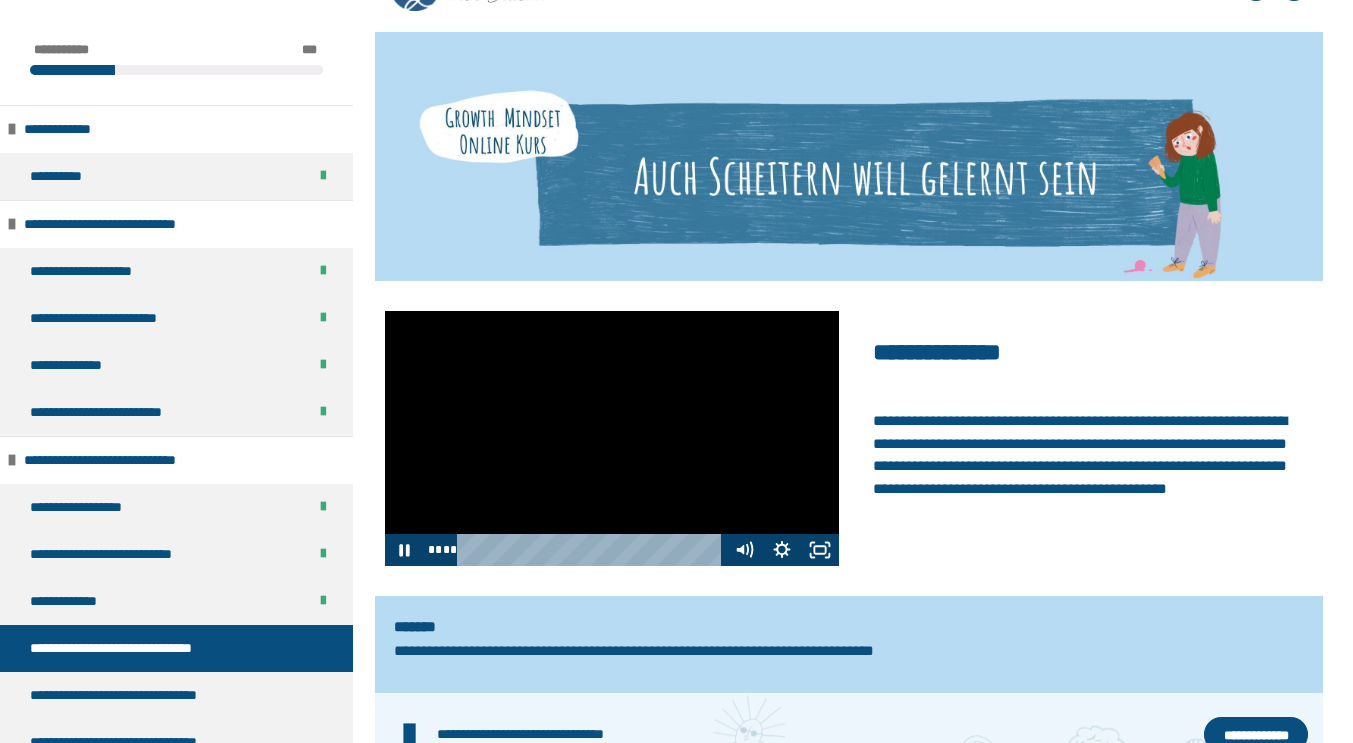 scroll, scrollTop: 377, scrollLeft: 0, axis: vertical 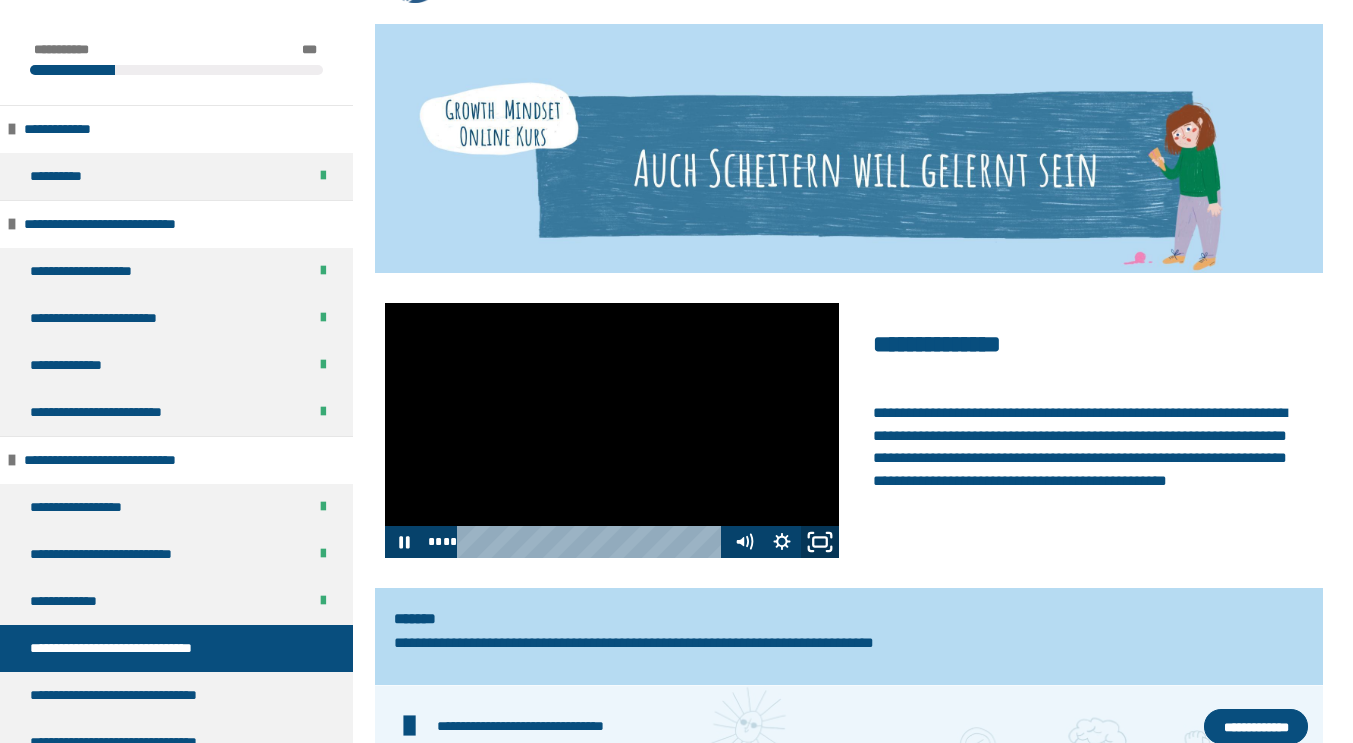 click 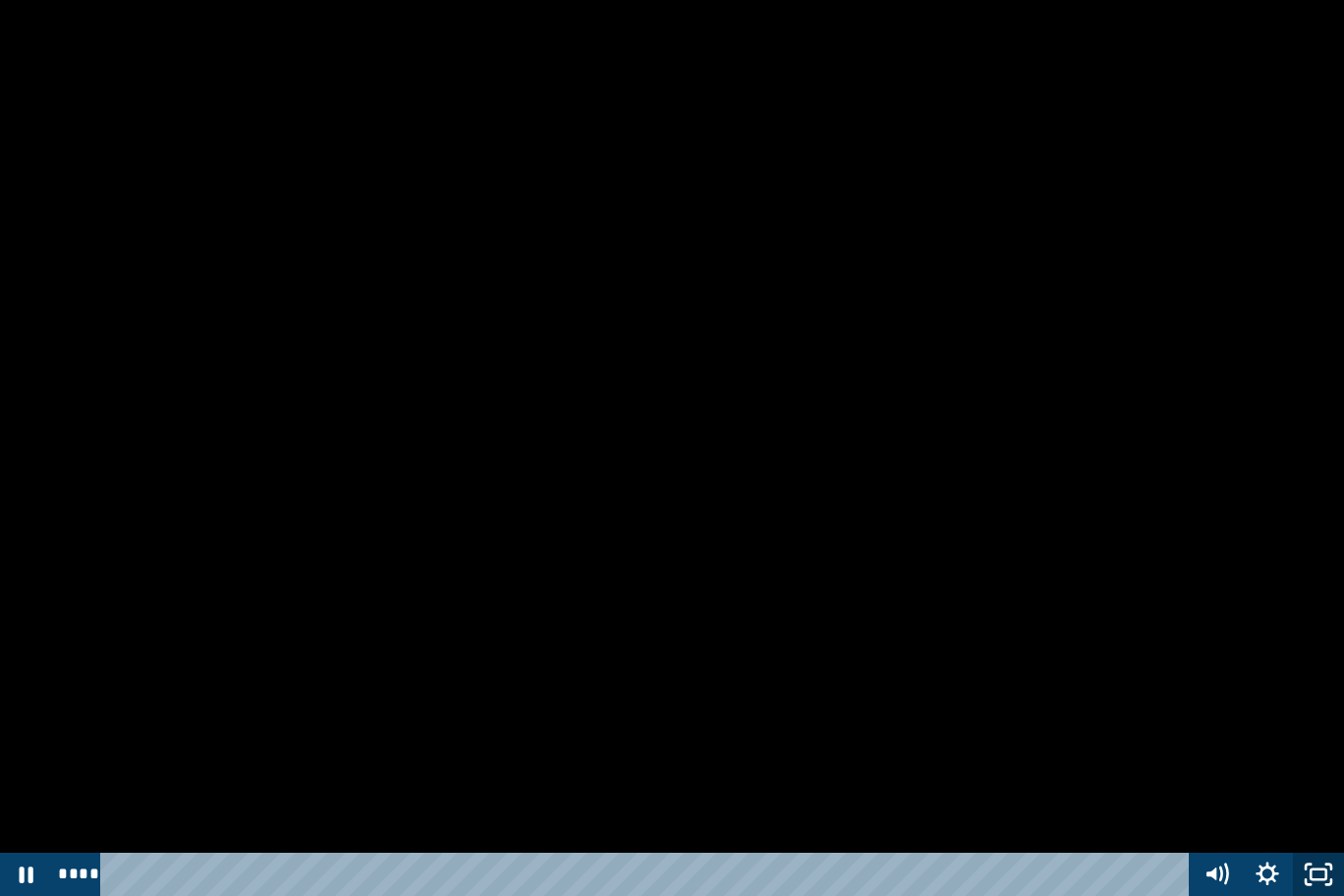 click 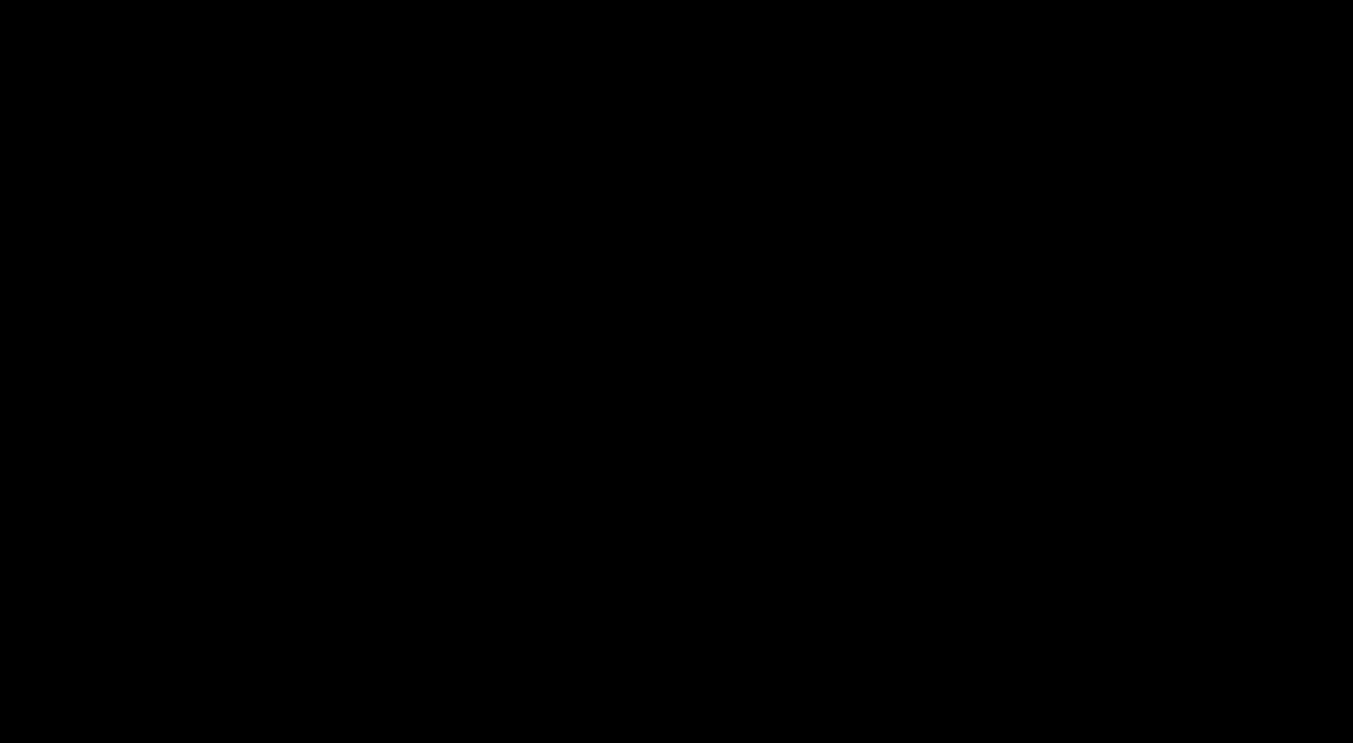 scroll, scrollTop: 879, scrollLeft: 0, axis: vertical 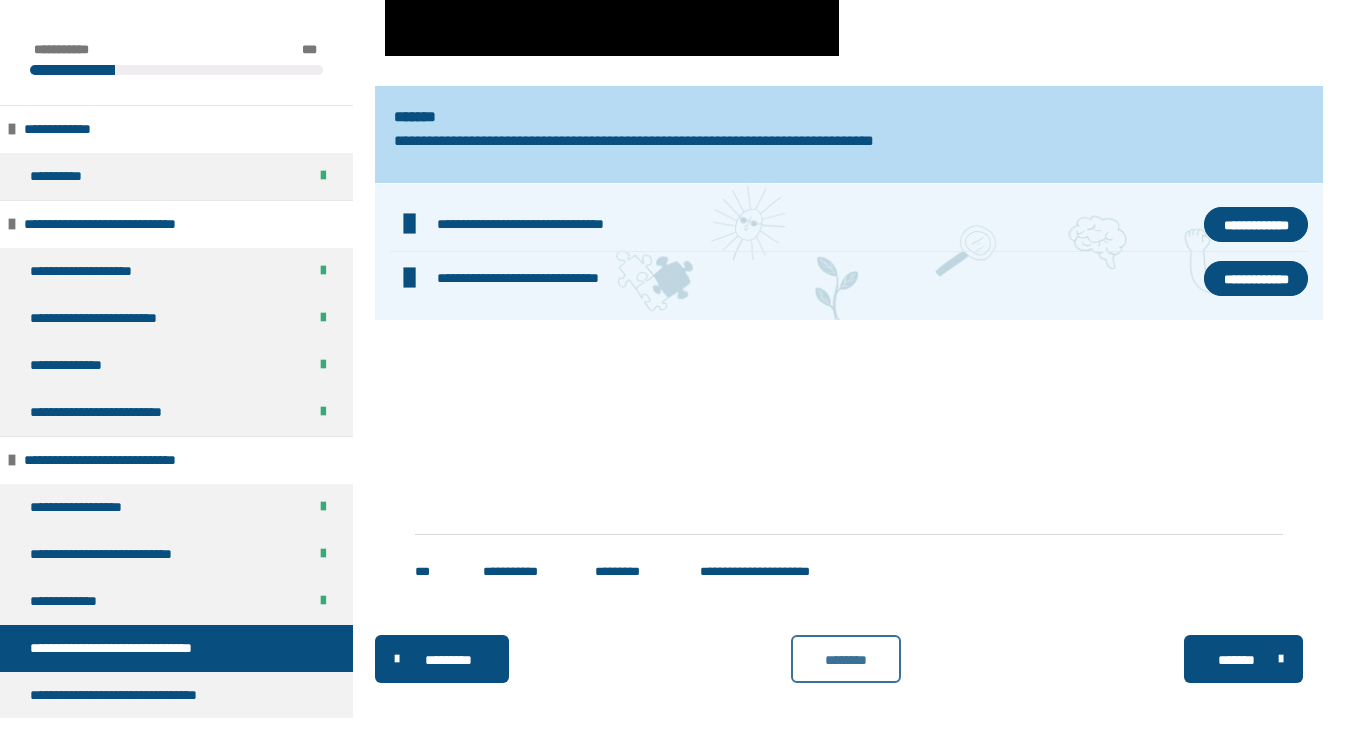click on "********" at bounding box center [846, 660] 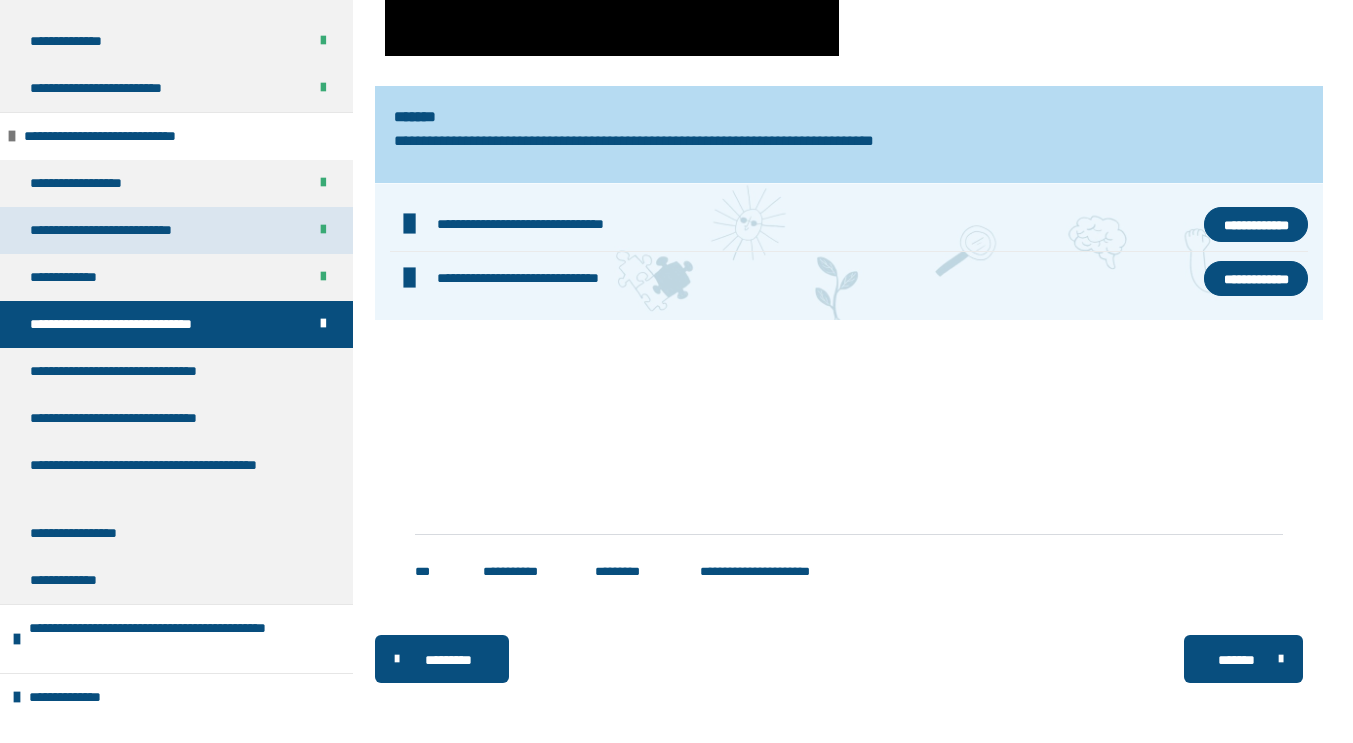 scroll, scrollTop: 326, scrollLeft: 0, axis: vertical 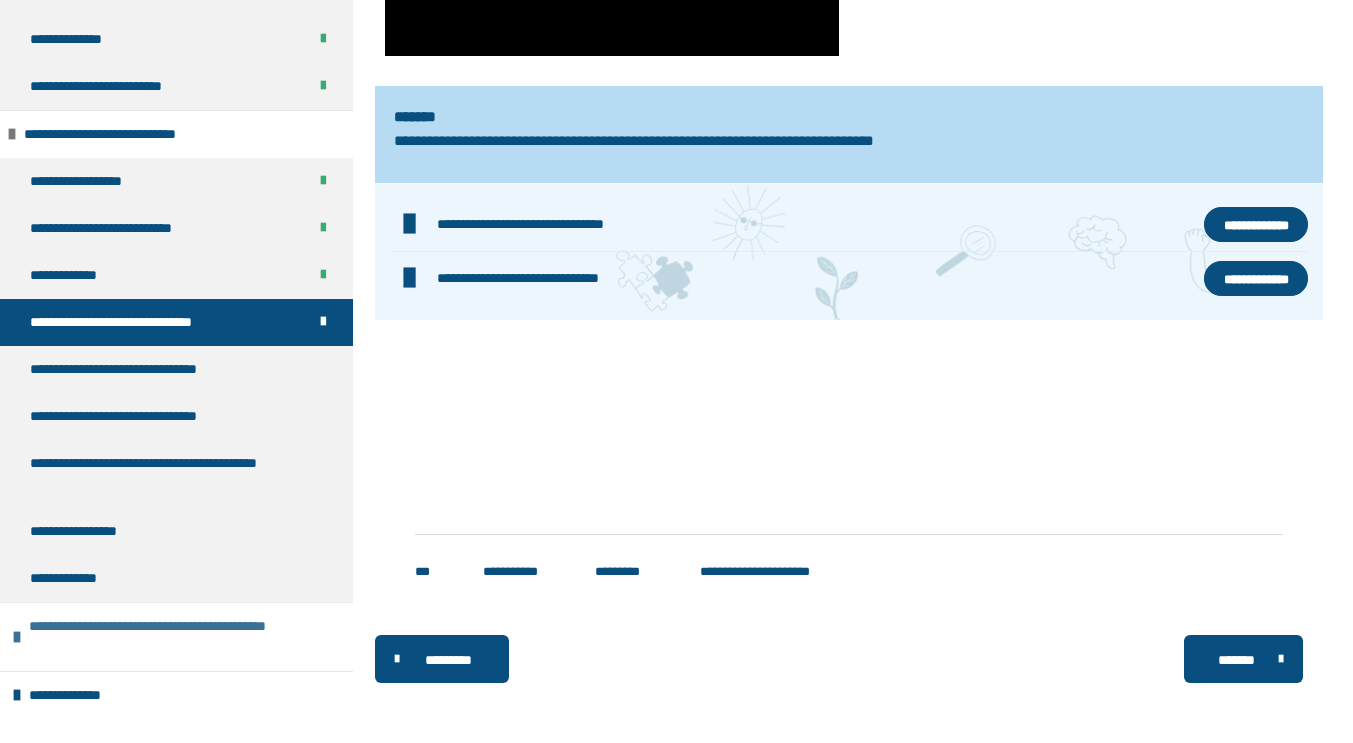 click on "**********" at bounding box center (178, 637) 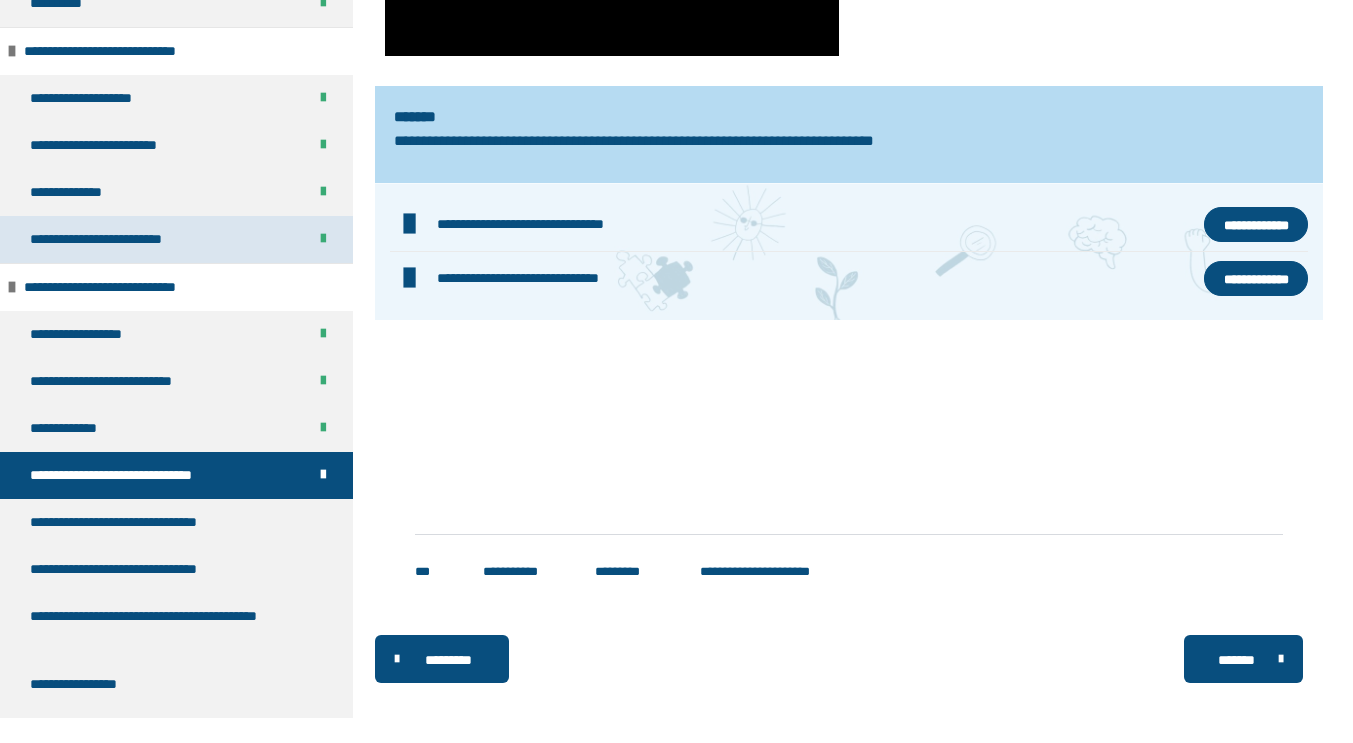 scroll, scrollTop: 256, scrollLeft: 0, axis: vertical 